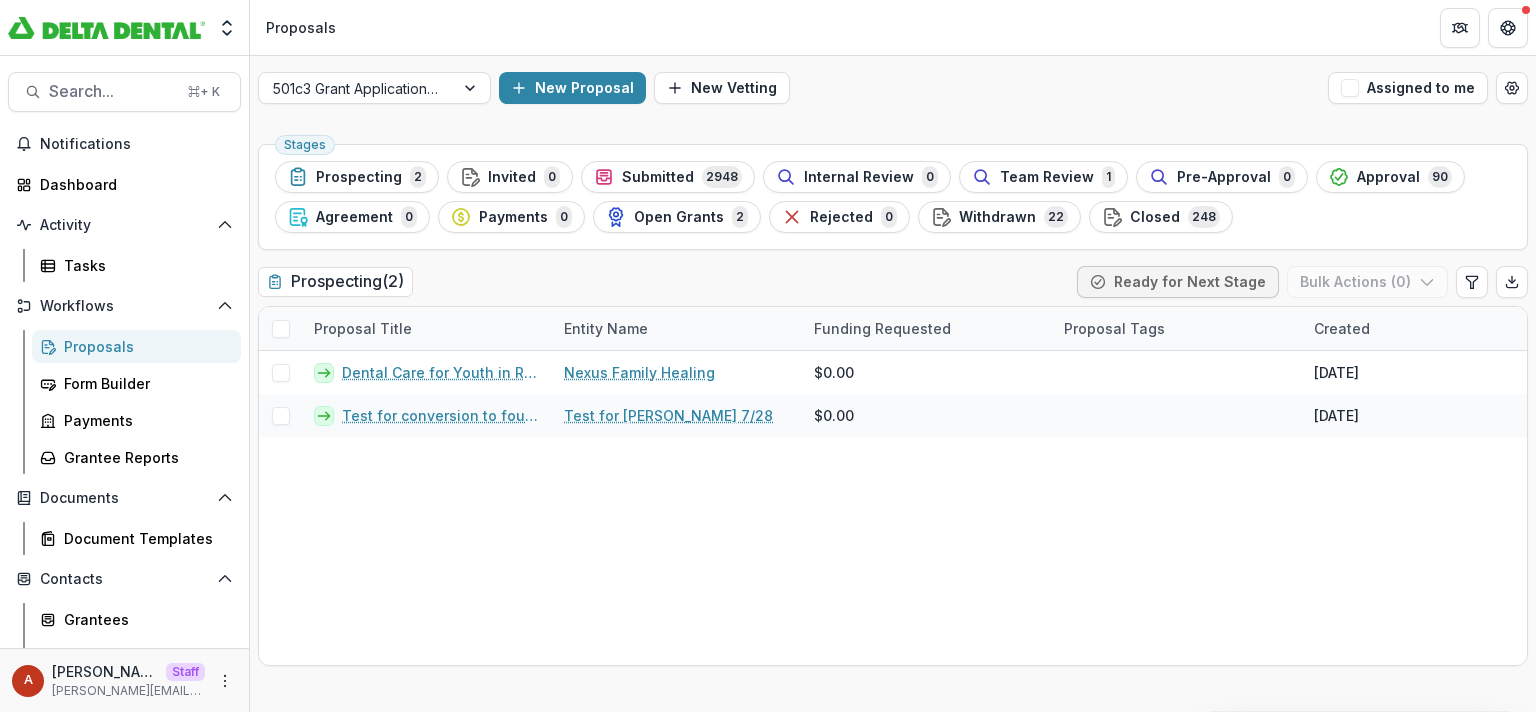 scroll, scrollTop: 0, scrollLeft: 0, axis: both 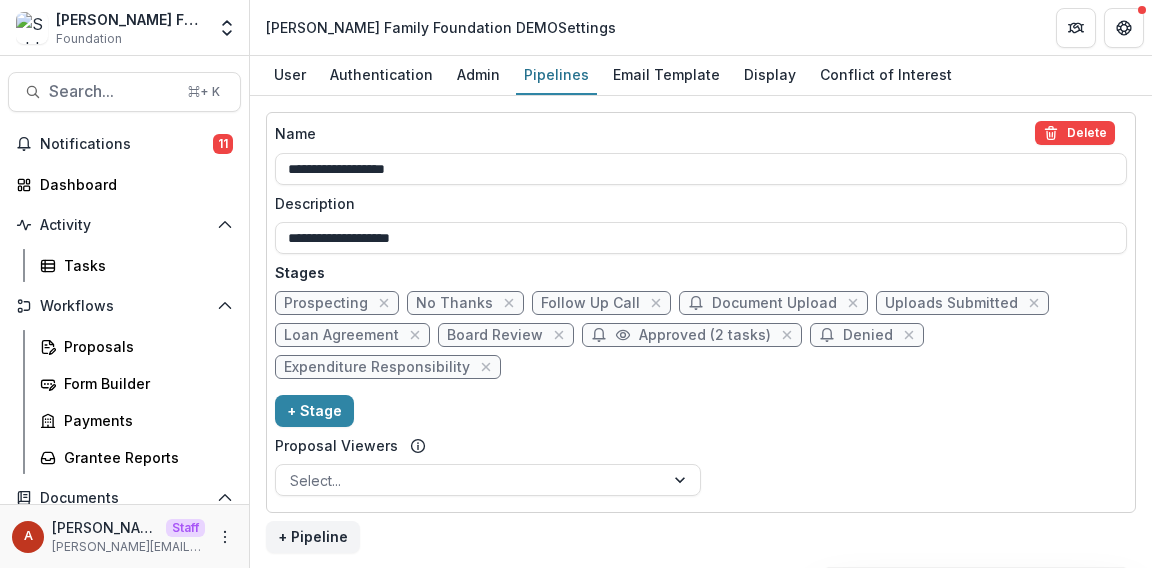 click on "Approved (2 tasks)" at bounding box center [705, 335] 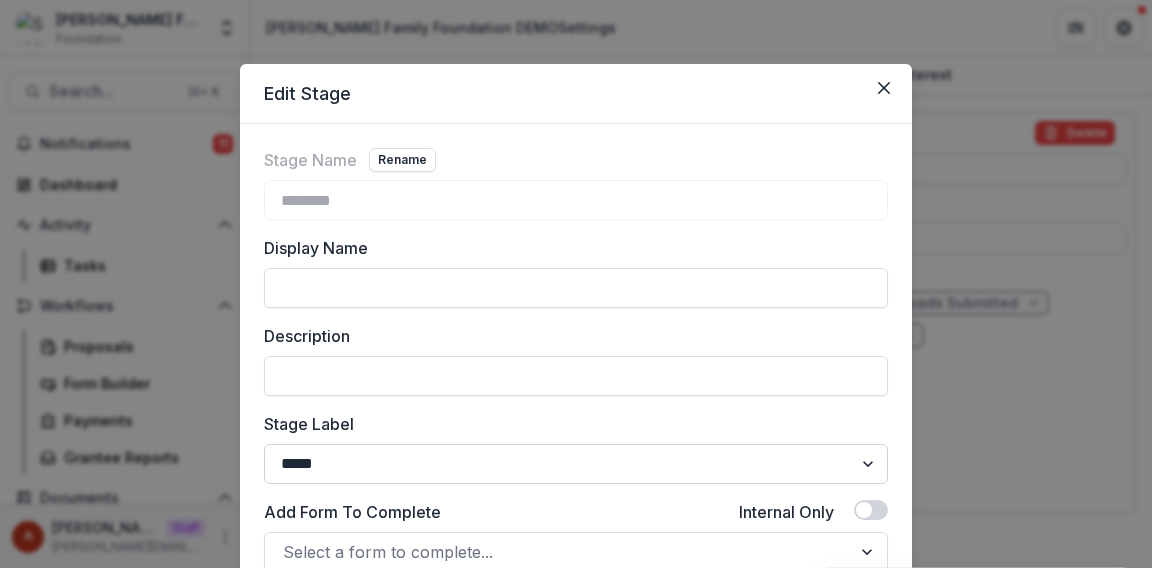click on "******* ***** ********* ****** ******* ******** ******** ******* ********* ******* ******" at bounding box center [576, 464] 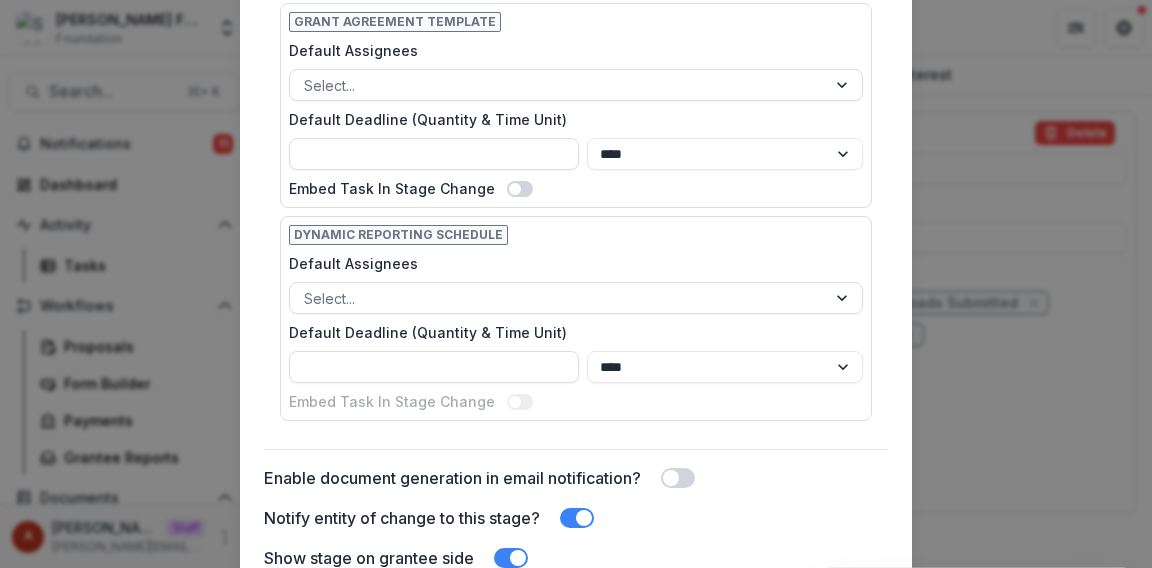 scroll, scrollTop: 1076, scrollLeft: 0, axis: vertical 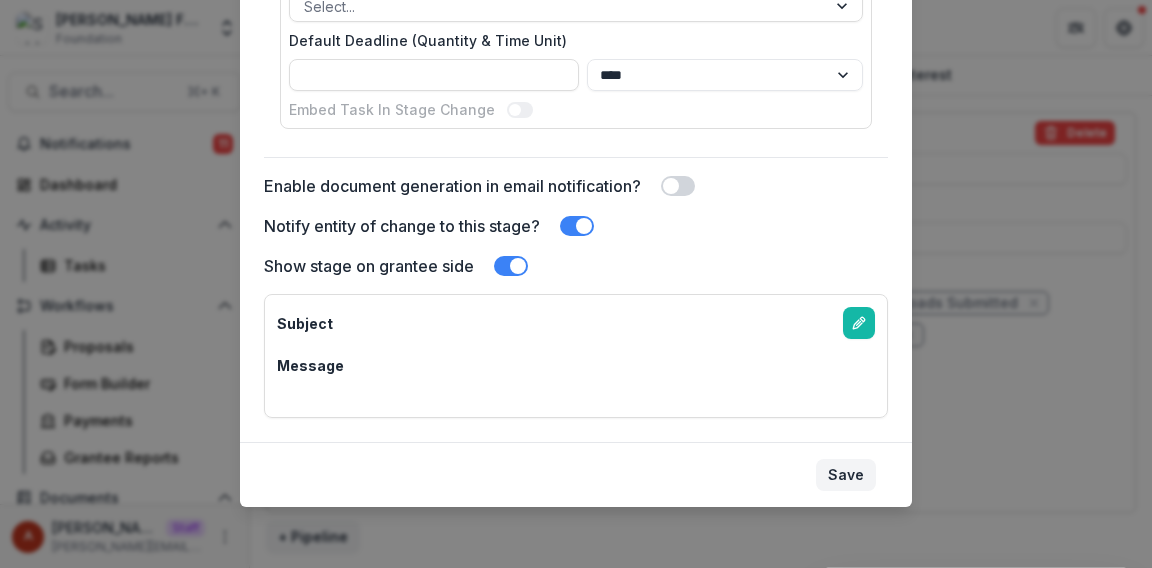 click on "Save" at bounding box center (846, 475) 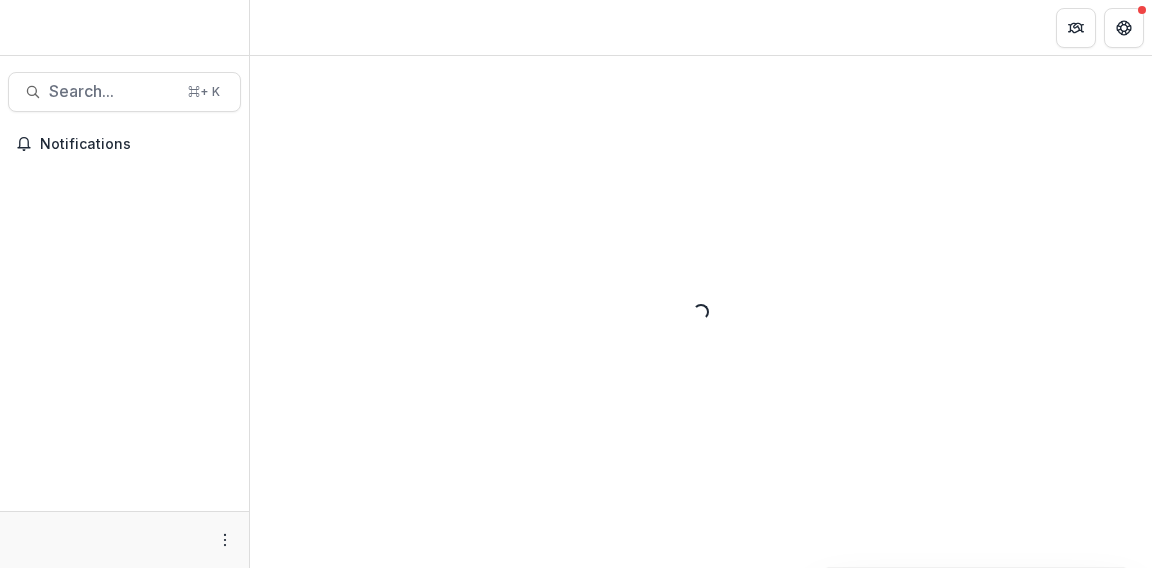 scroll, scrollTop: 0, scrollLeft: 0, axis: both 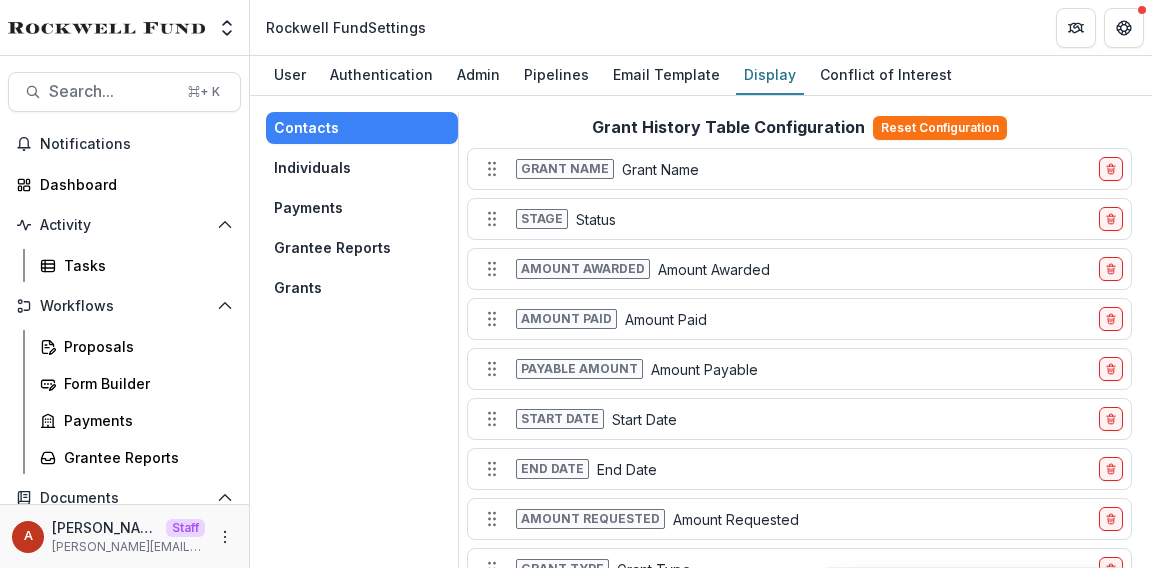 click on "Grants" at bounding box center (362, 288) 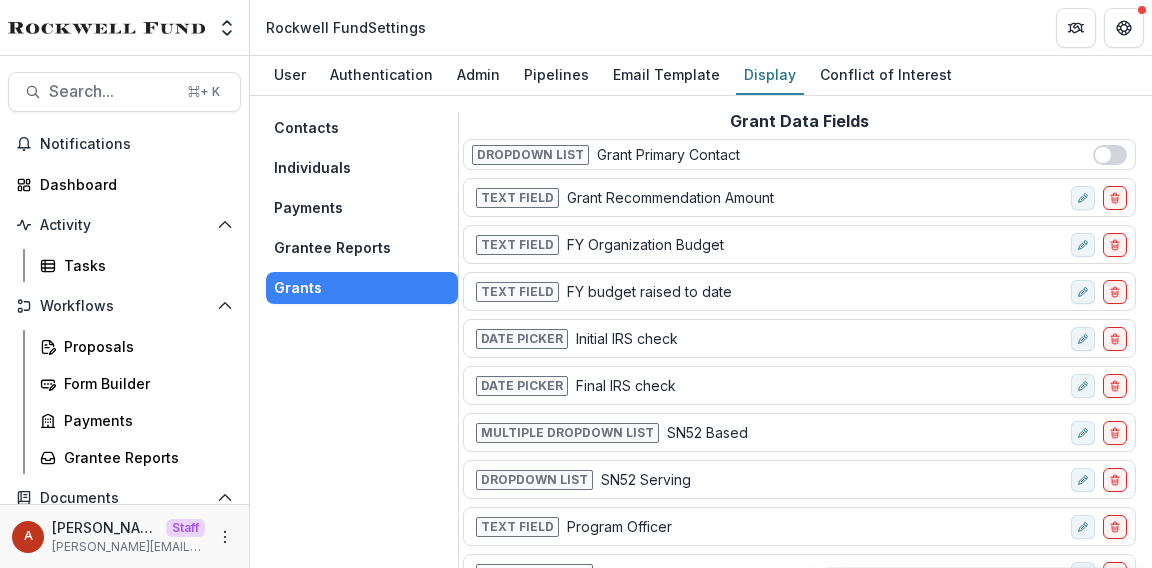 click on "Grantee Reports" at bounding box center [362, 248] 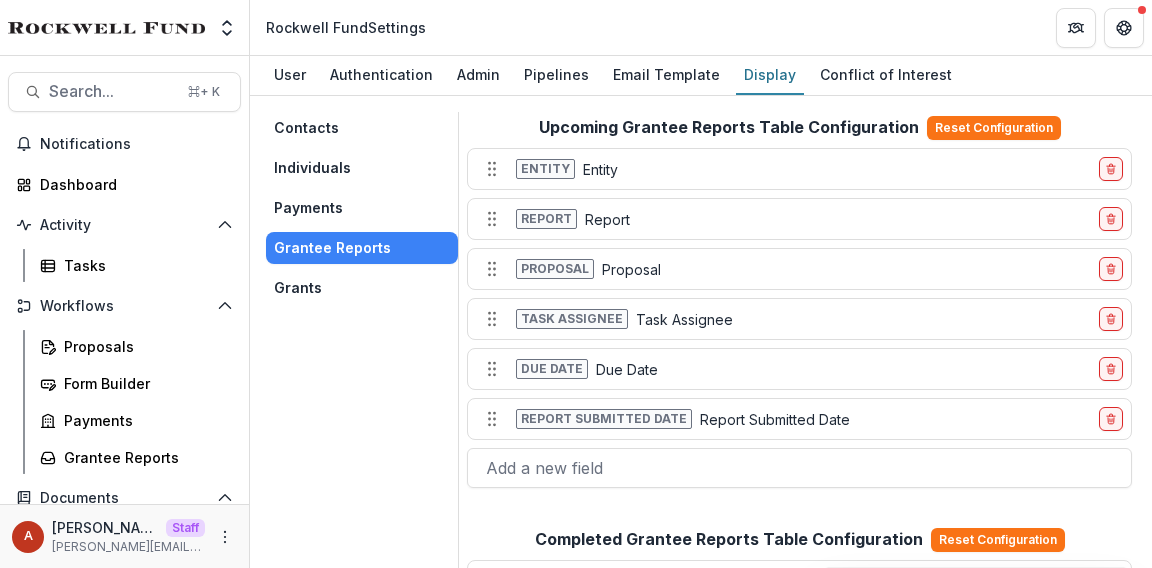 click on "Payments" at bounding box center [362, 208] 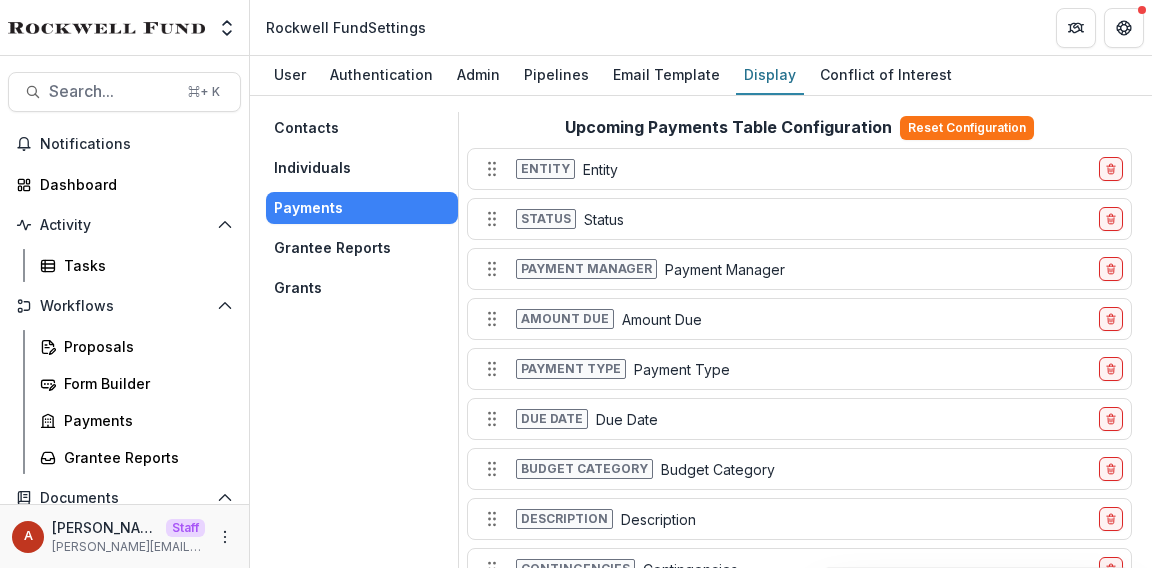 click on "Individuals" at bounding box center [362, 168] 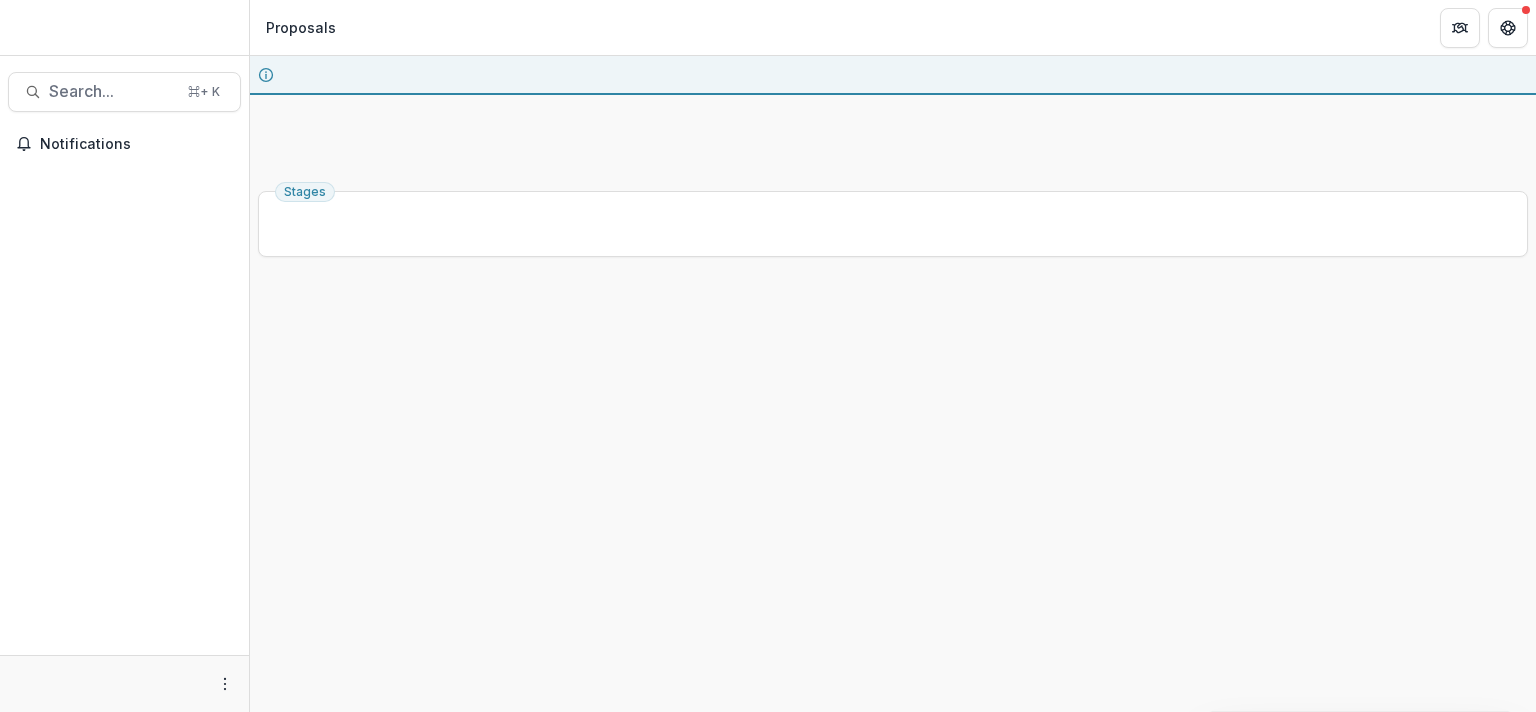 scroll, scrollTop: 0, scrollLeft: 0, axis: both 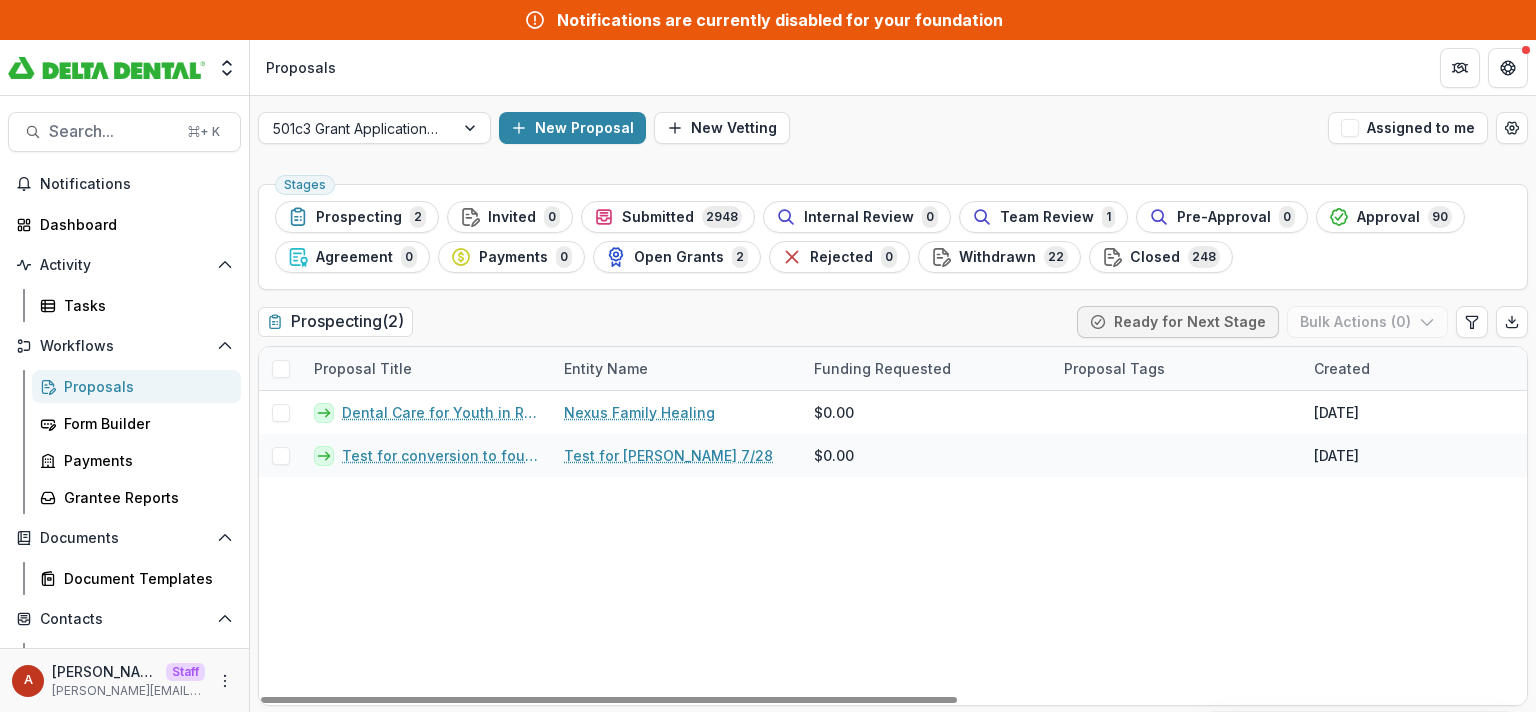 click on "Prospecting  ( 2 ) Ready for Next Stage Bulk Actions ( 0 )" at bounding box center (893, 326) 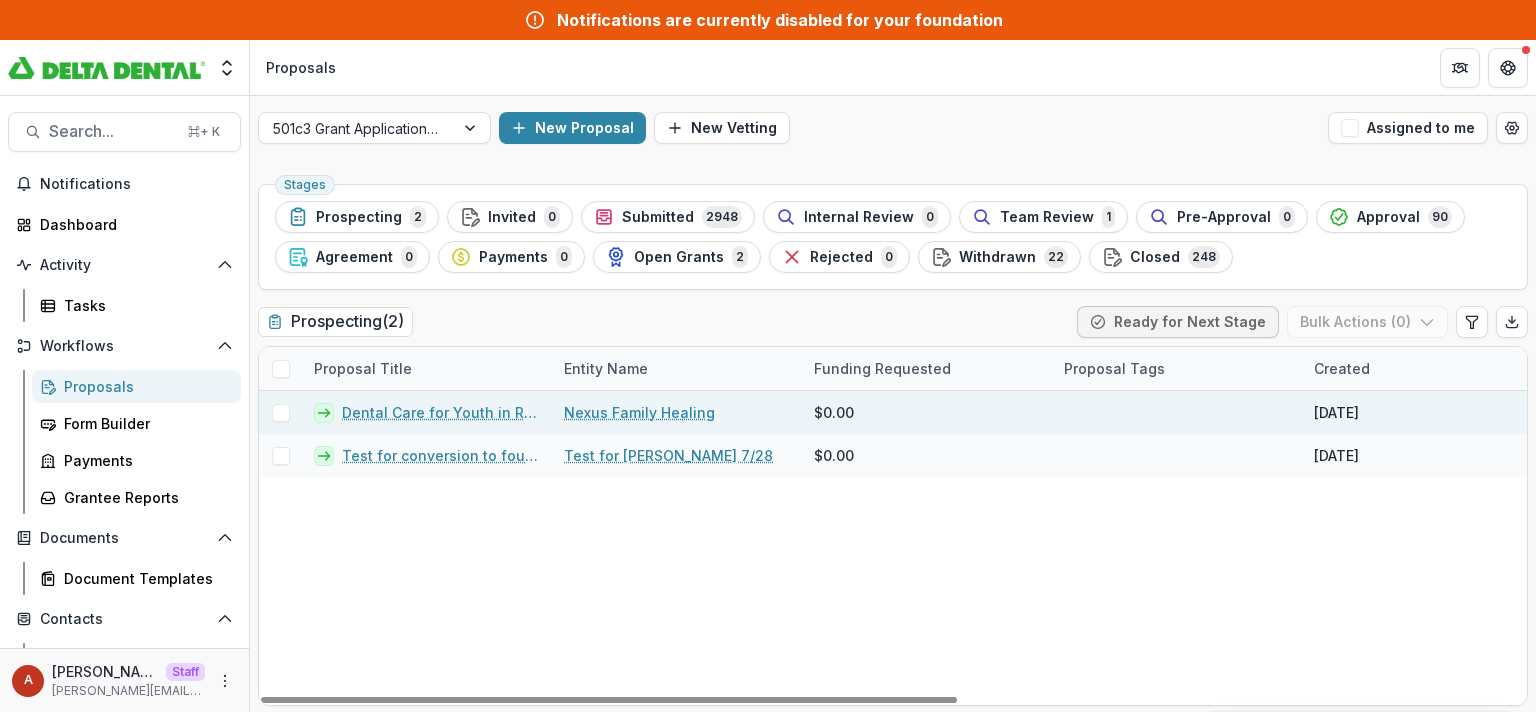 click on "Nexus Family Healing" at bounding box center (639, 412) 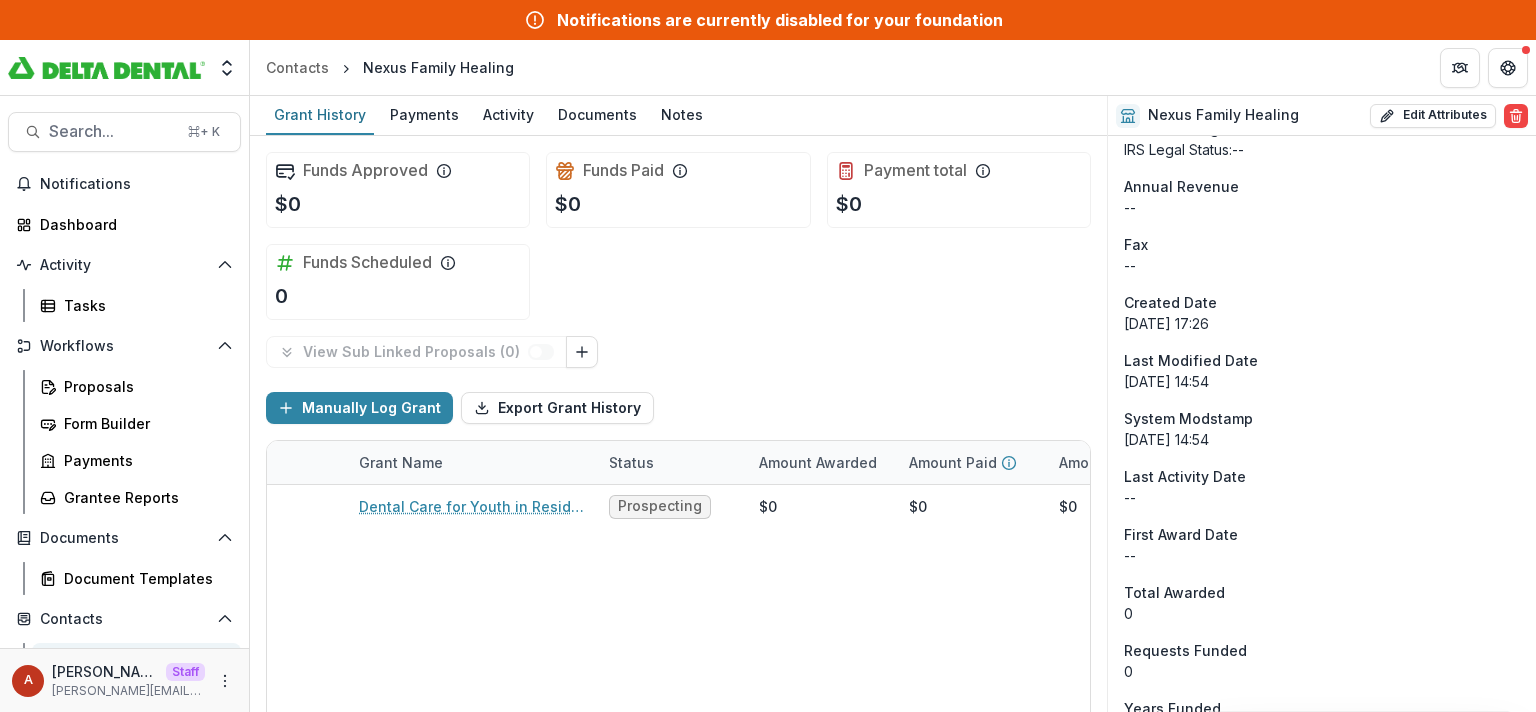 scroll, scrollTop: 2522, scrollLeft: 0, axis: vertical 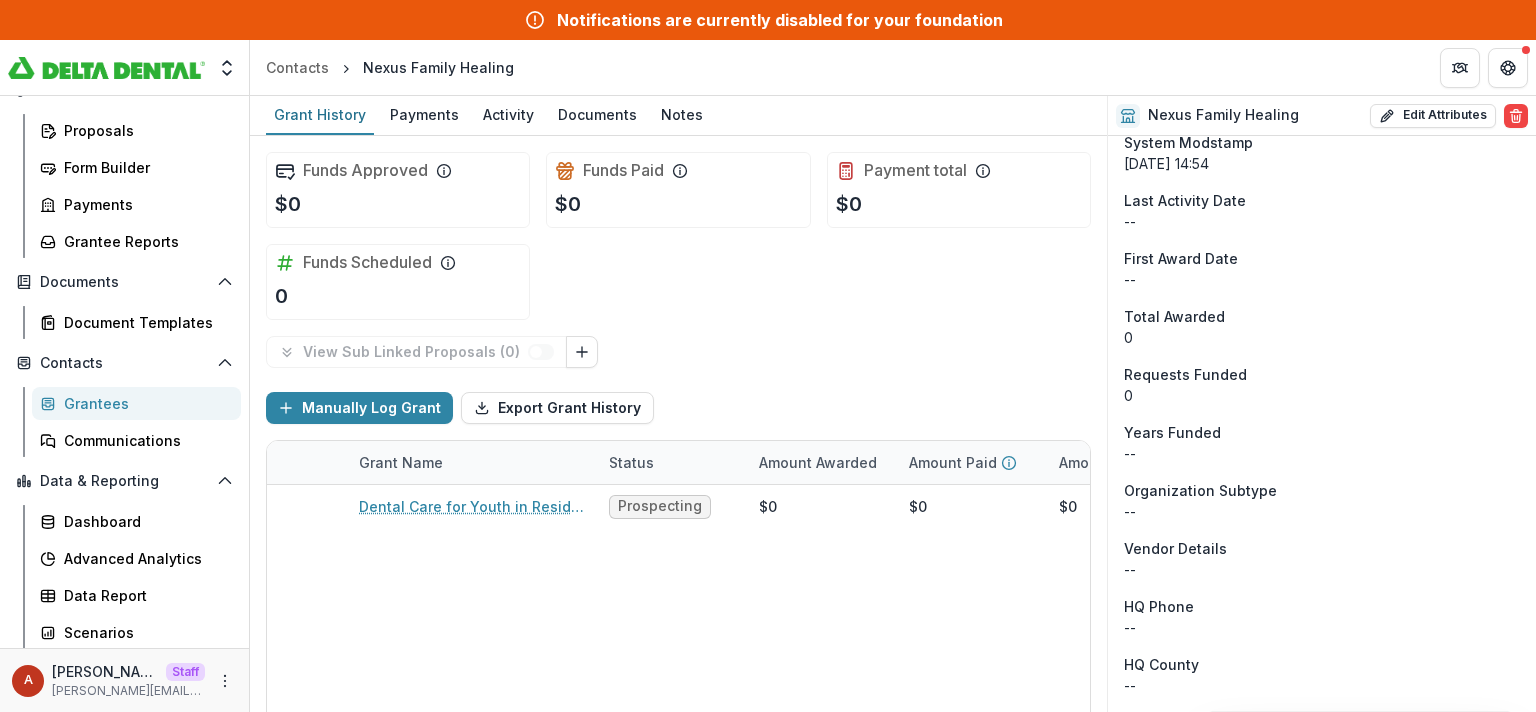 click on "Grantees" at bounding box center [144, 403] 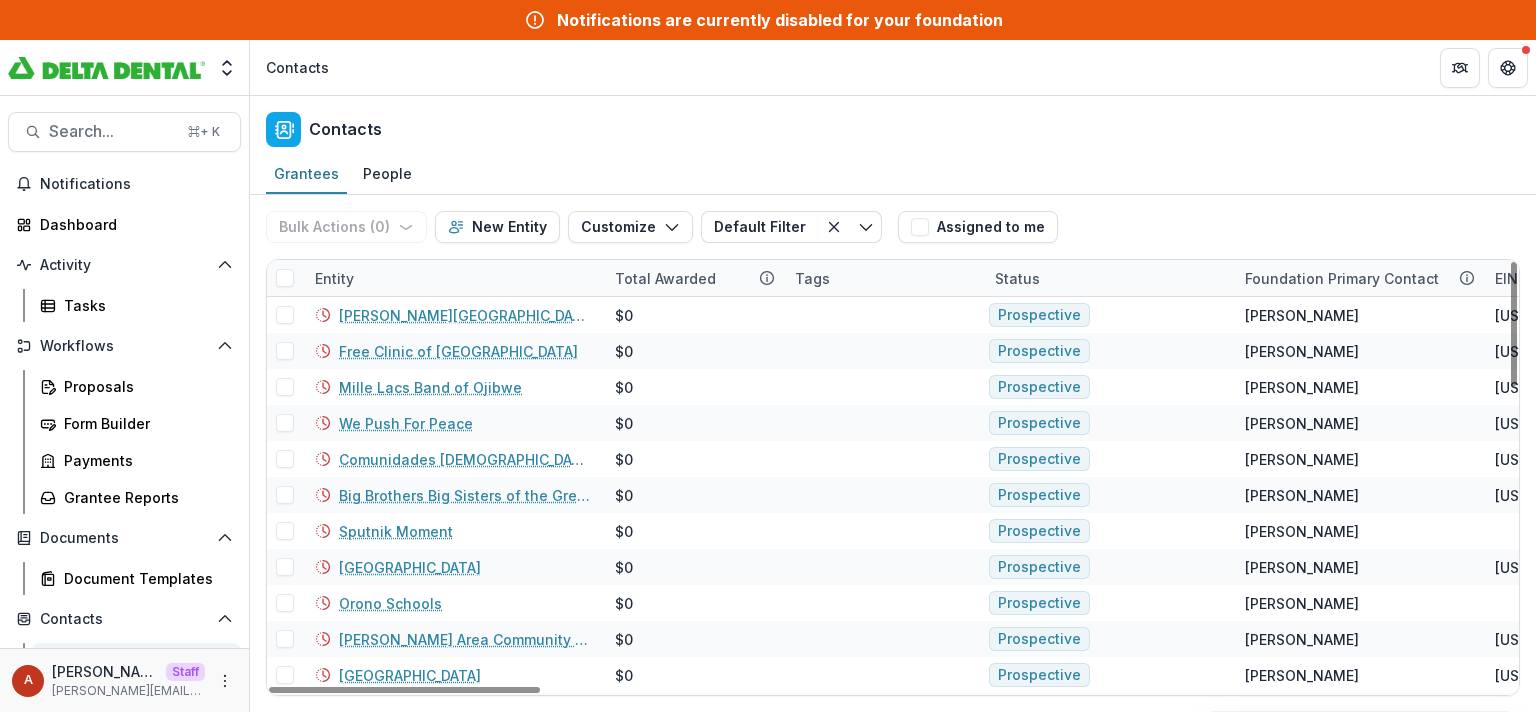 click on "Entity" at bounding box center [334, 278] 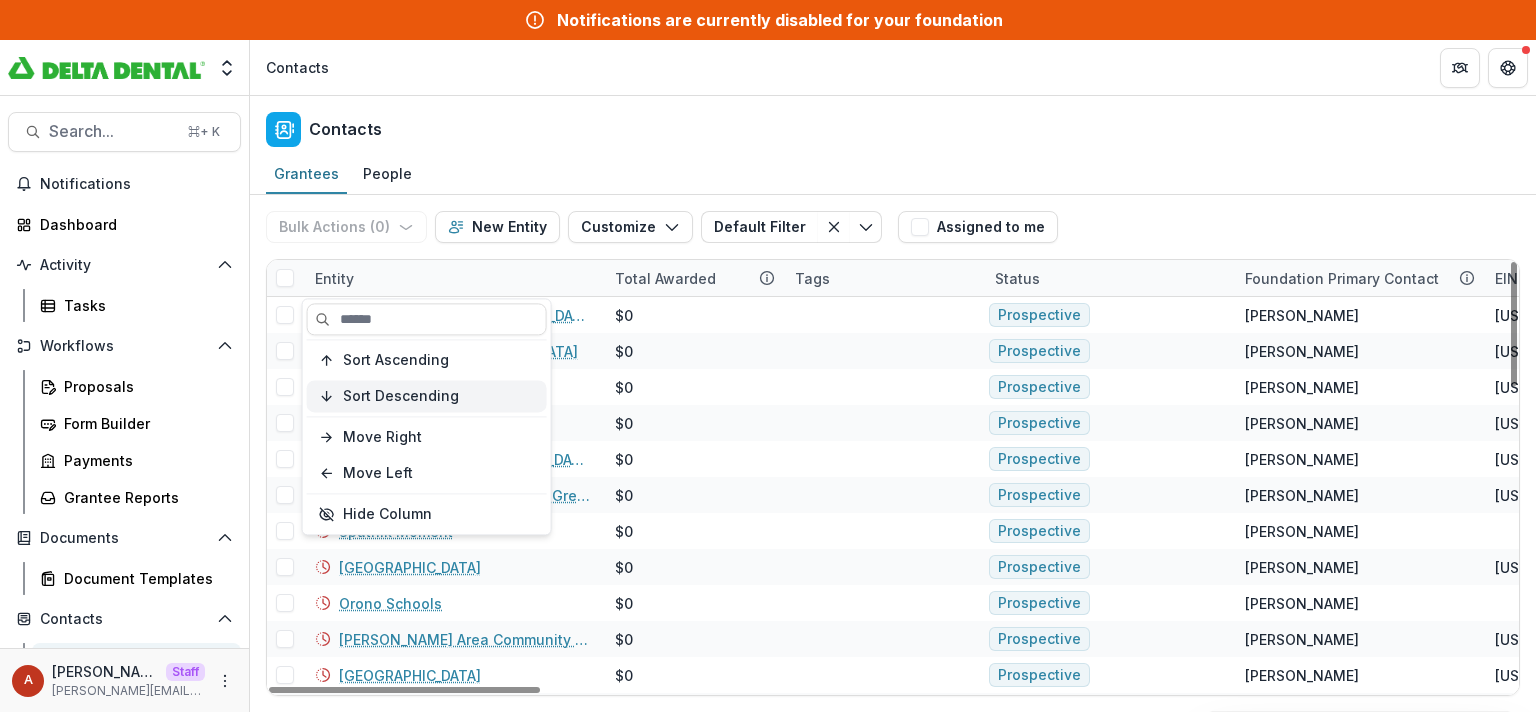 click on "Sort Descending" at bounding box center (401, 396) 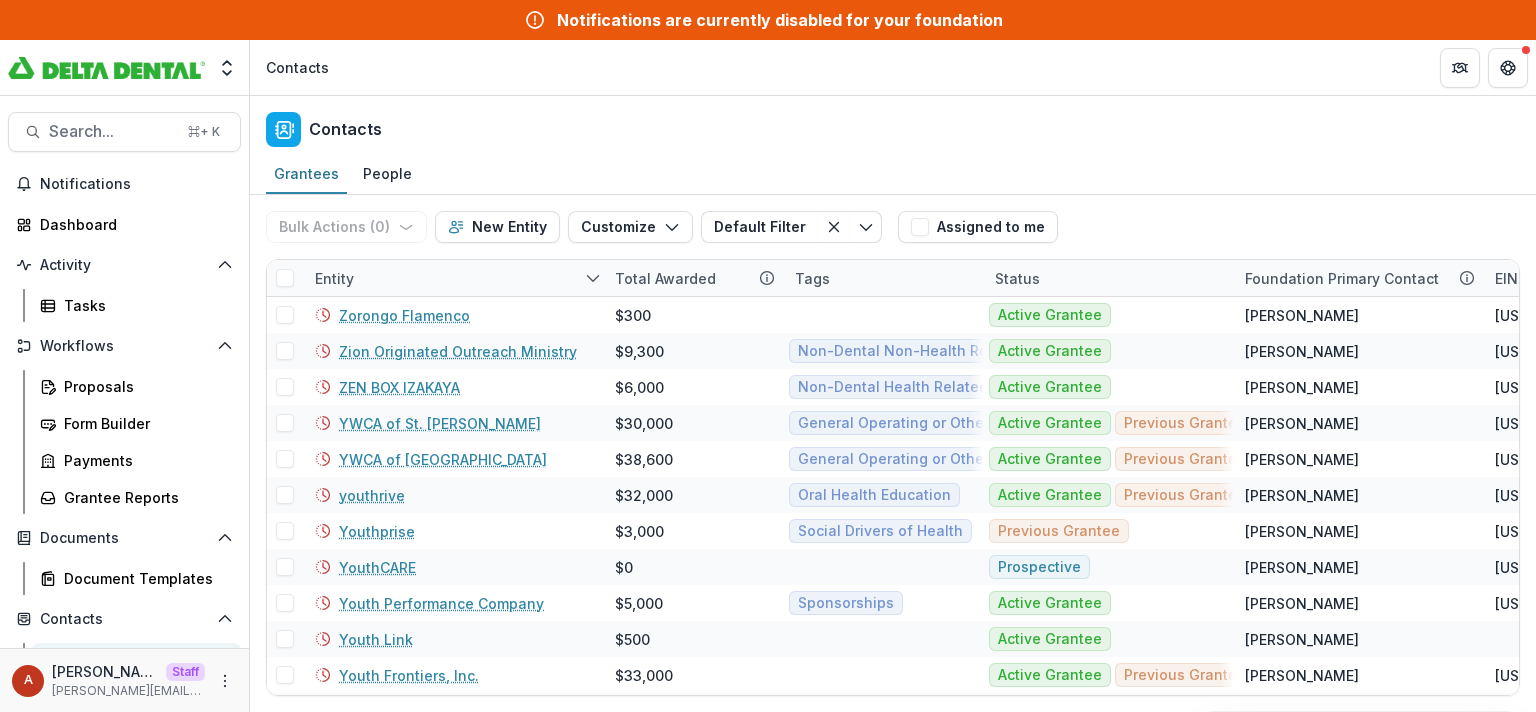 click on "Contacts" at bounding box center (893, 125) 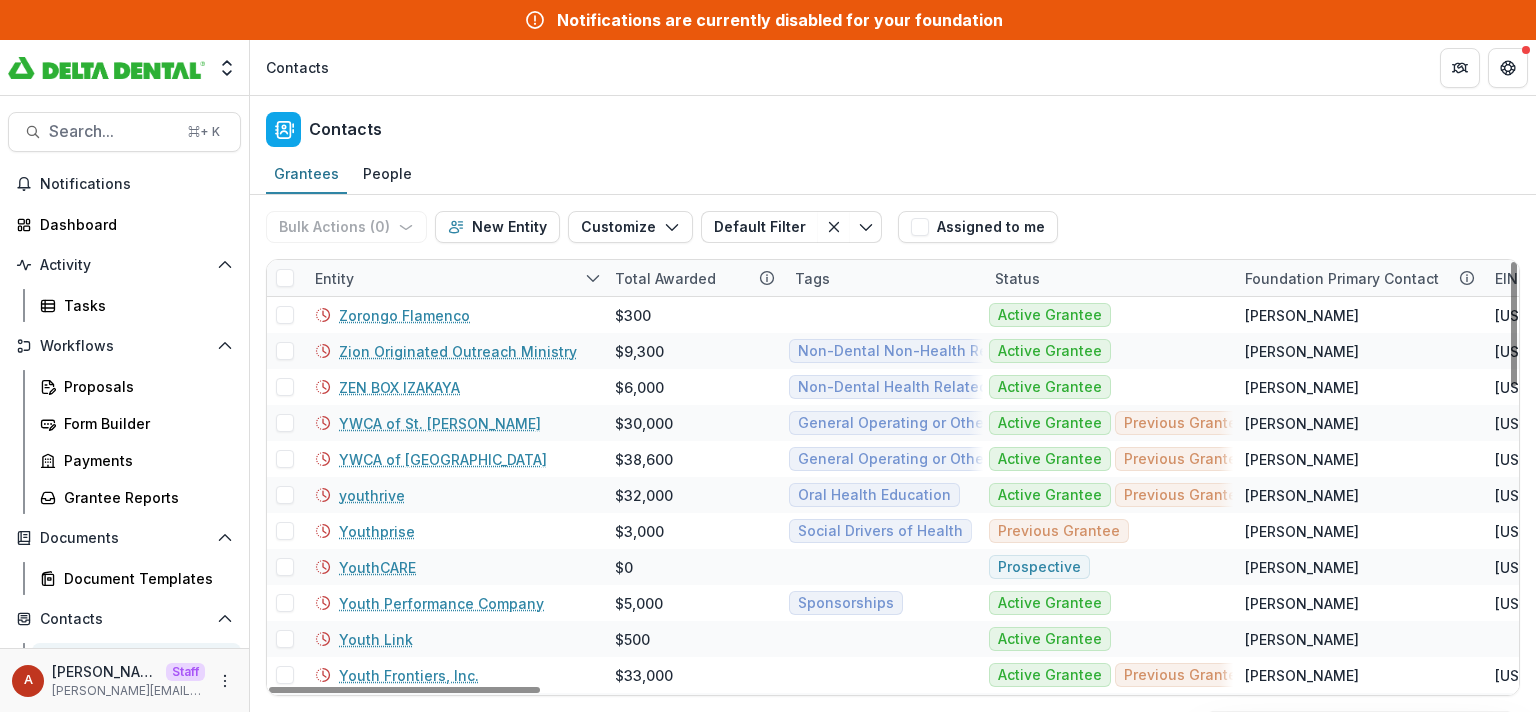 click on "Total Awarded" at bounding box center [665, 278] 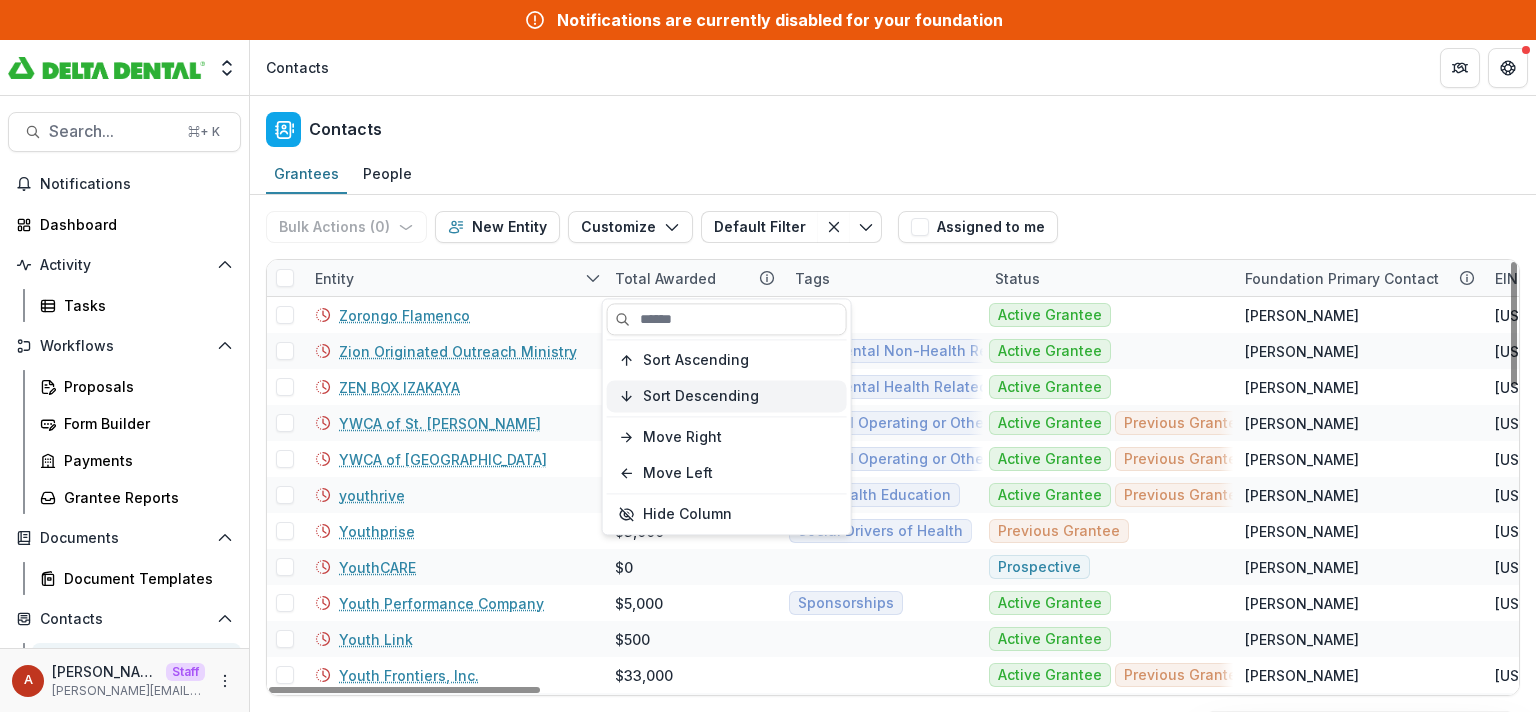 click on "Sort Descending" at bounding box center [701, 396] 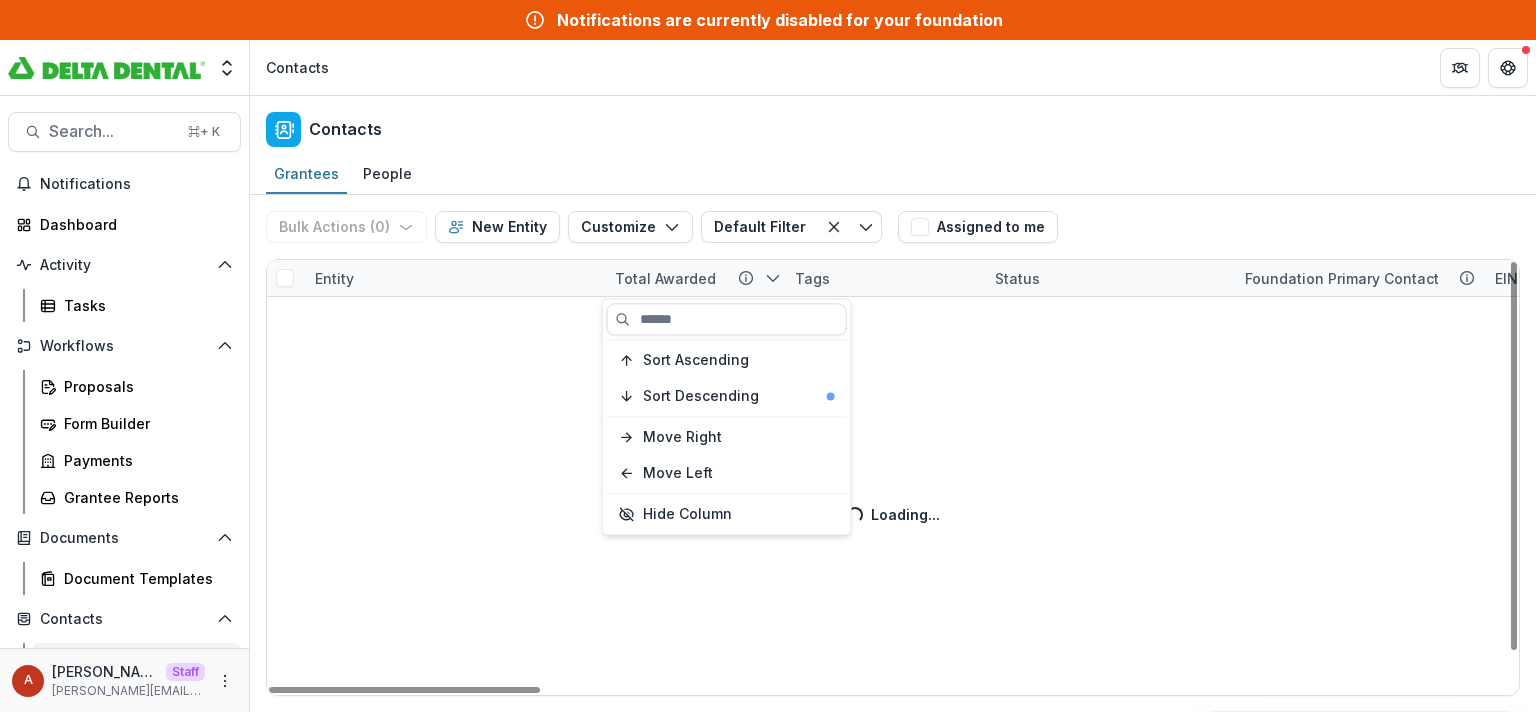 click on "Contacts" at bounding box center (893, 125) 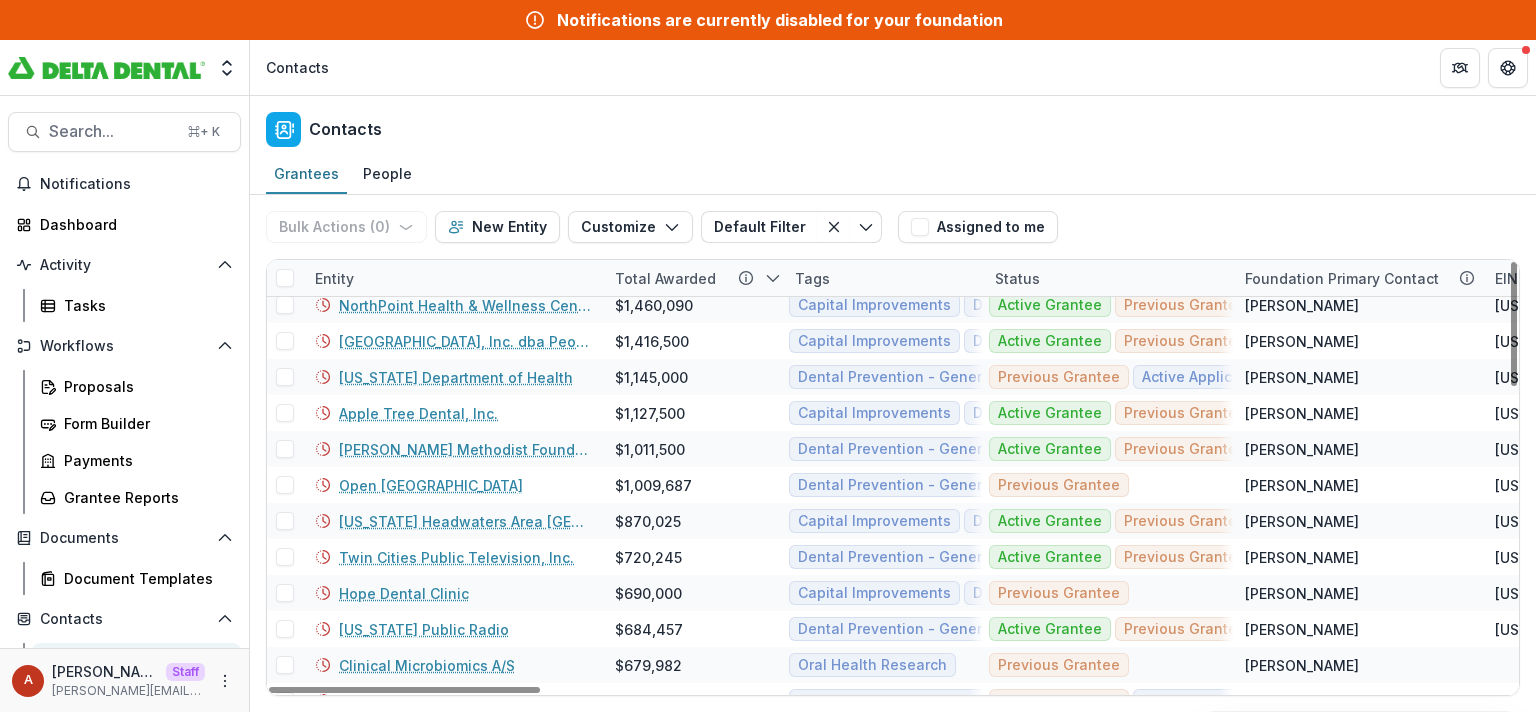 scroll, scrollTop: 653, scrollLeft: 0, axis: vertical 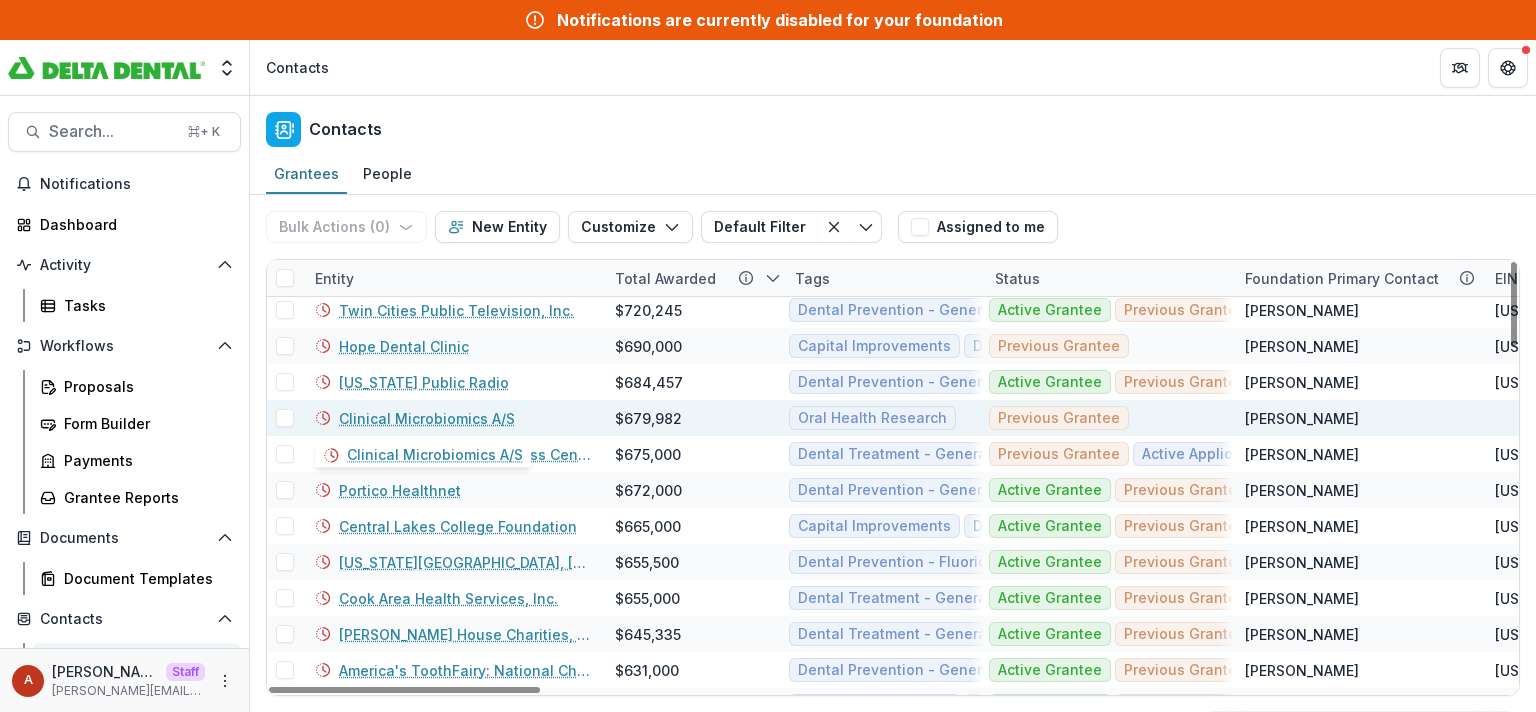 click on "Clinical Microbiomics A/S" at bounding box center (427, 418) 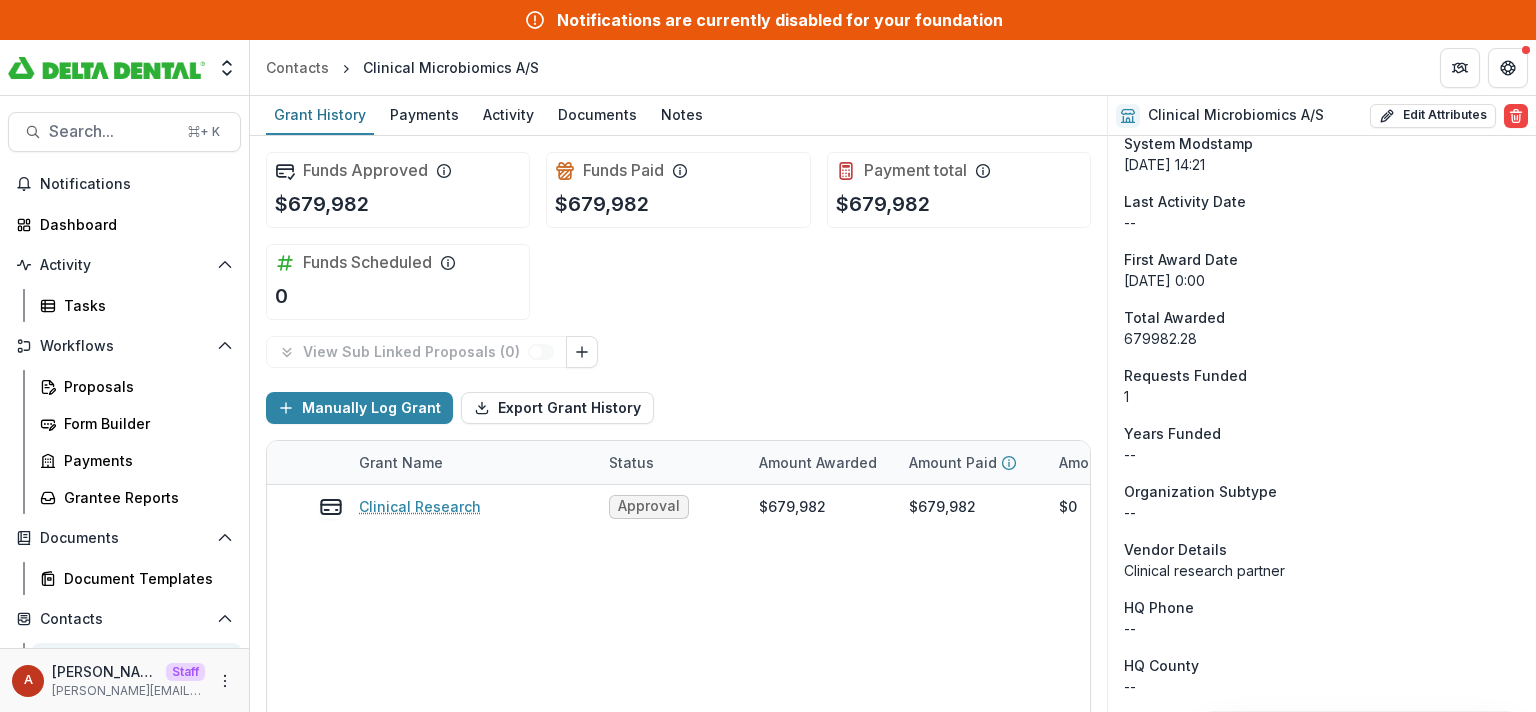 scroll, scrollTop: 2120, scrollLeft: 0, axis: vertical 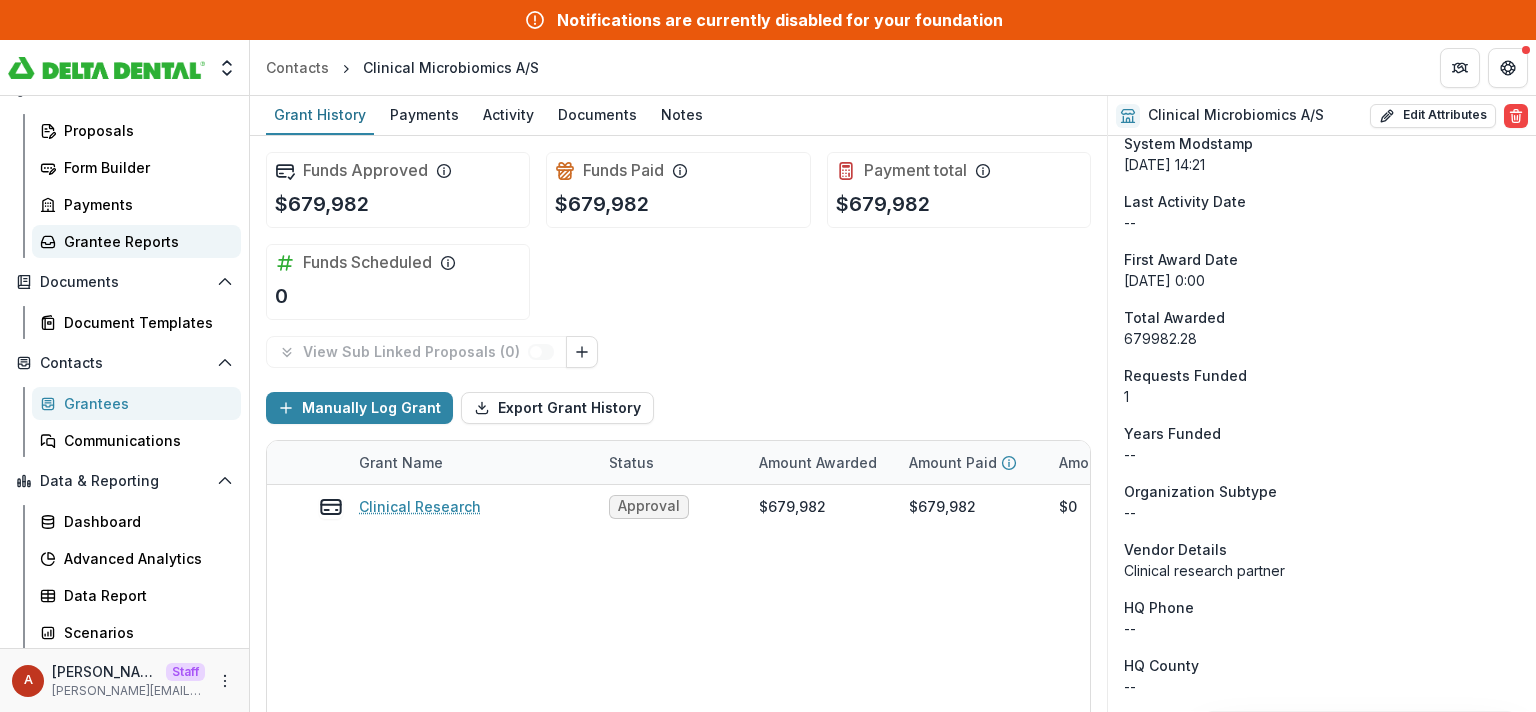 click on "Grantee Reports" at bounding box center [144, 241] 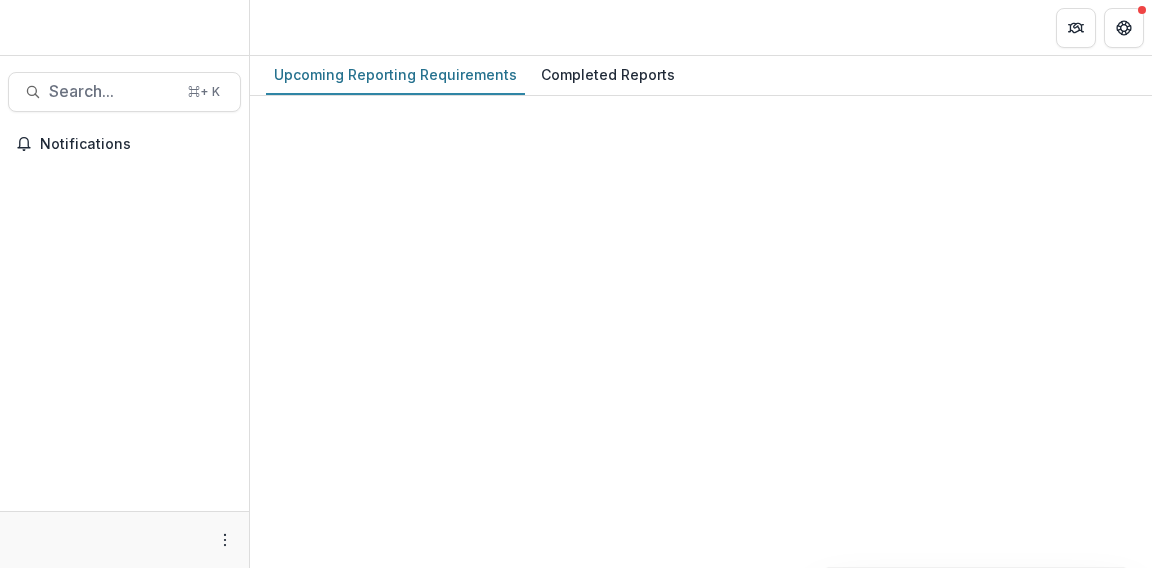 scroll, scrollTop: 0, scrollLeft: 0, axis: both 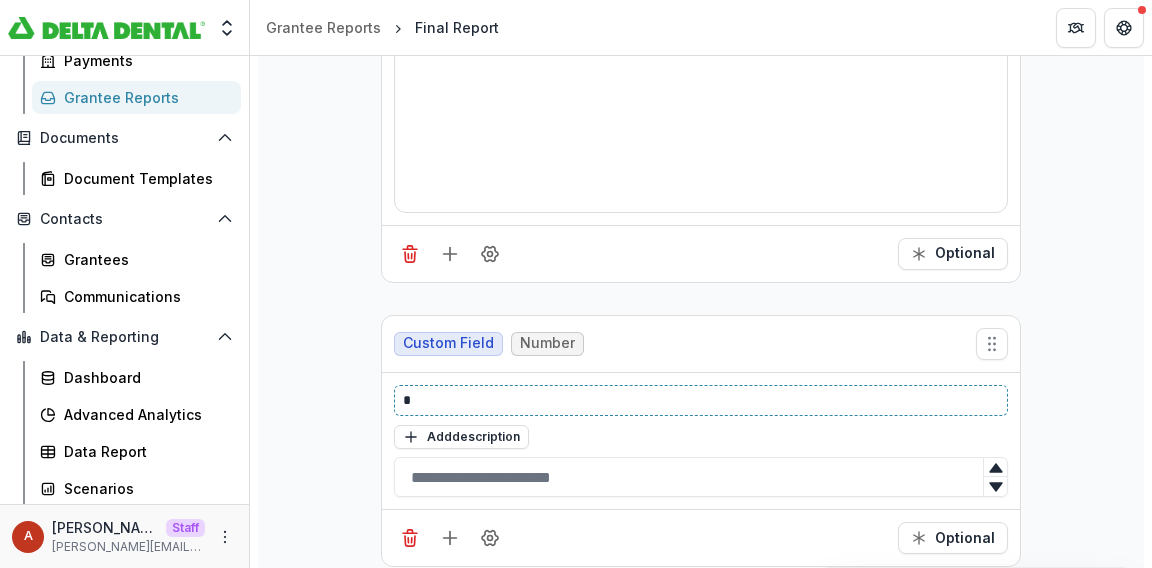 click on "*" at bounding box center [701, 400] 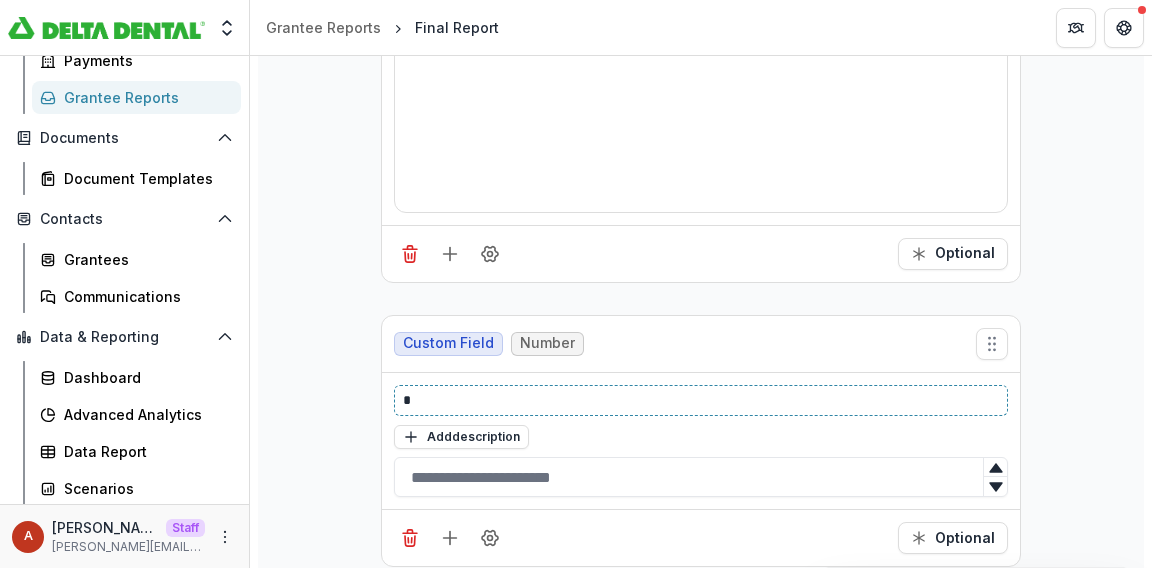 type 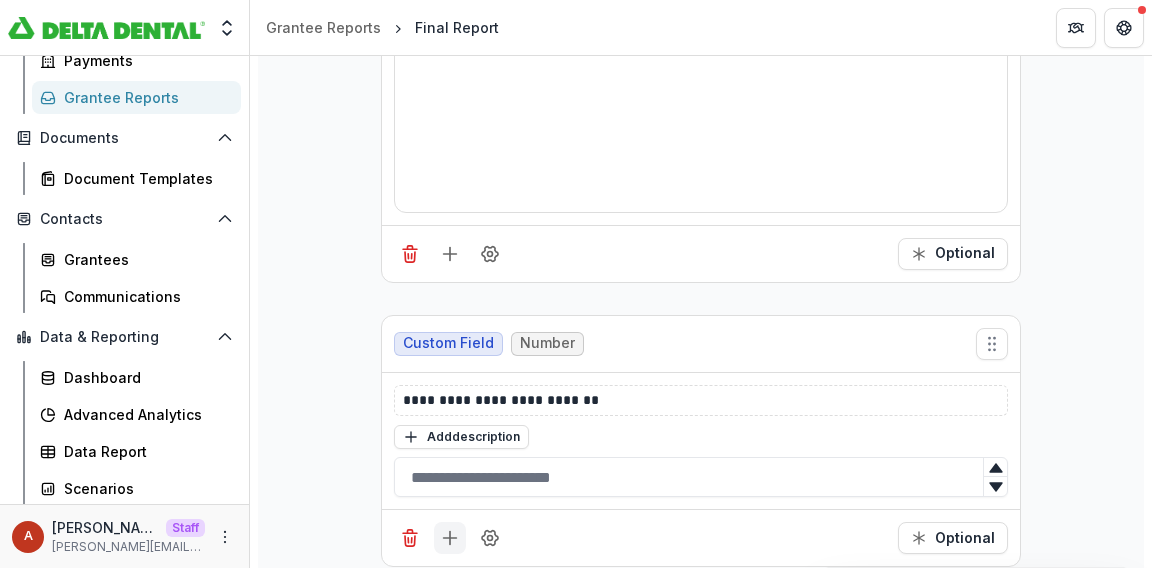 click 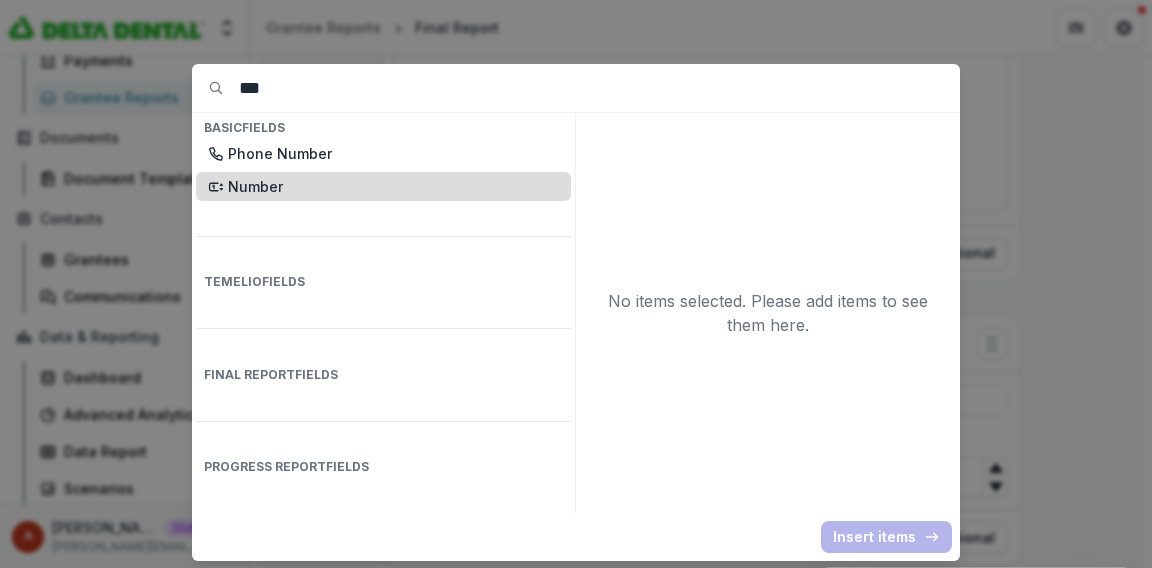 type on "***" 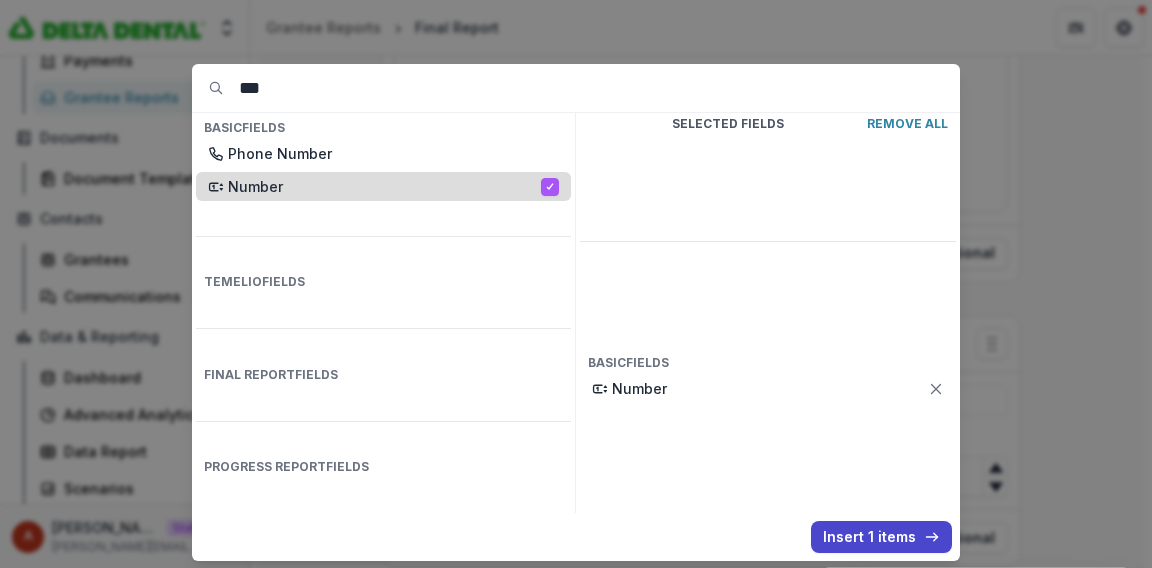 click on "Number" at bounding box center [384, 186] 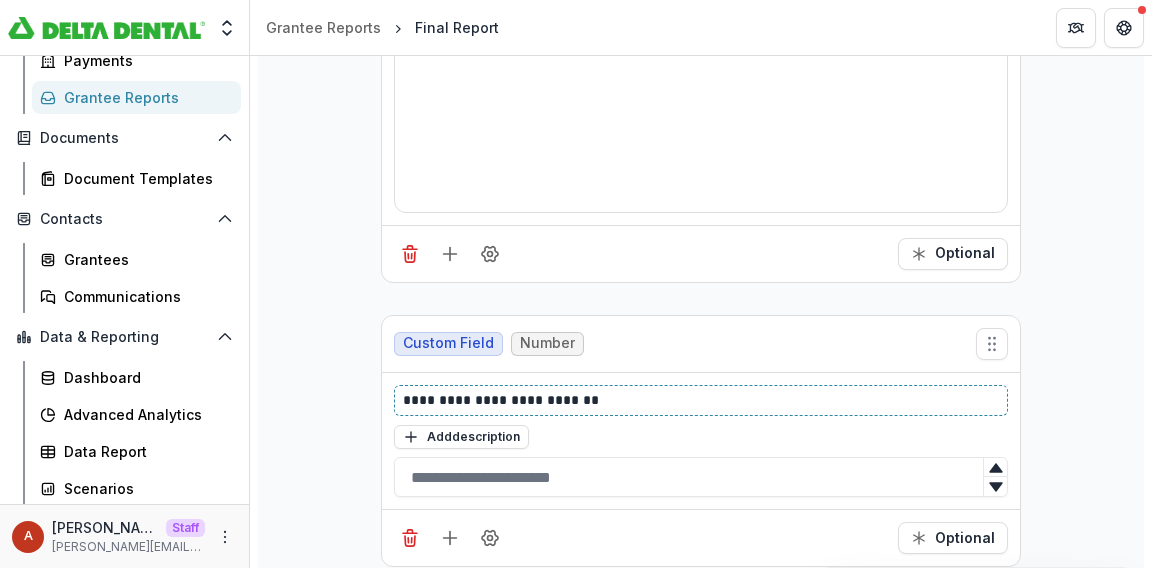 click on "**********" at bounding box center [701, 400] 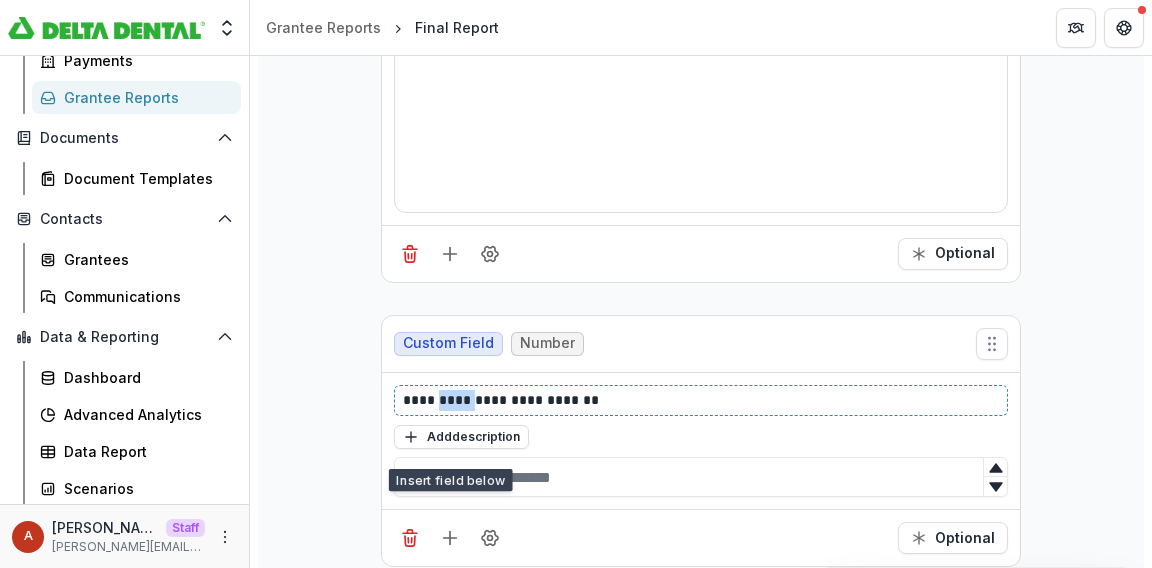 click on "**********" at bounding box center (701, 400) 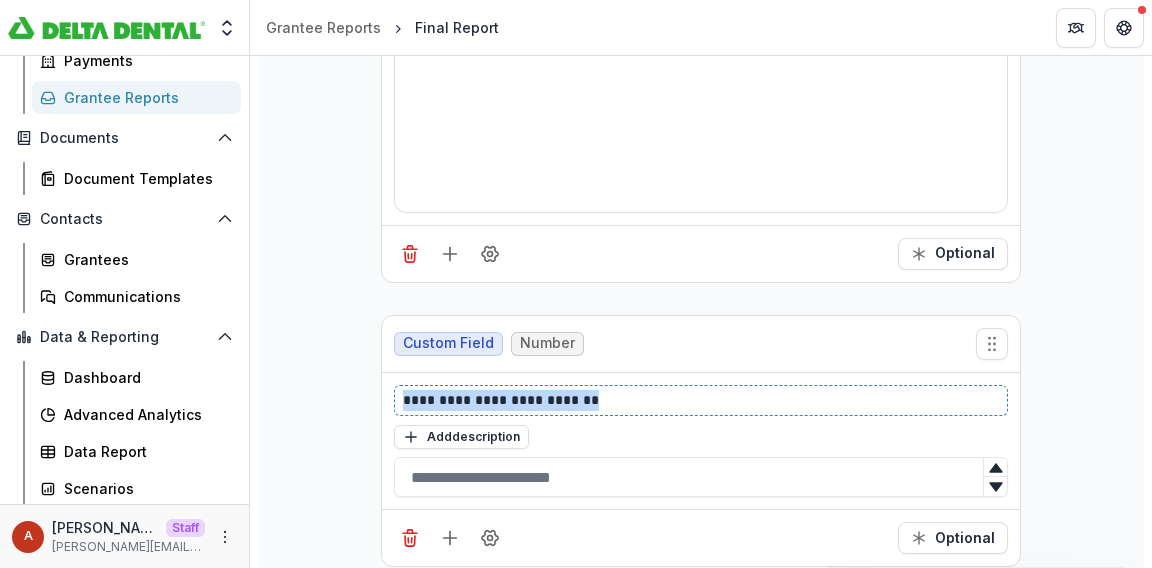 copy on "**********" 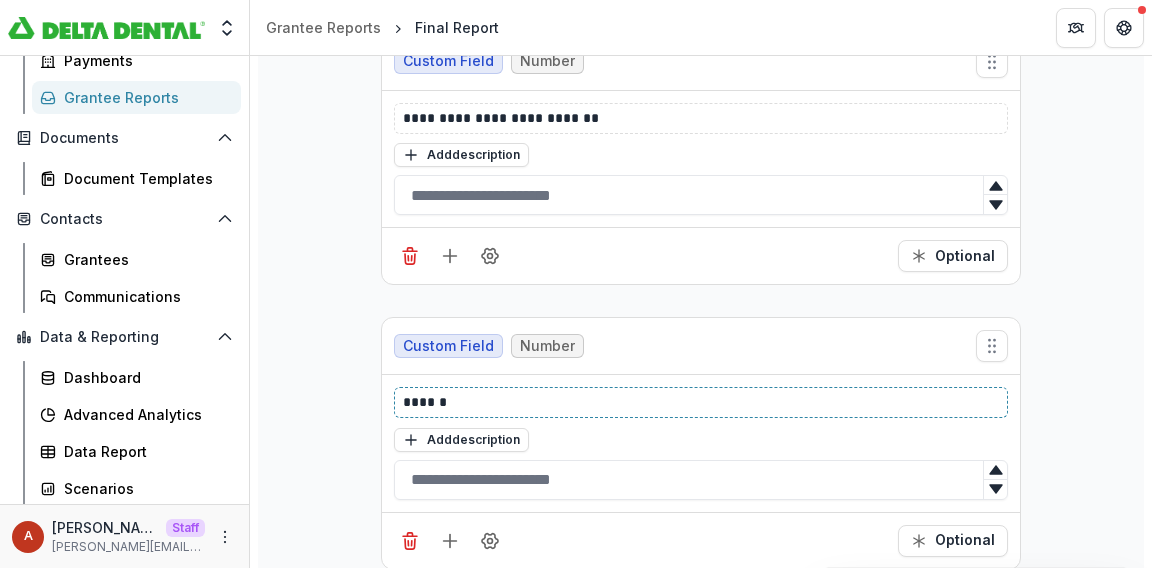 click on "******" at bounding box center [701, 402] 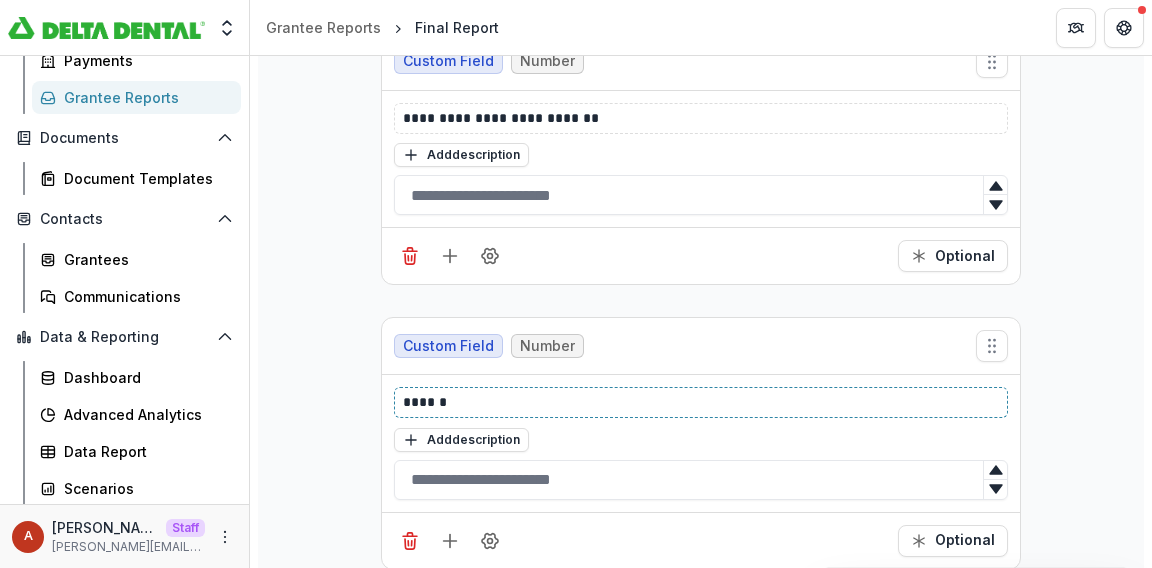 click on "******" at bounding box center [701, 402] 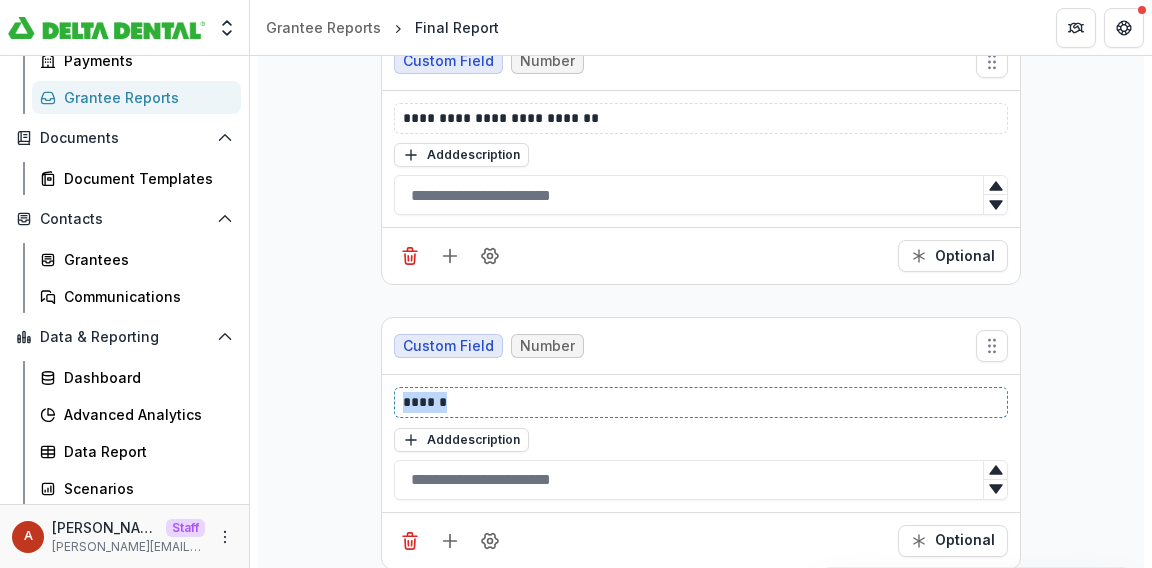 paste 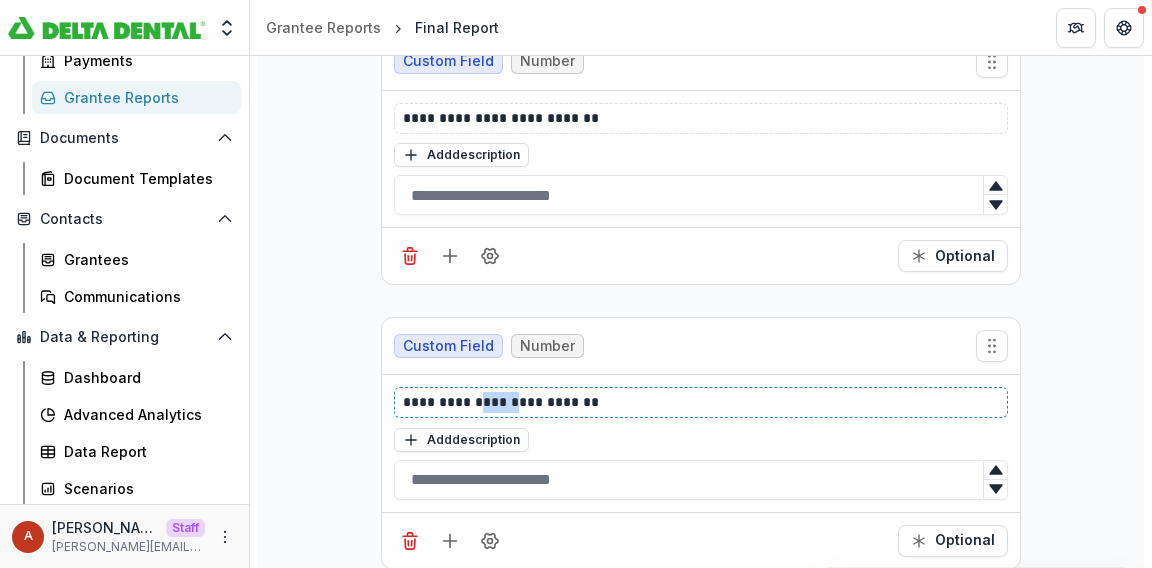 drag, startPoint x: 514, startPoint y: 377, endPoint x: 482, endPoint y: 378, distance: 32.01562 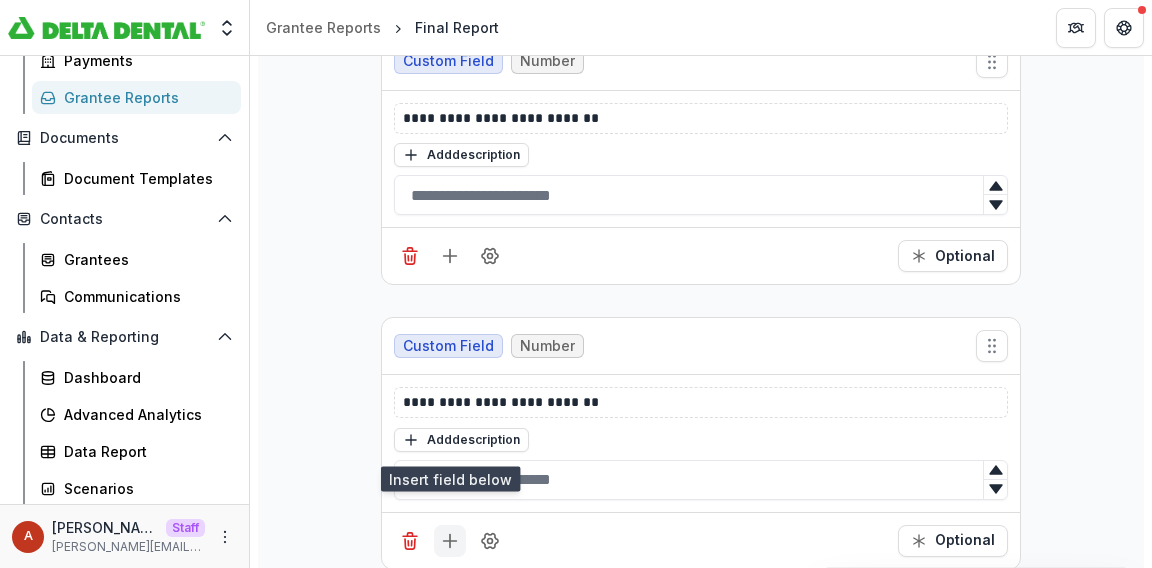 click 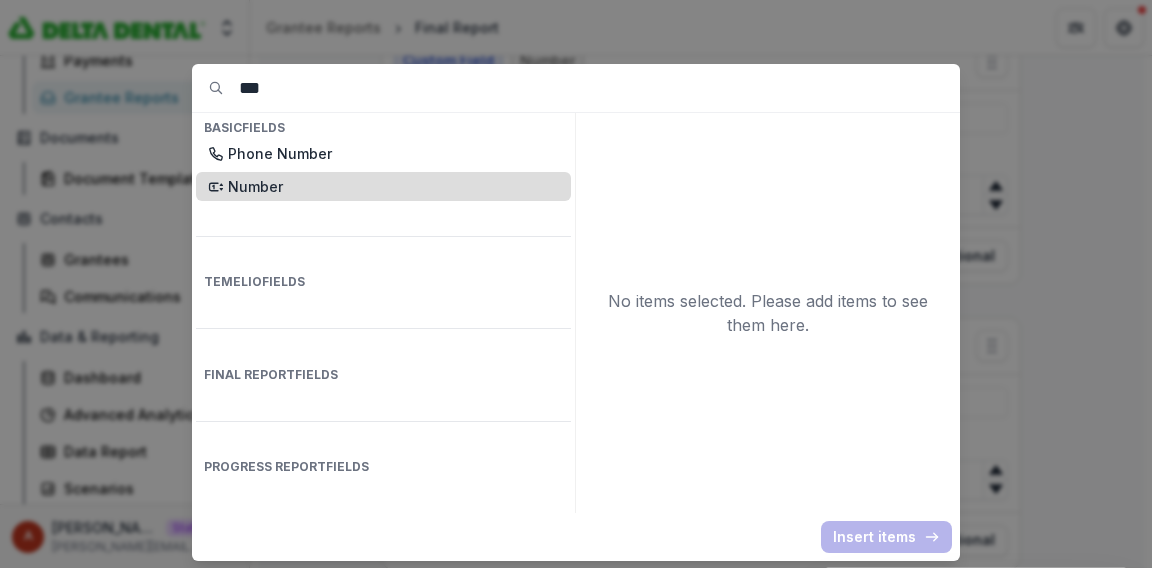 click on "Number" at bounding box center [393, 186] 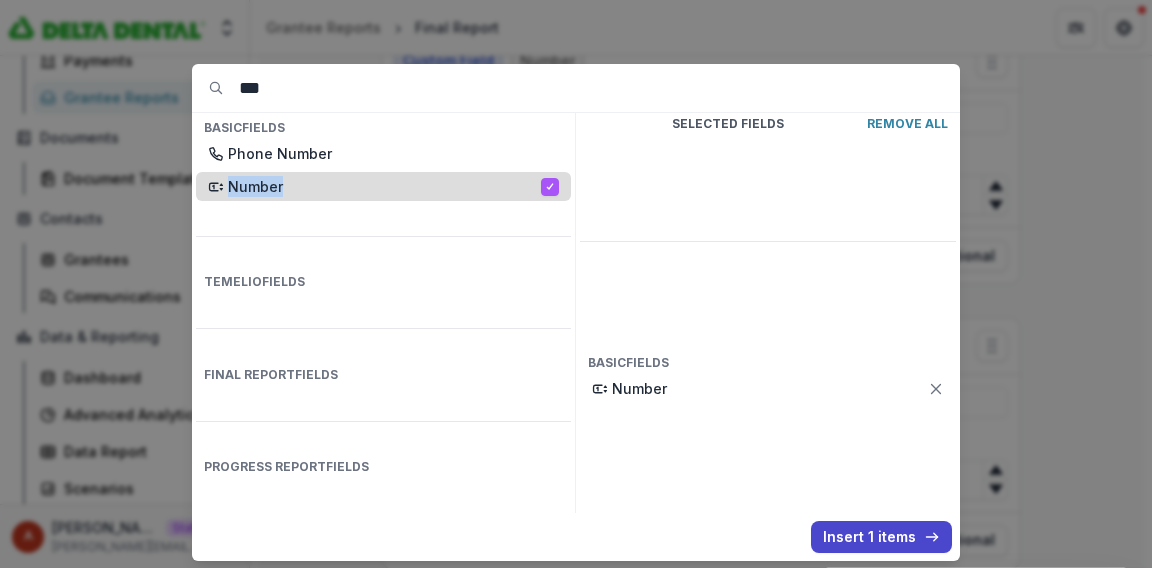 click on "Number" at bounding box center [384, 186] 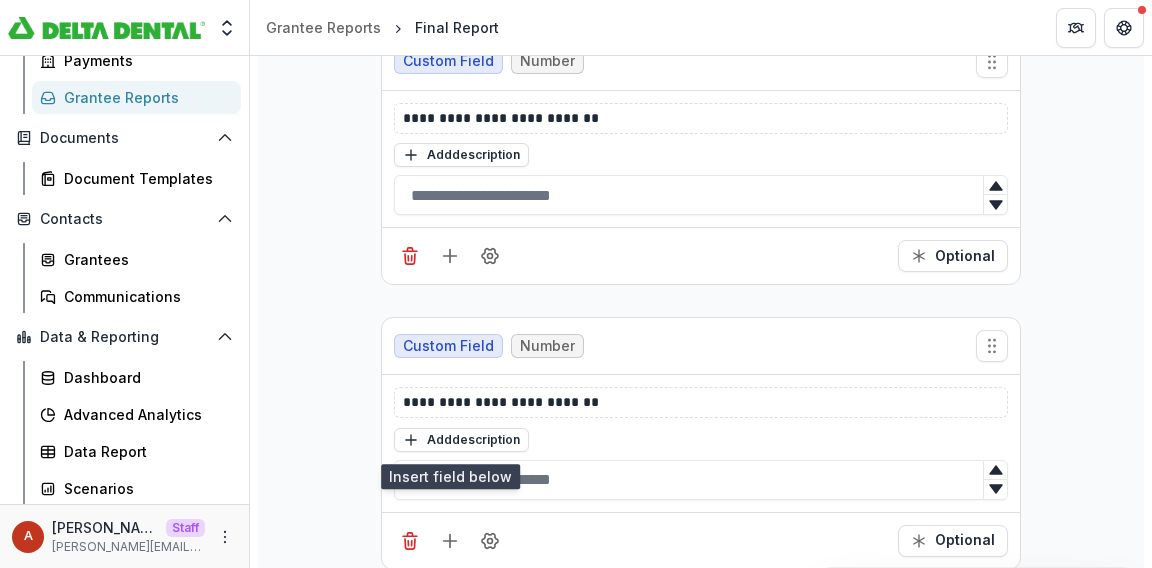 scroll, scrollTop: 6358, scrollLeft: 0, axis: vertical 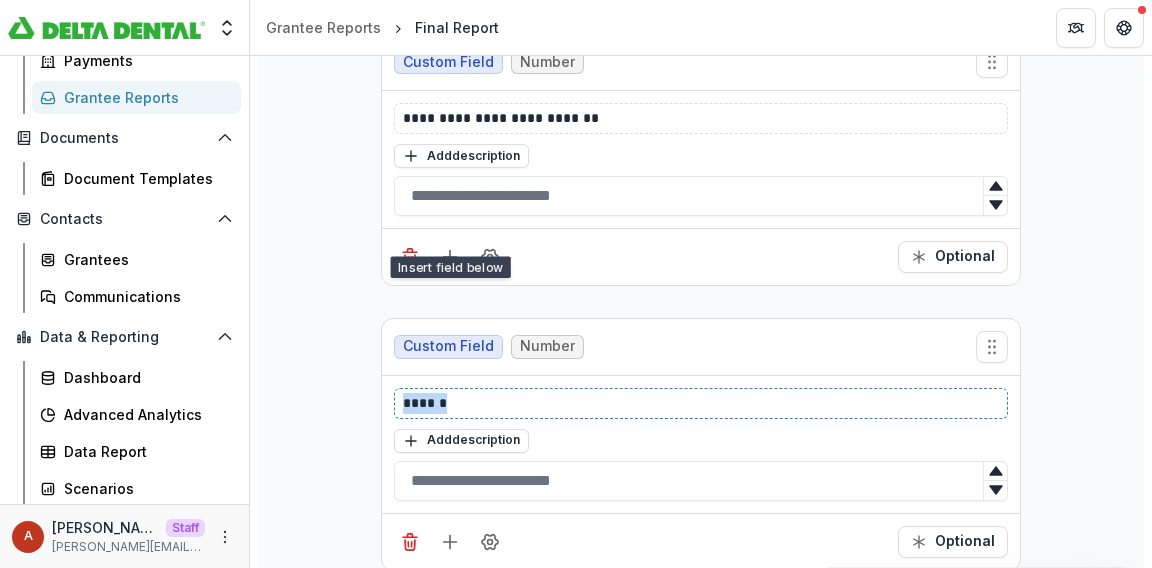 drag, startPoint x: 458, startPoint y: 379, endPoint x: 346, endPoint y: 381, distance: 112.01785 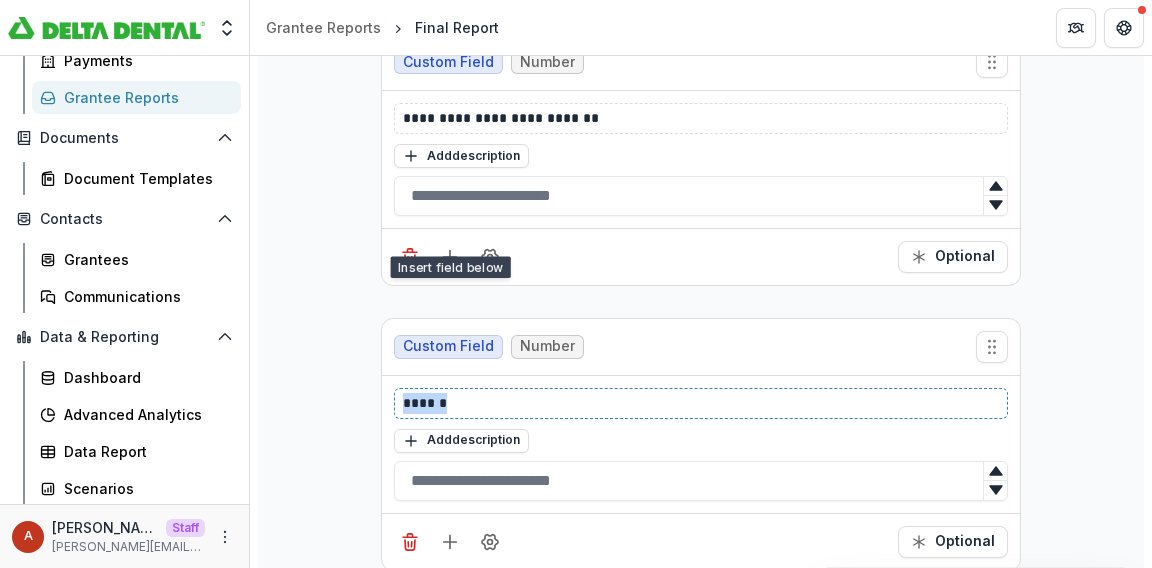 click on "**********" at bounding box center [701, -2733] 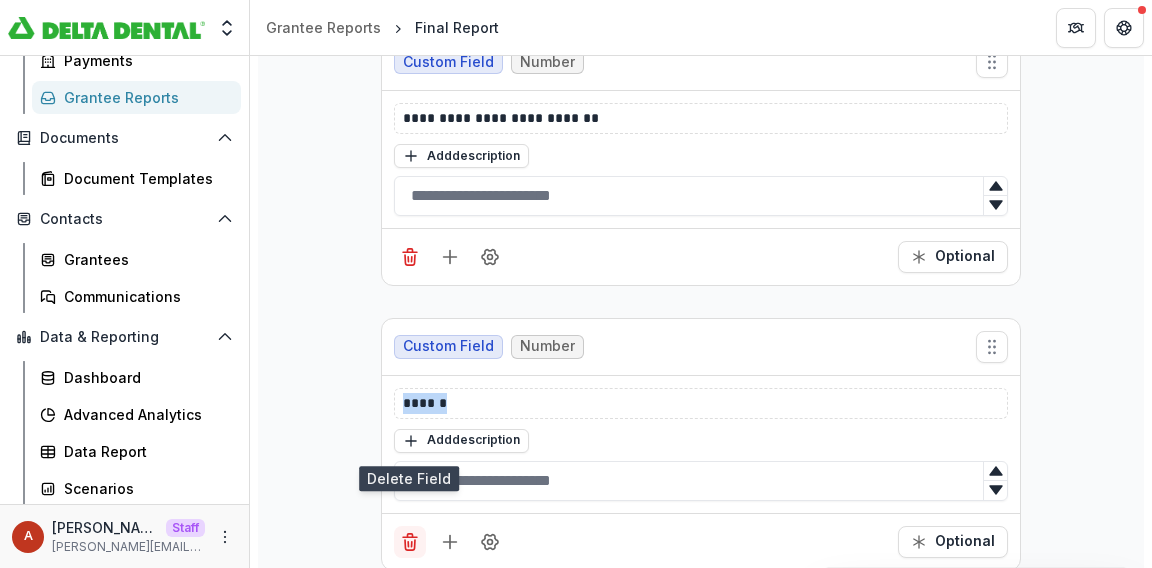 click 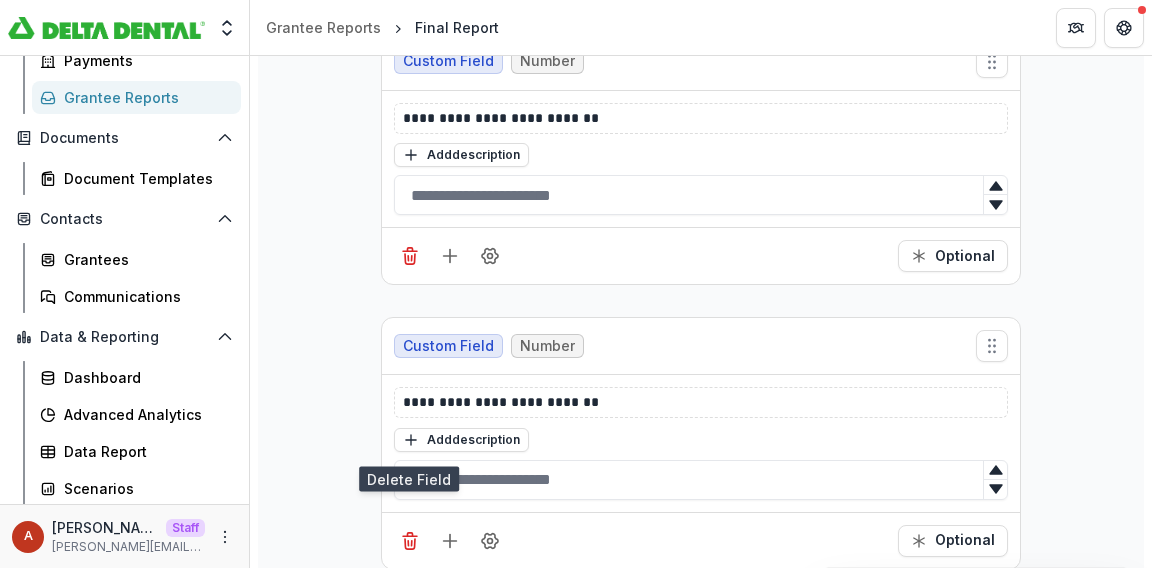 click 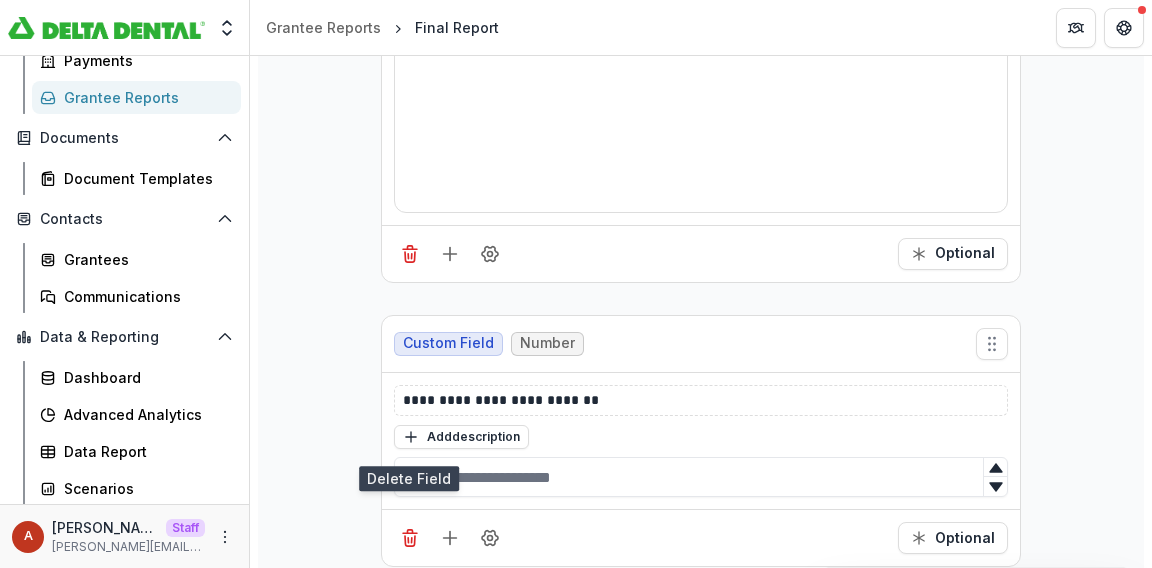 click 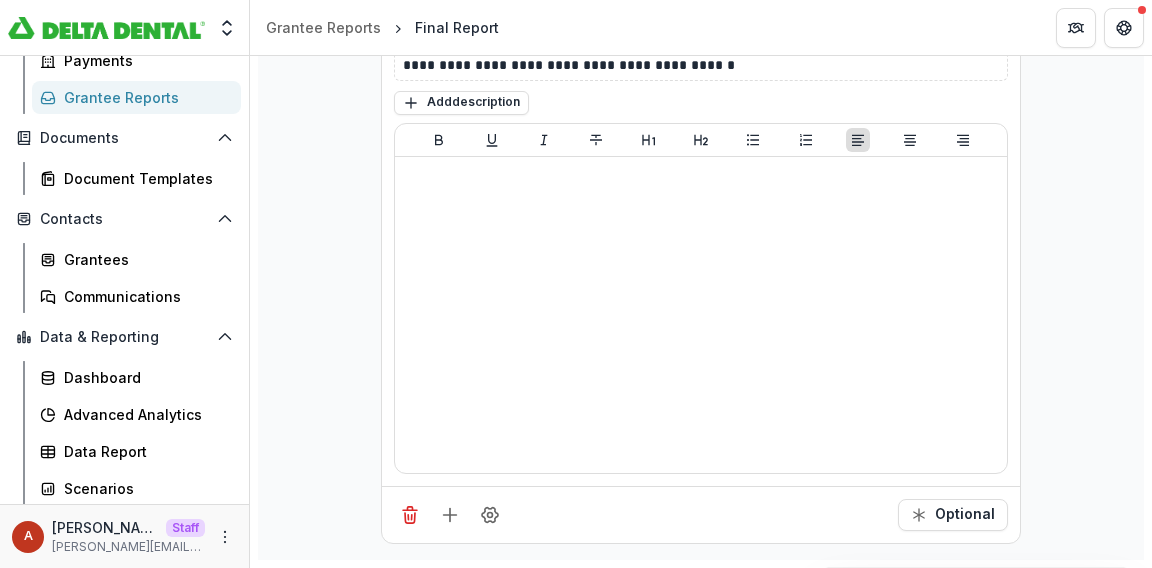 scroll, scrollTop: 5508, scrollLeft: 0, axis: vertical 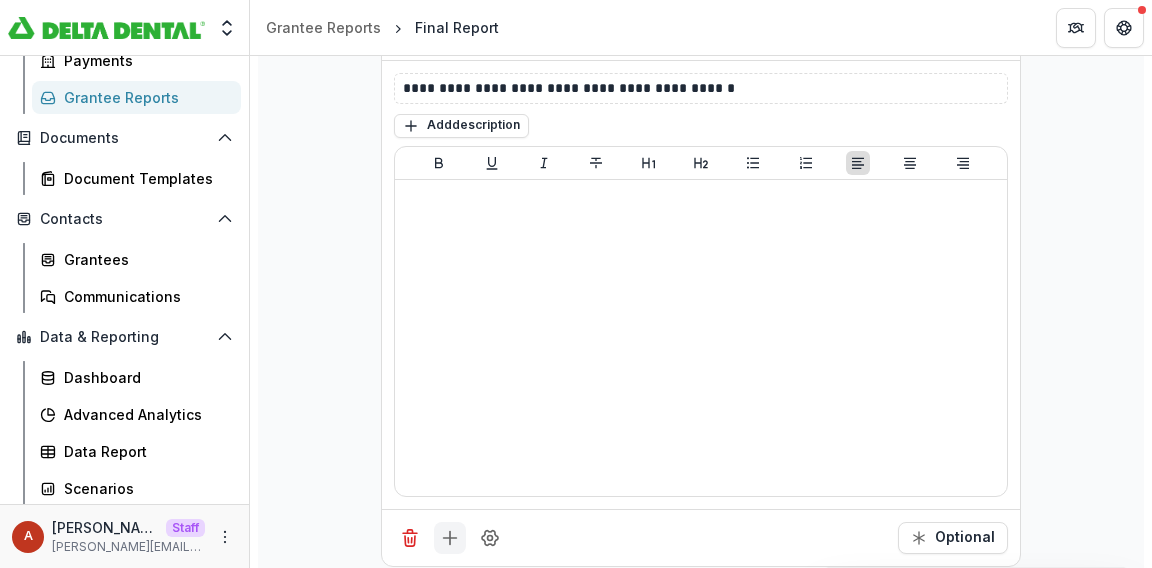 click 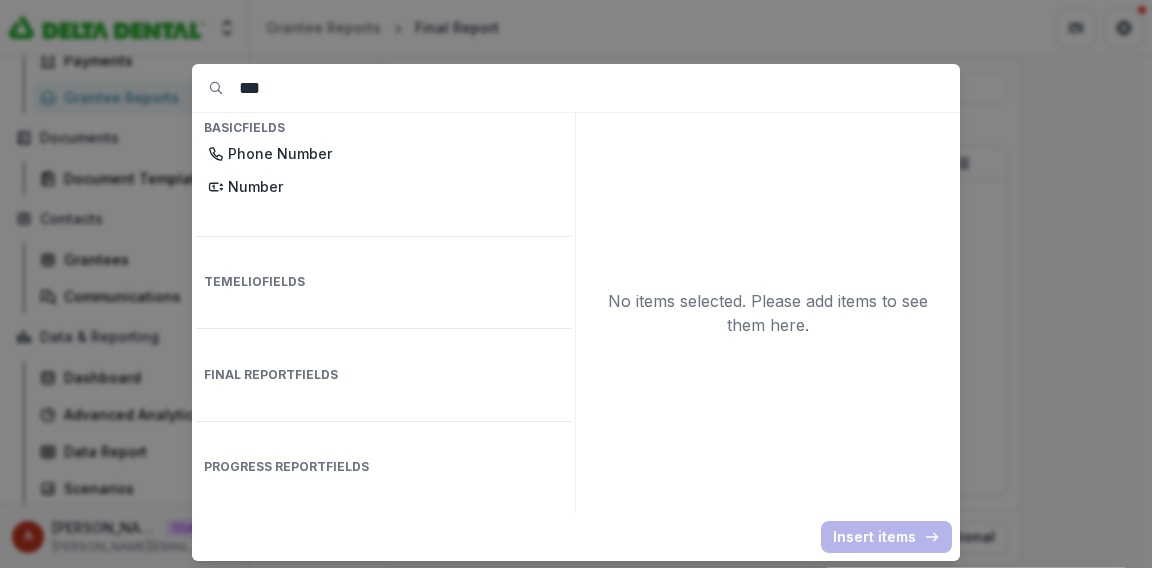 drag, startPoint x: 278, startPoint y: 87, endPoint x: 195, endPoint y: 82, distance: 83.15047 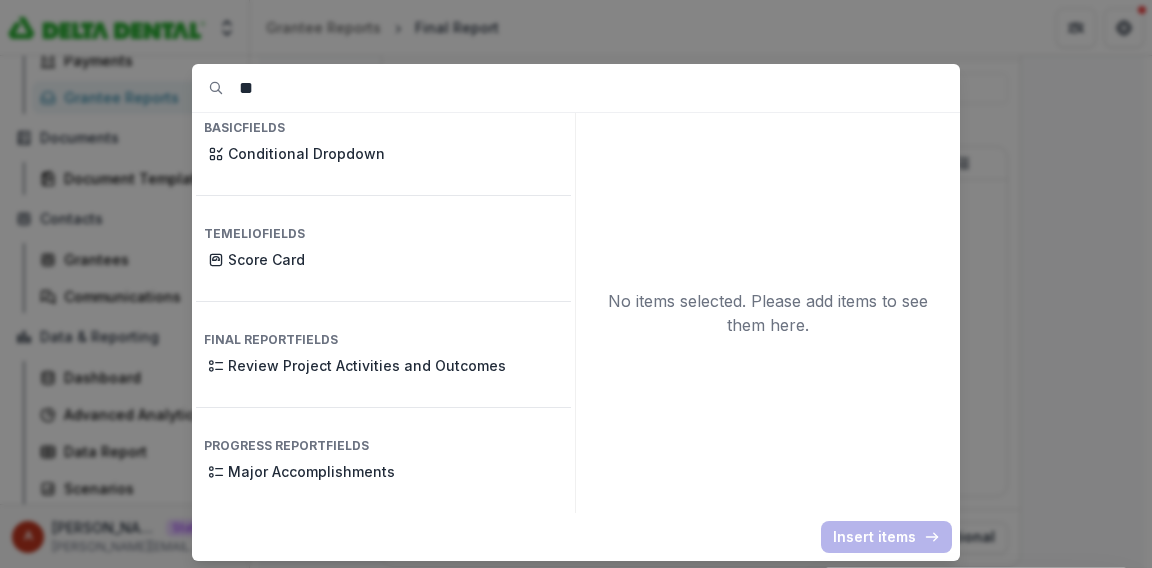 type on "*" 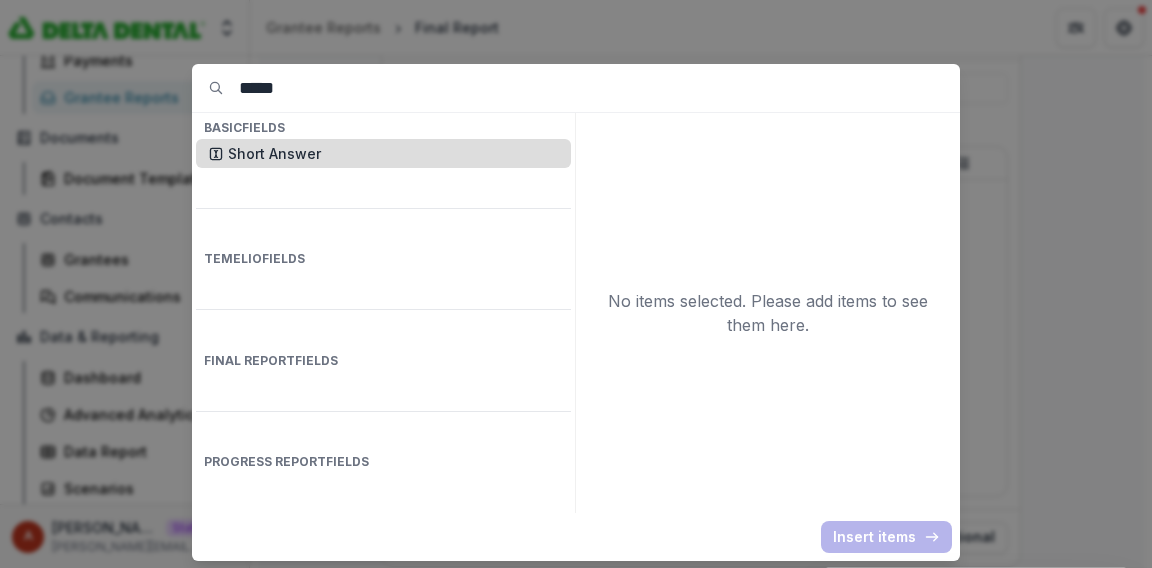 type on "*****" 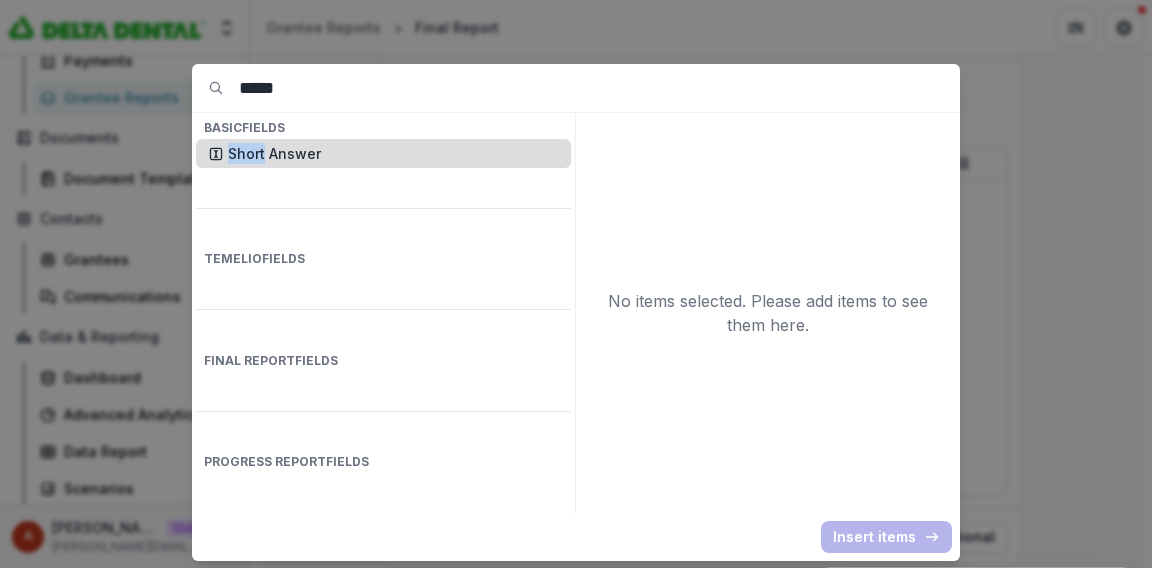 click on "Short Answer" at bounding box center (393, 153) 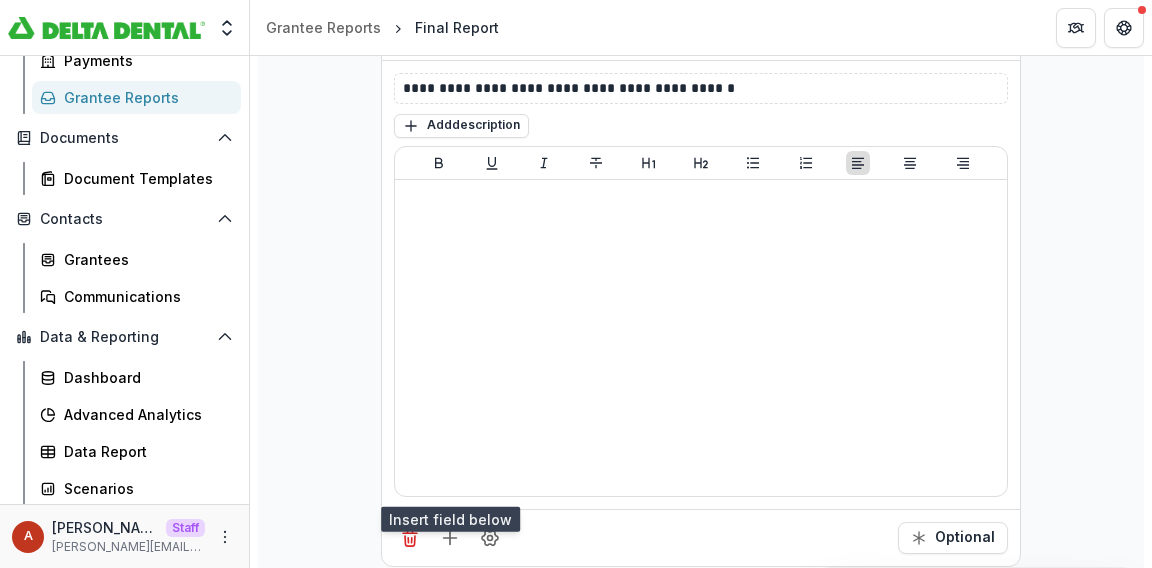 scroll, scrollTop: 5792, scrollLeft: 0, axis: vertical 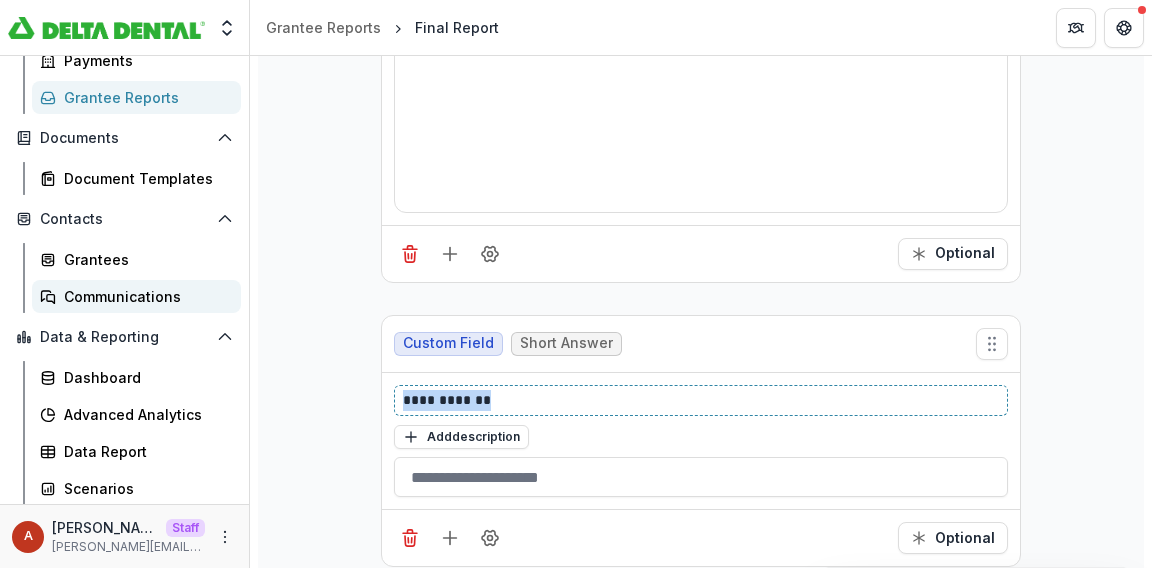 drag, startPoint x: 509, startPoint y: 376, endPoint x: 166, endPoint y: 296, distance: 352.2059 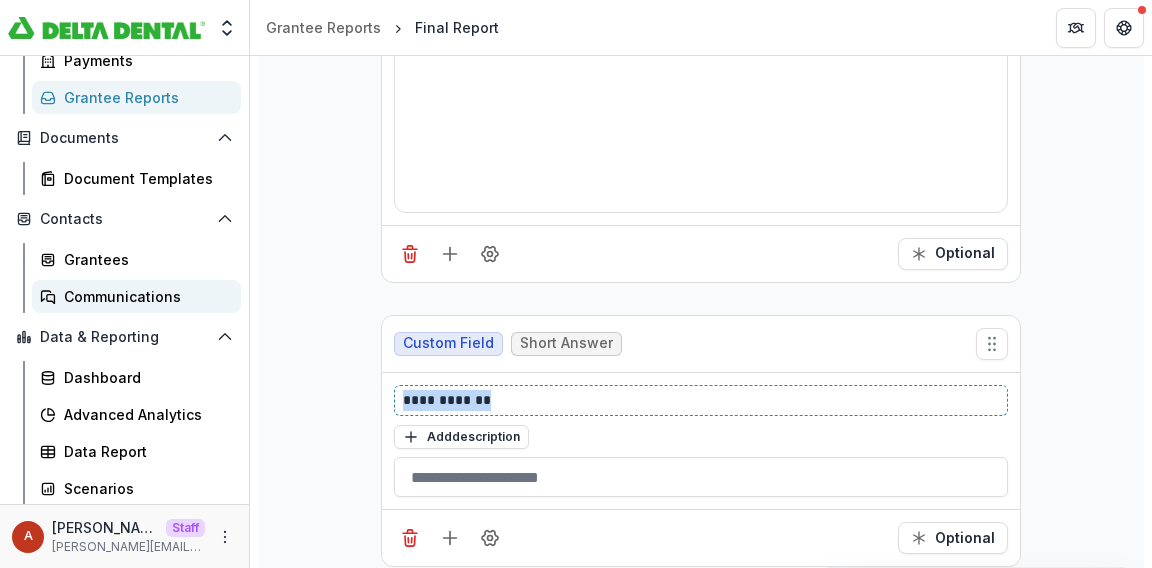 click on "**********" at bounding box center [576, 312] 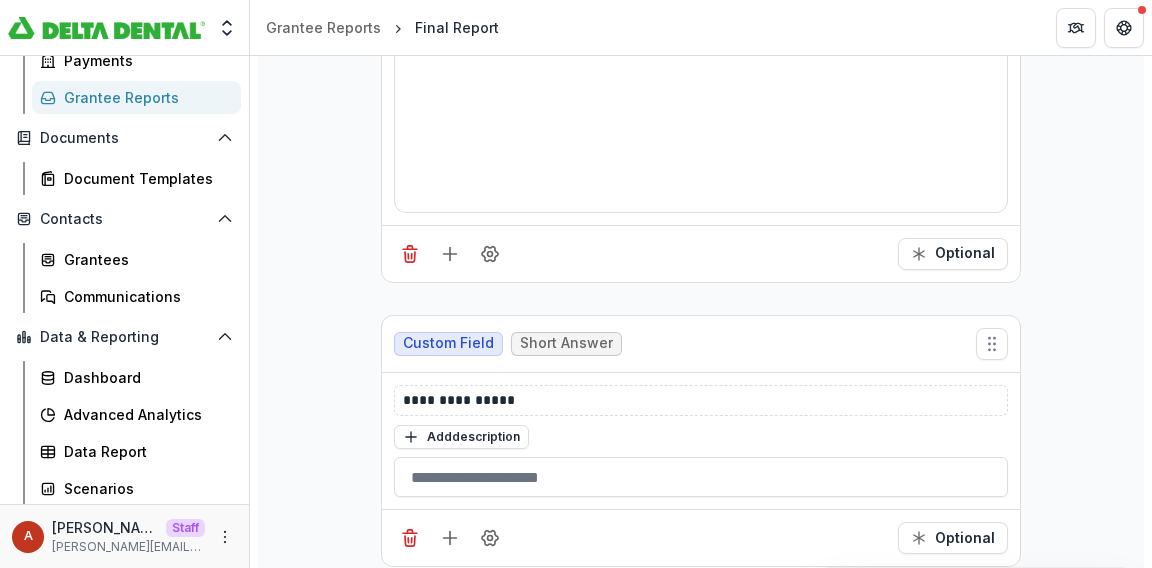 click on "Optional" at bounding box center (701, 537) 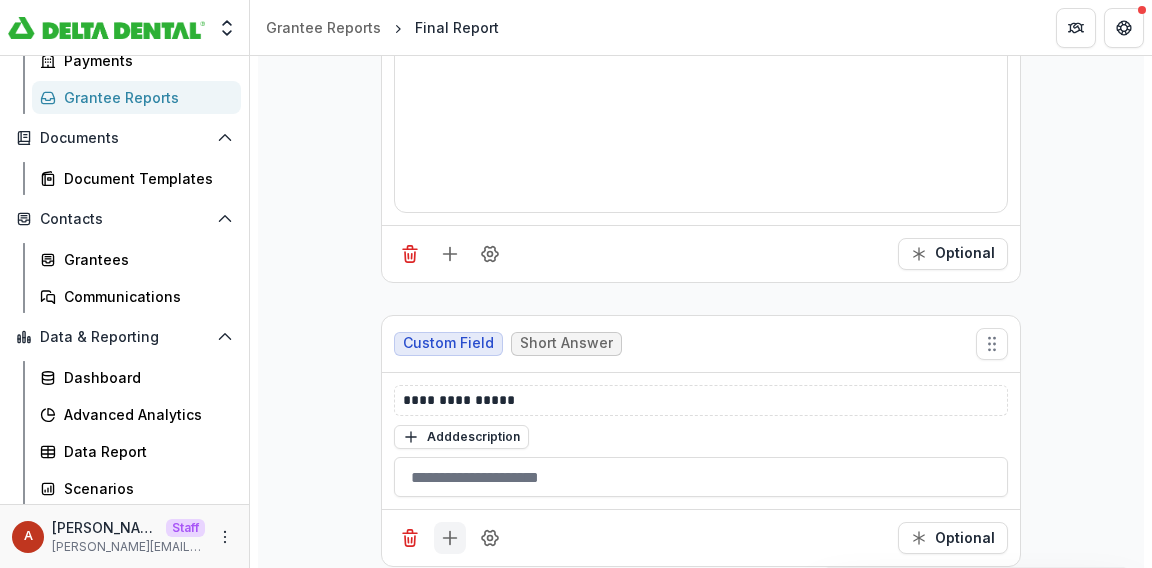 click 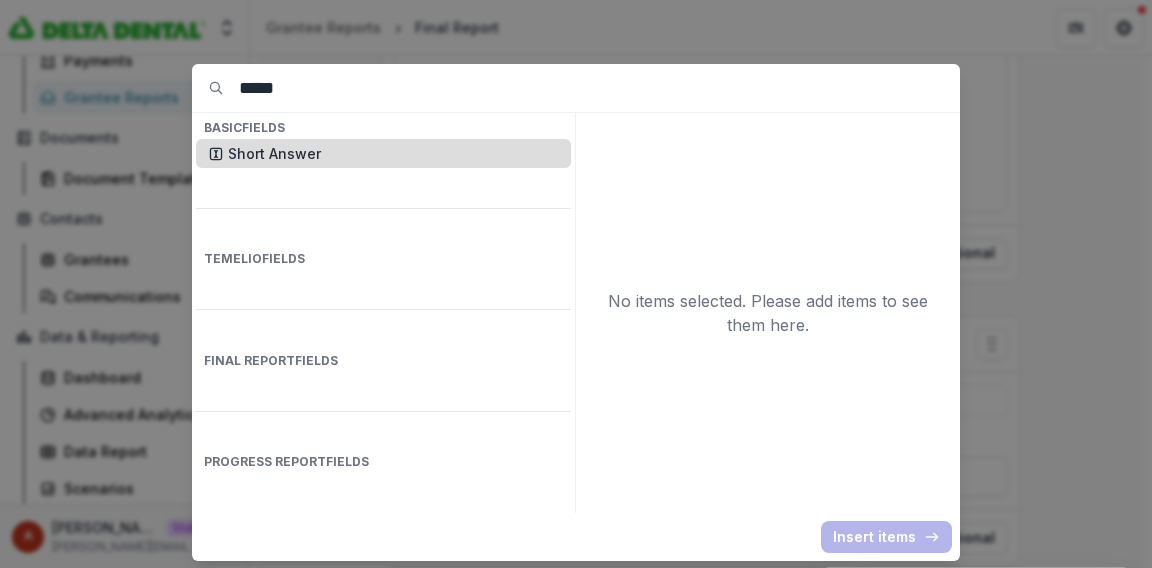 click on "Short Answer" at bounding box center (393, 153) 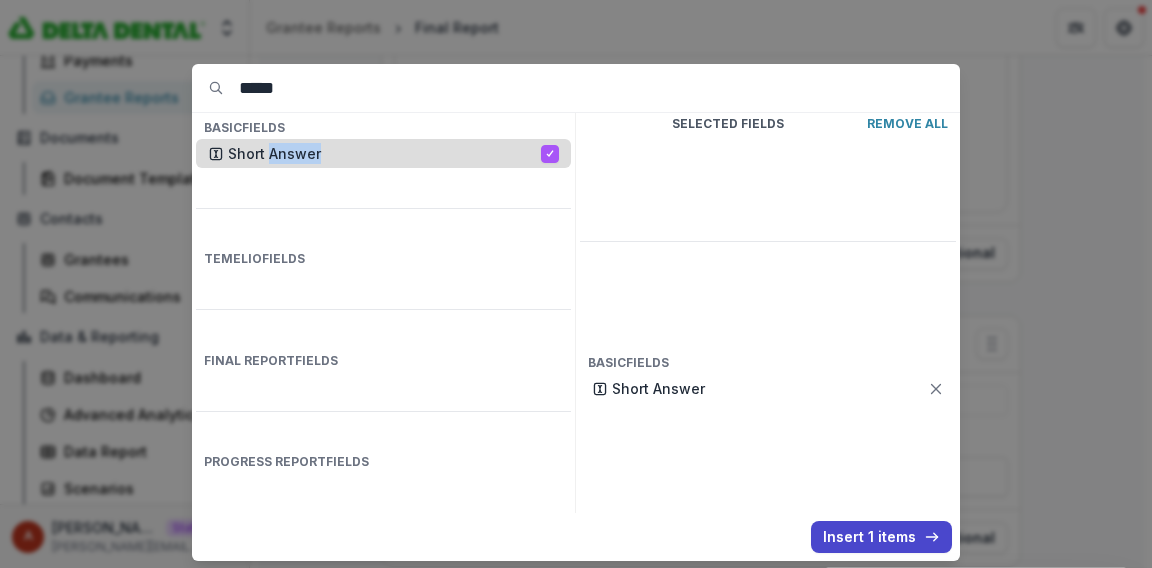 click on "Short Answer" at bounding box center [384, 153] 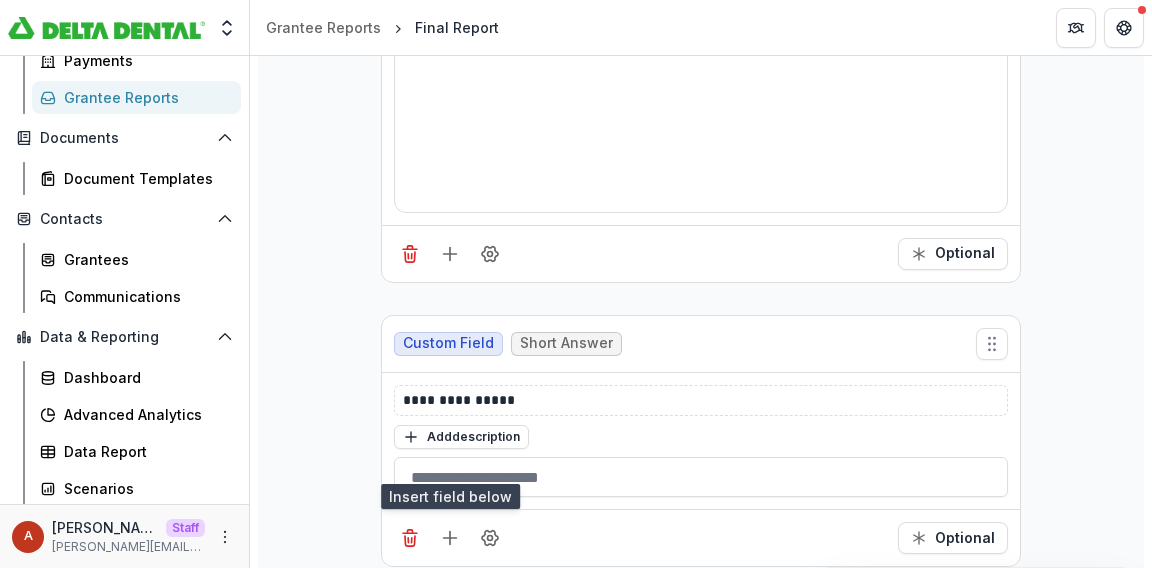 scroll, scrollTop: 6074, scrollLeft: 0, axis: vertical 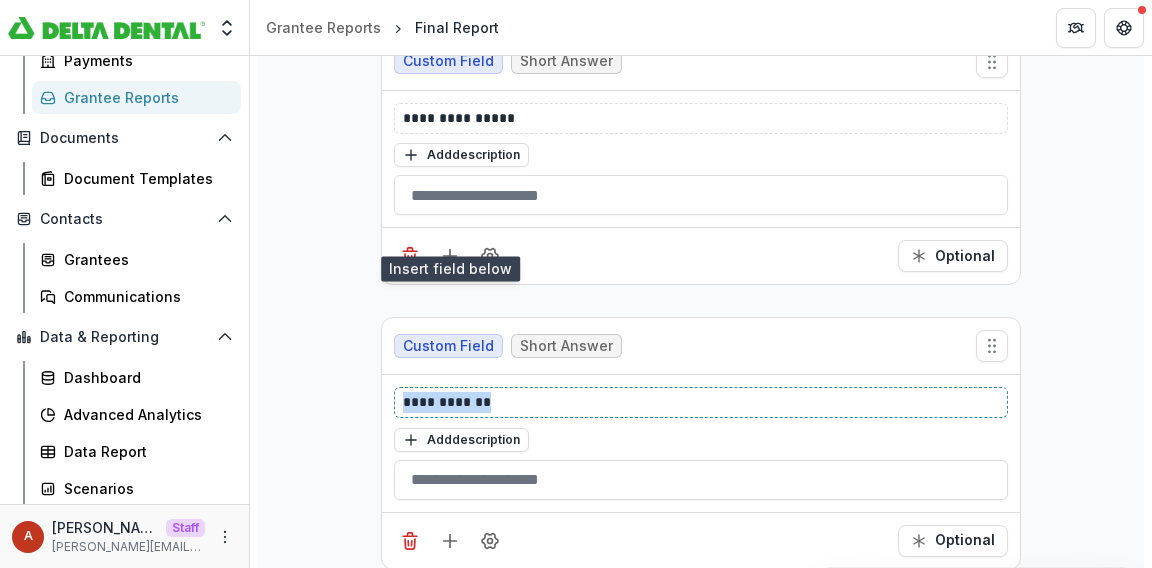 drag, startPoint x: 506, startPoint y: 382, endPoint x: 291, endPoint y: 382, distance: 215 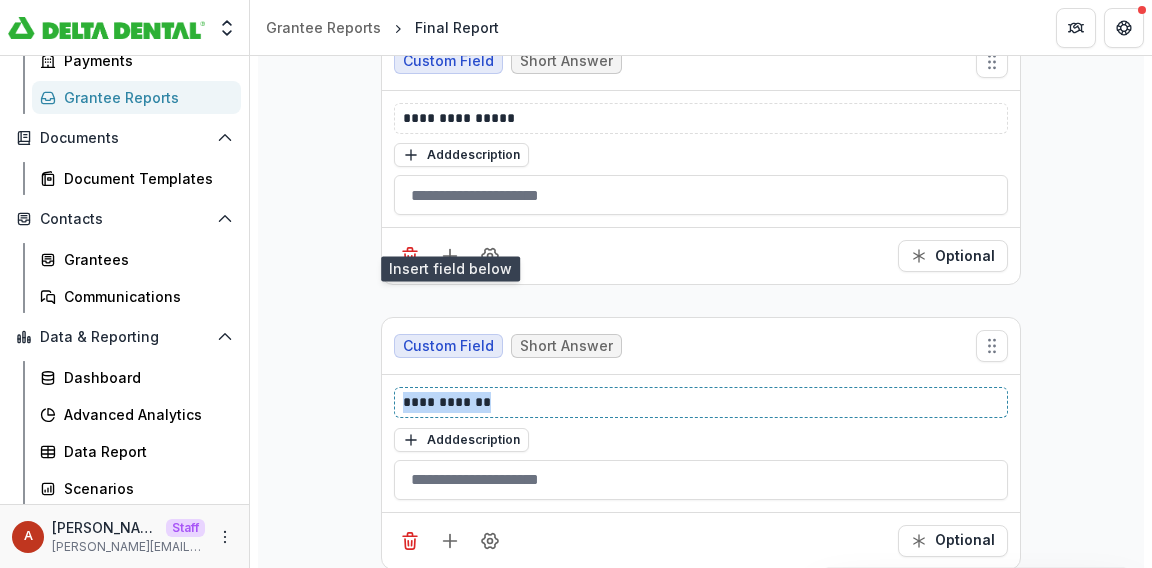 click on "**********" at bounding box center [701, -2591] 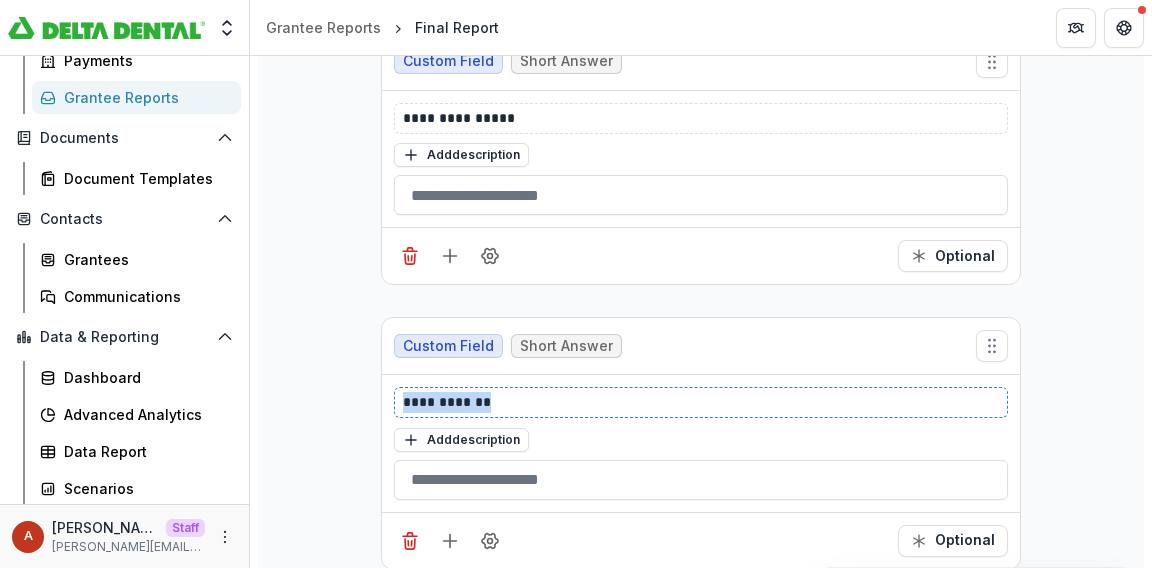 type 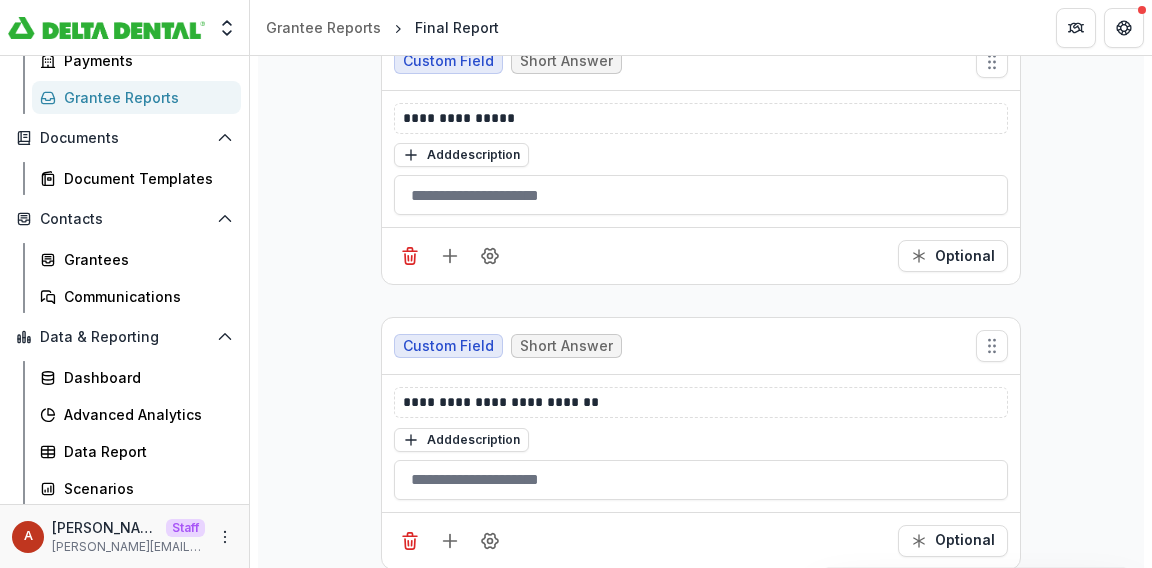 click at bounding box center (450, 541) 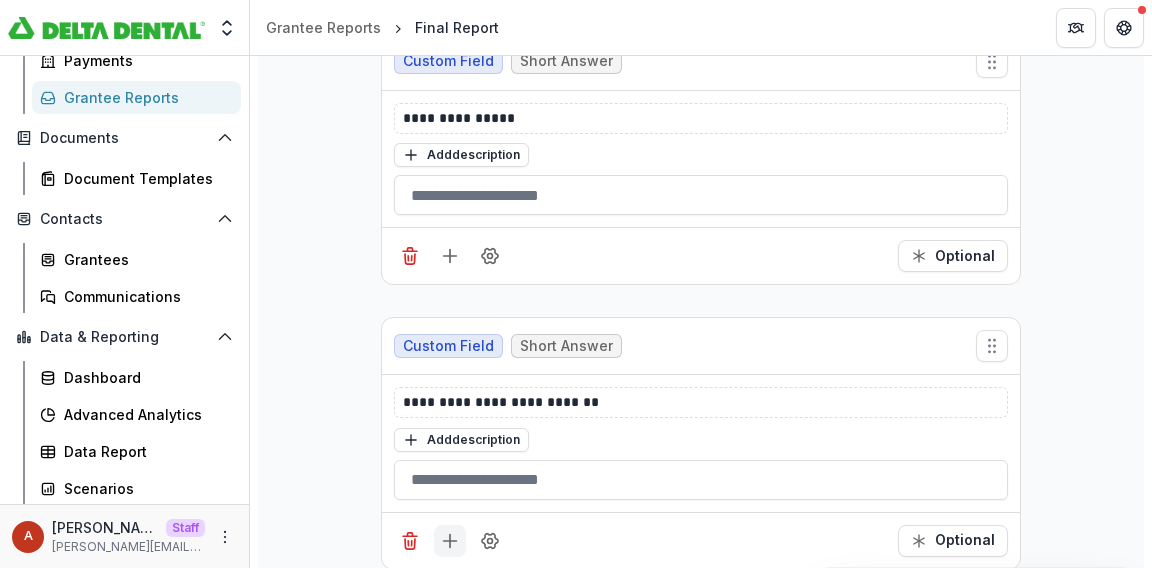 click 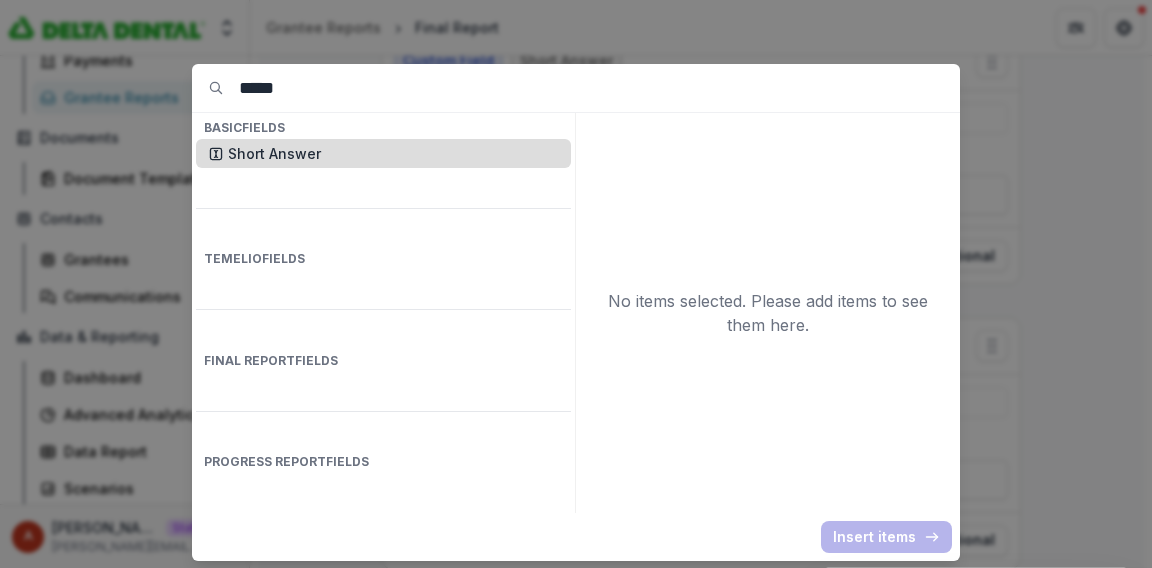 click on "Short Answer" at bounding box center (393, 153) 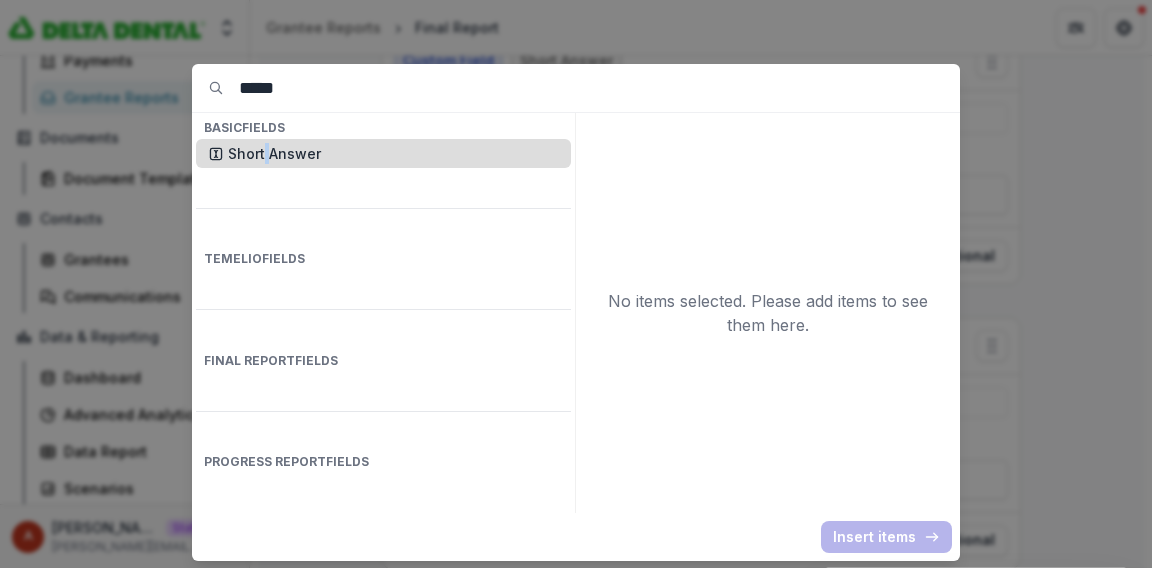 click on "Short Answer" at bounding box center (393, 153) 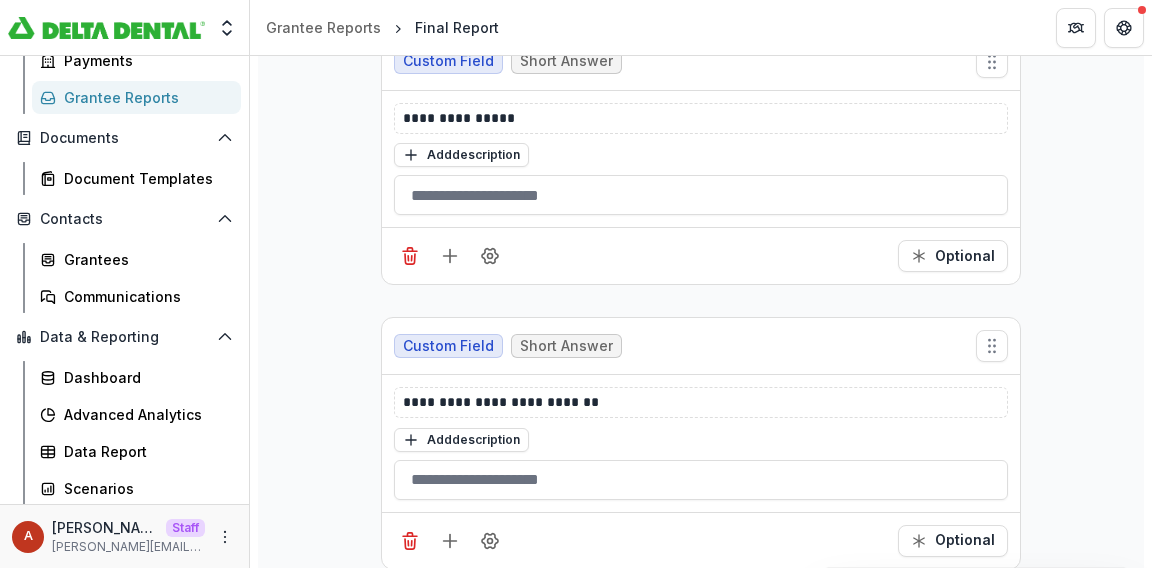 scroll, scrollTop: 6358, scrollLeft: 0, axis: vertical 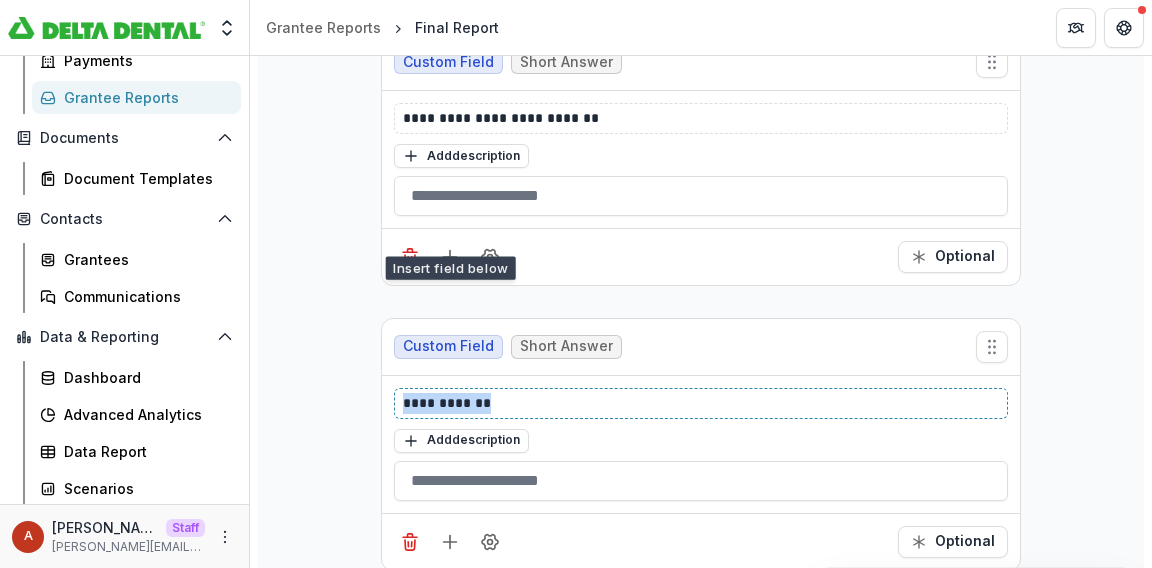 drag, startPoint x: 498, startPoint y: 374, endPoint x: 271, endPoint y: 371, distance: 227.01982 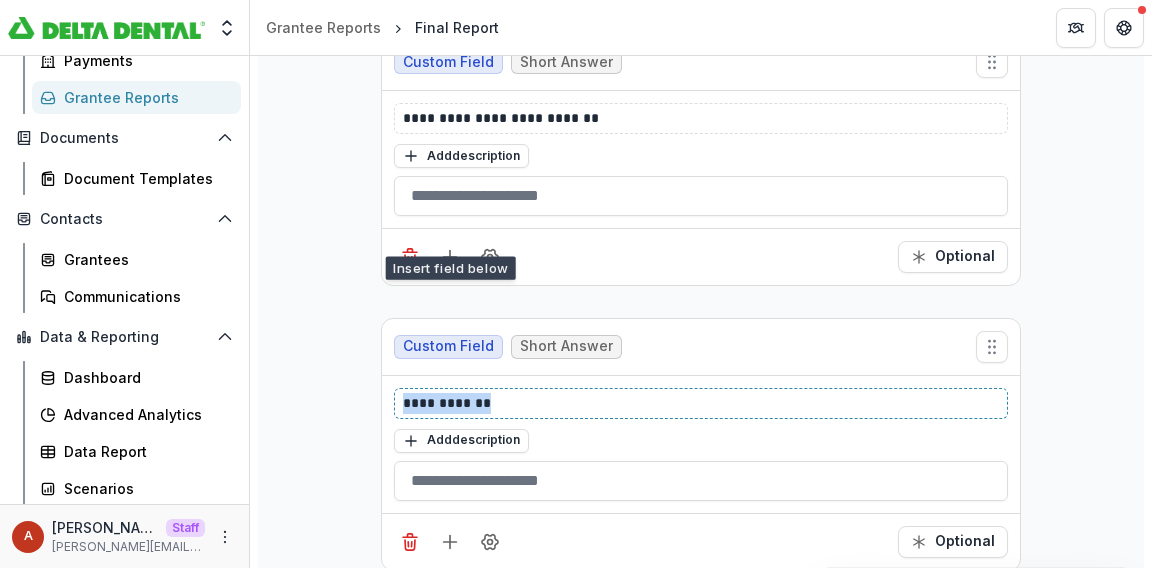 click on "**********" at bounding box center (701, -2733) 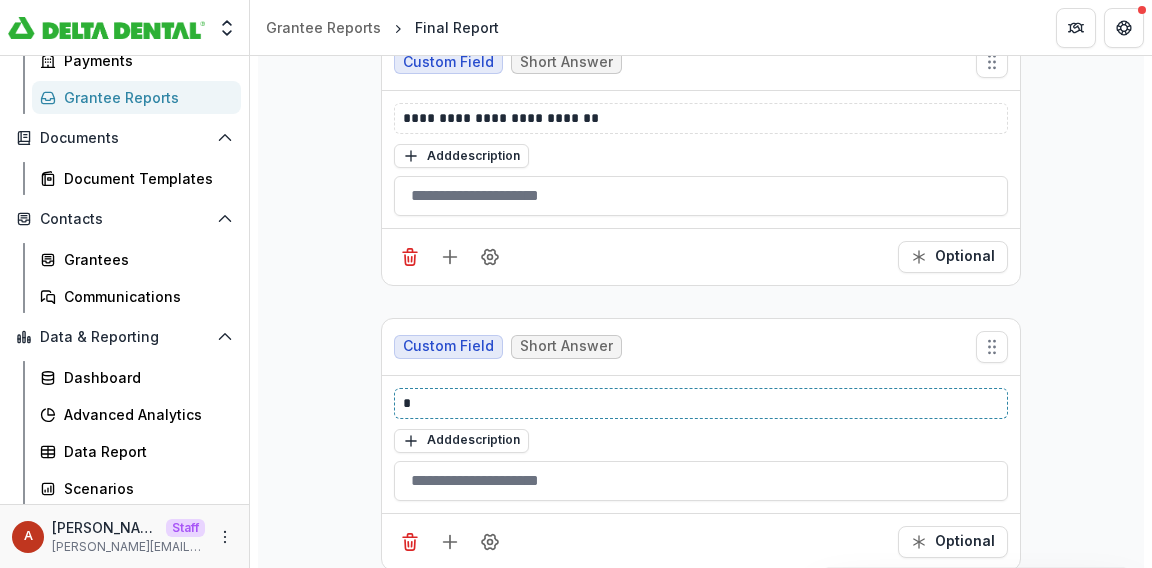type 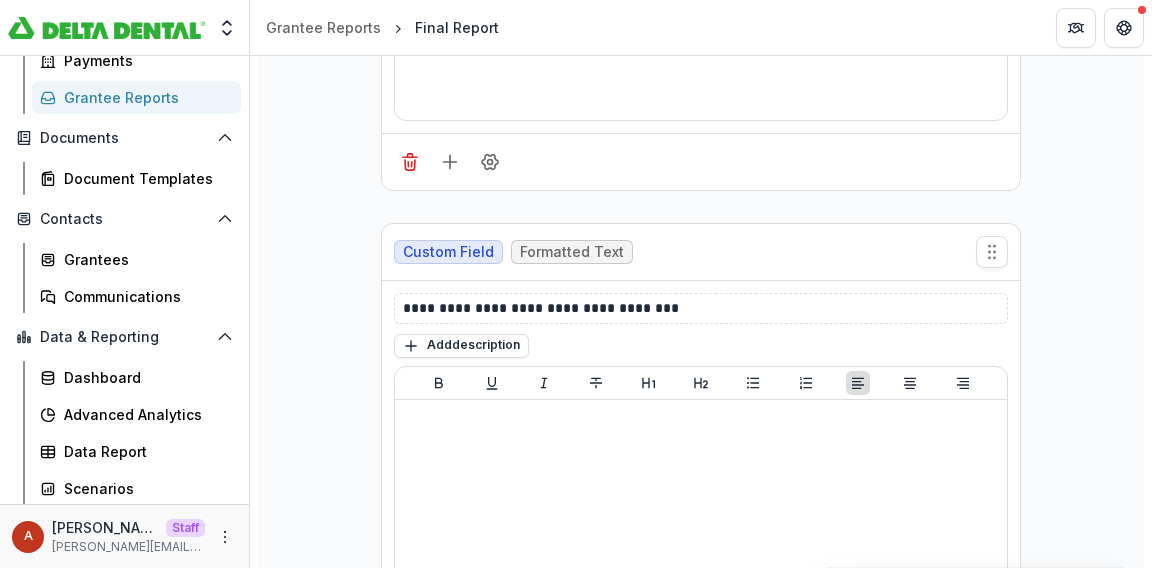 scroll, scrollTop: 0, scrollLeft: 0, axis: both 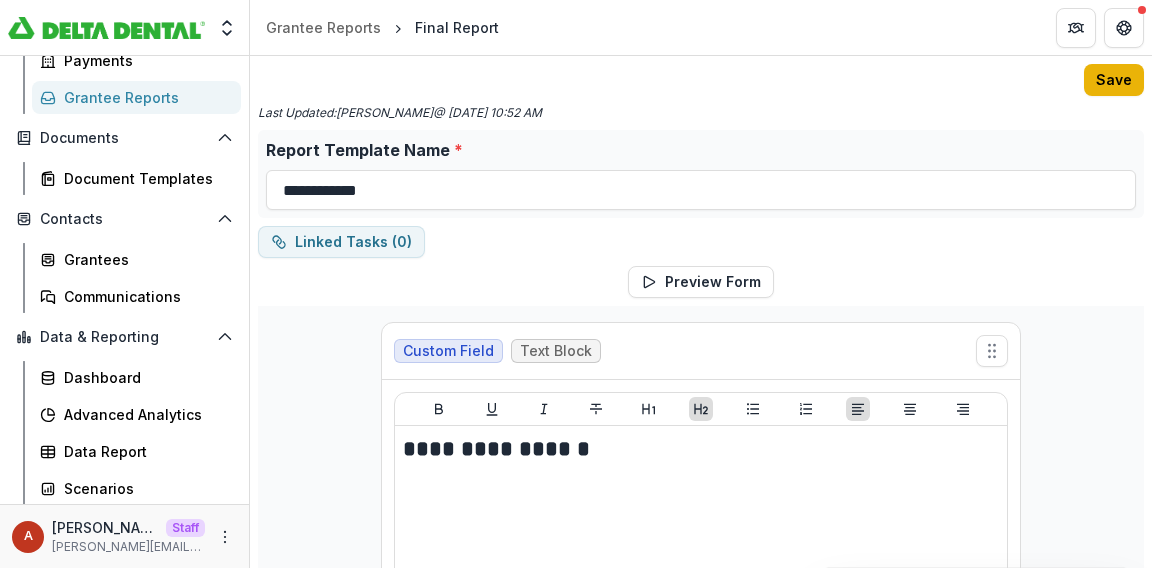 click on "Save" at bounding box center [1114, 80] 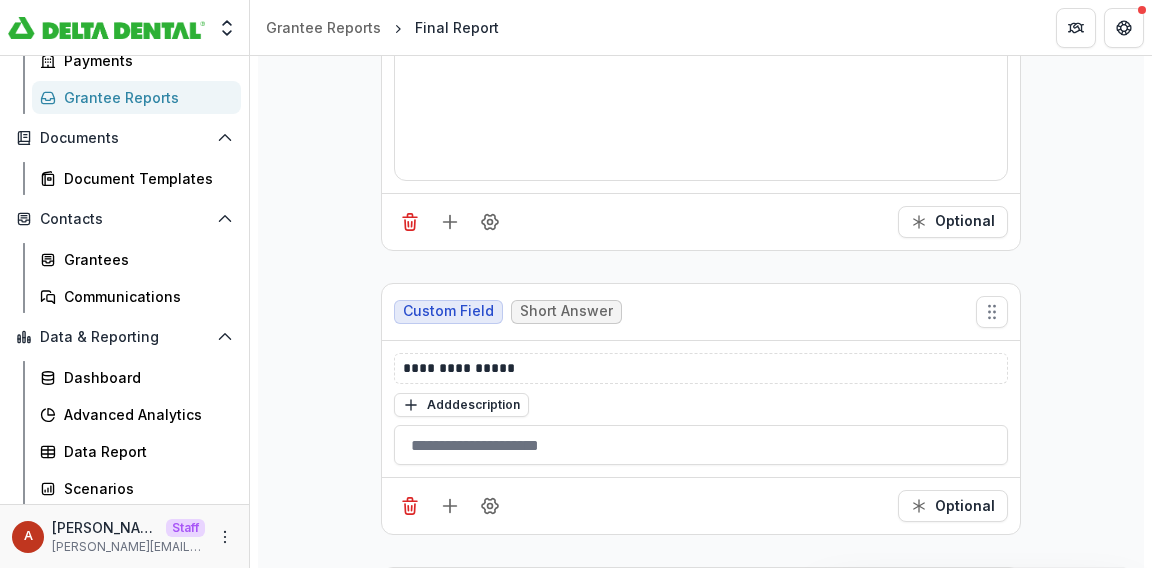 scroll, scrollTop: 6358, scrollLeft: 0, axis: vertical 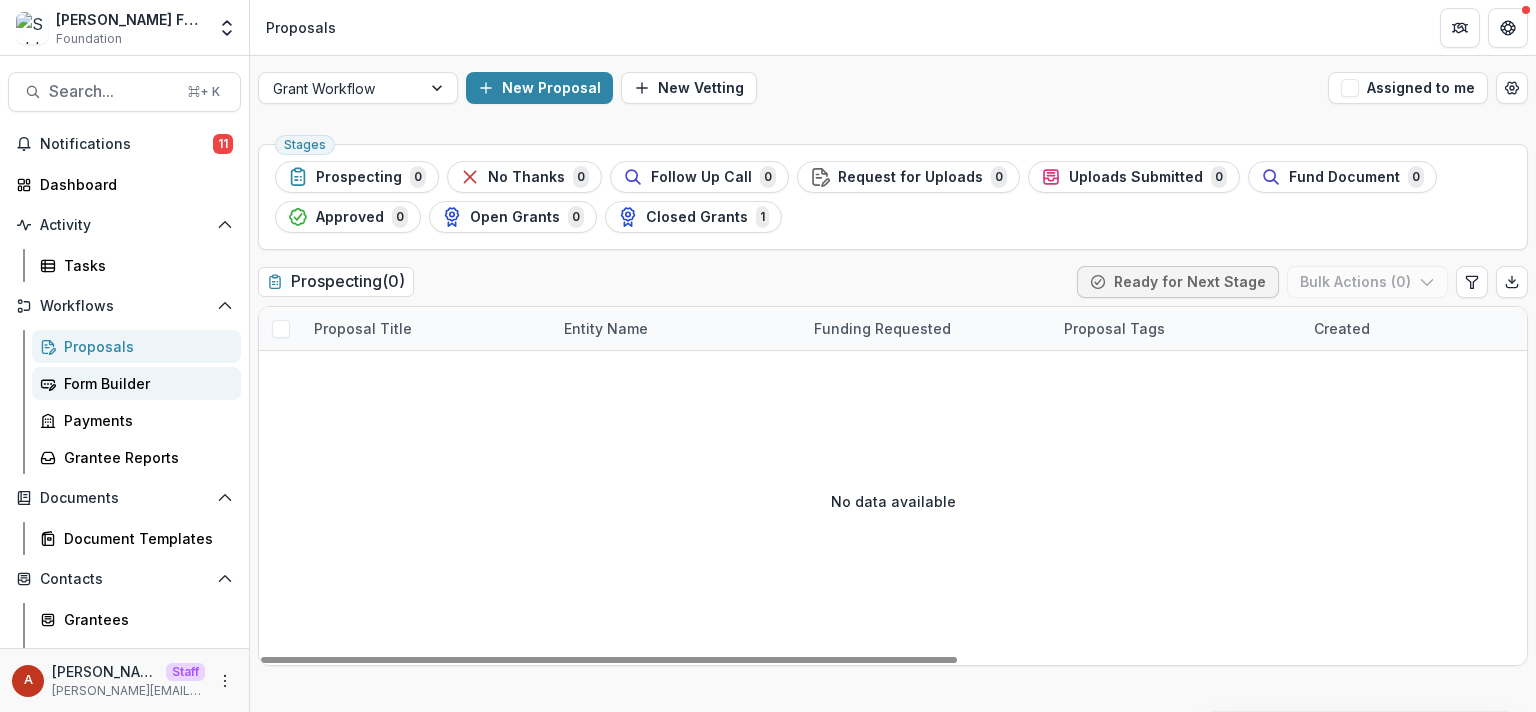 click on "Form Builder" at bounding box center (144, 383) 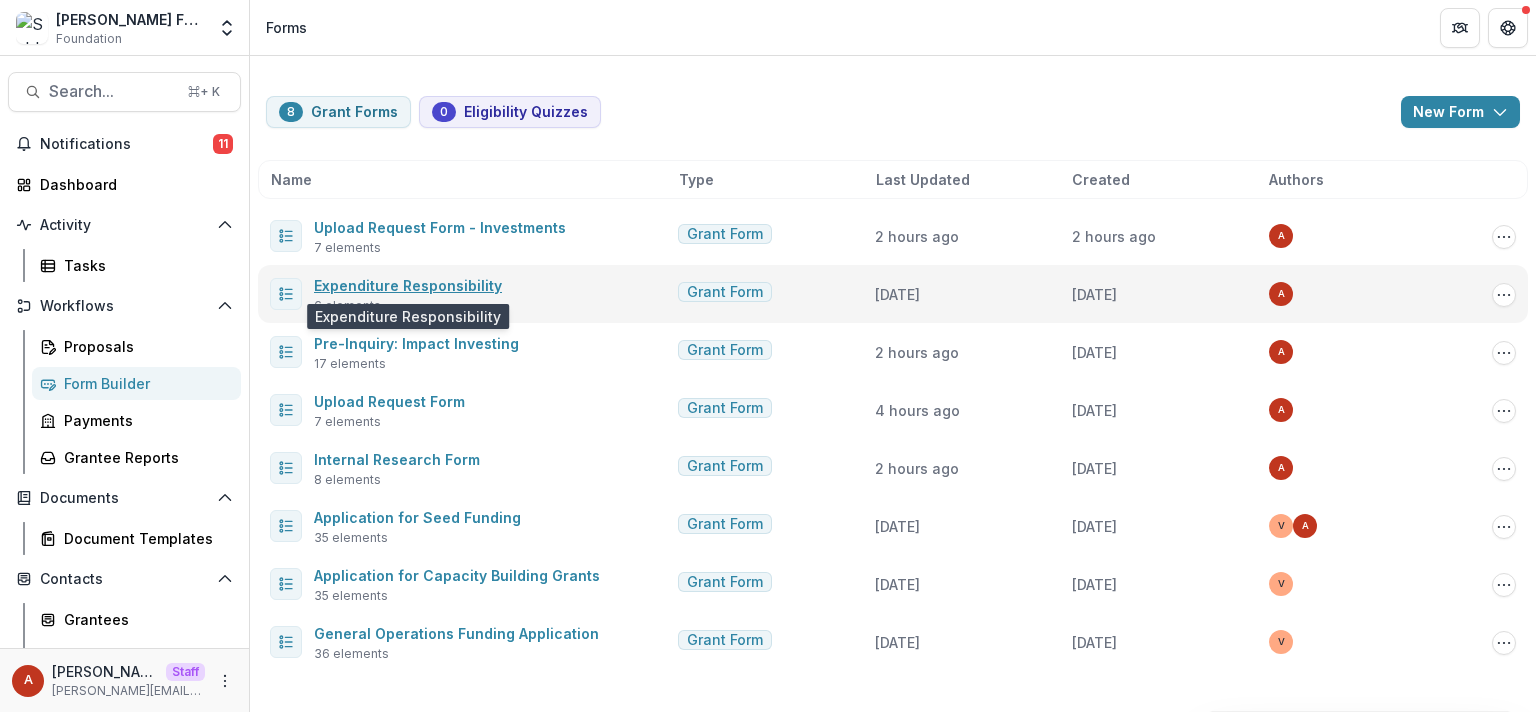 click on "Expenditure Responsibility" at bounding box center [408, 285] 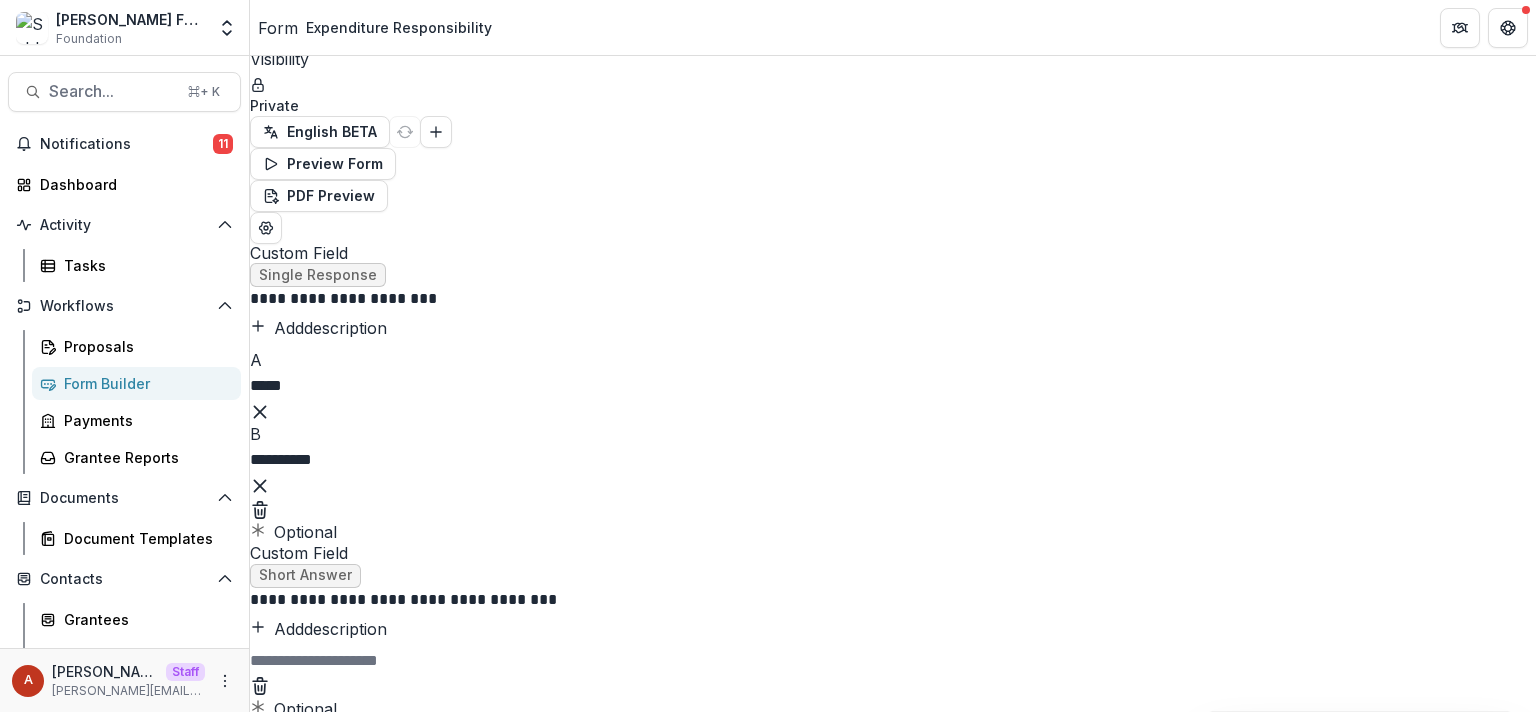 scroll, scrollTop: 366, scrollLeft: 0, axis: vertical 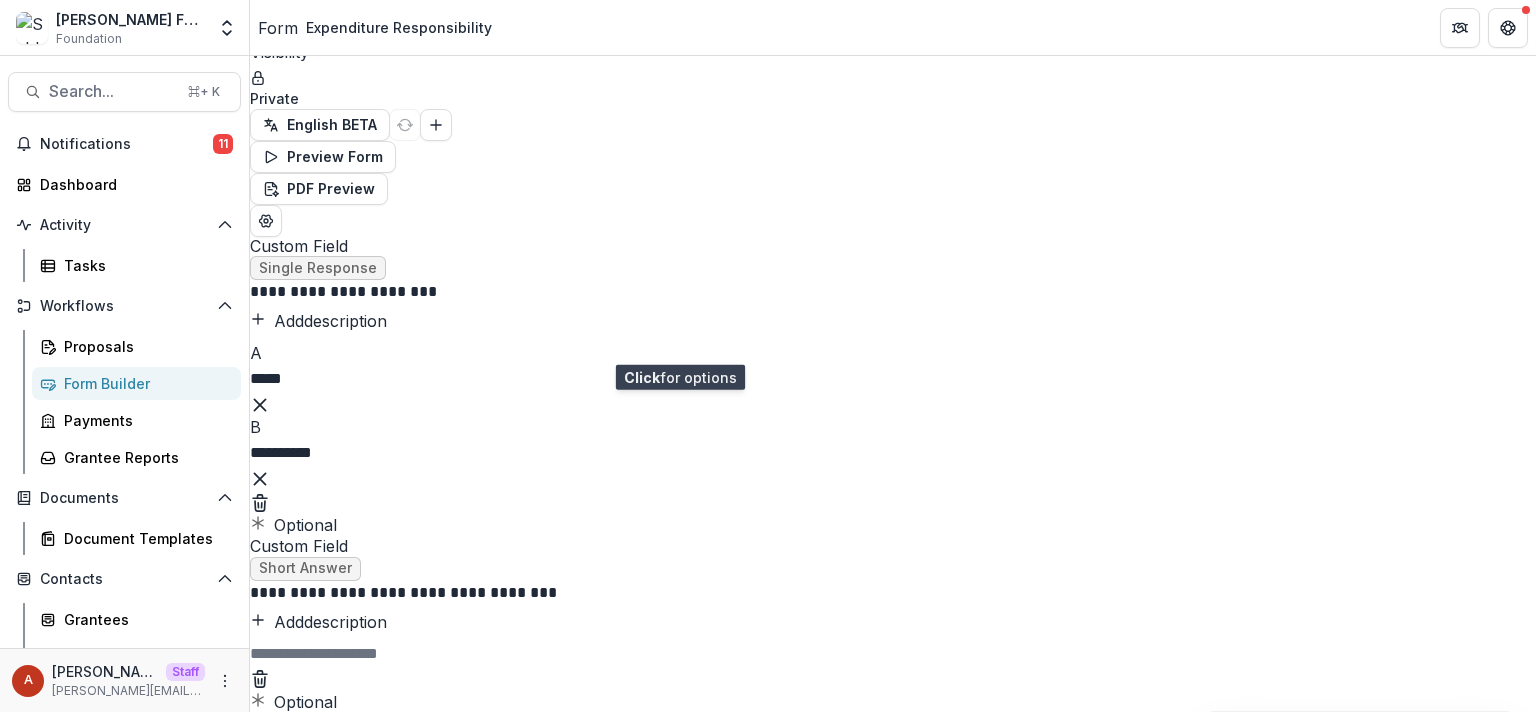 click at bounding box center [286, 678] 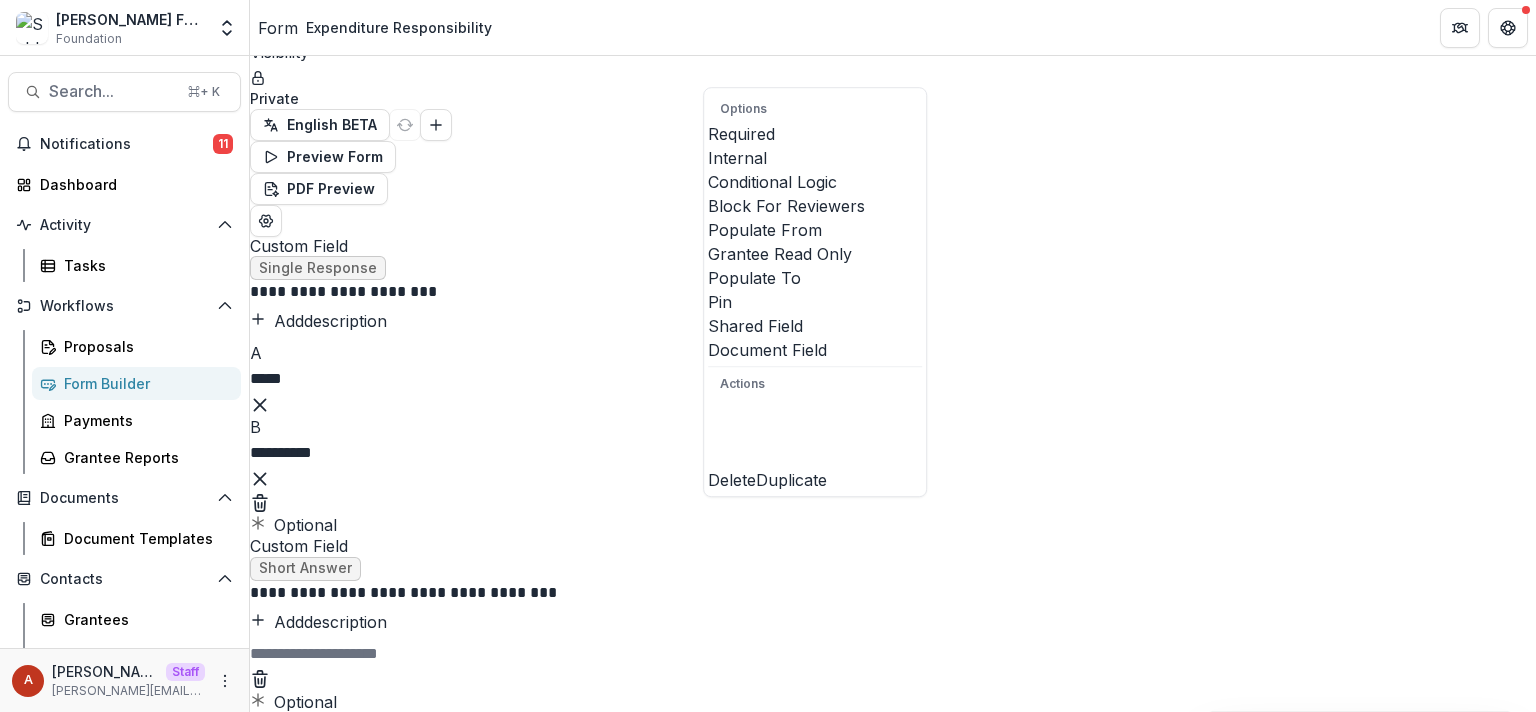 click at bounding box center [708, 242] 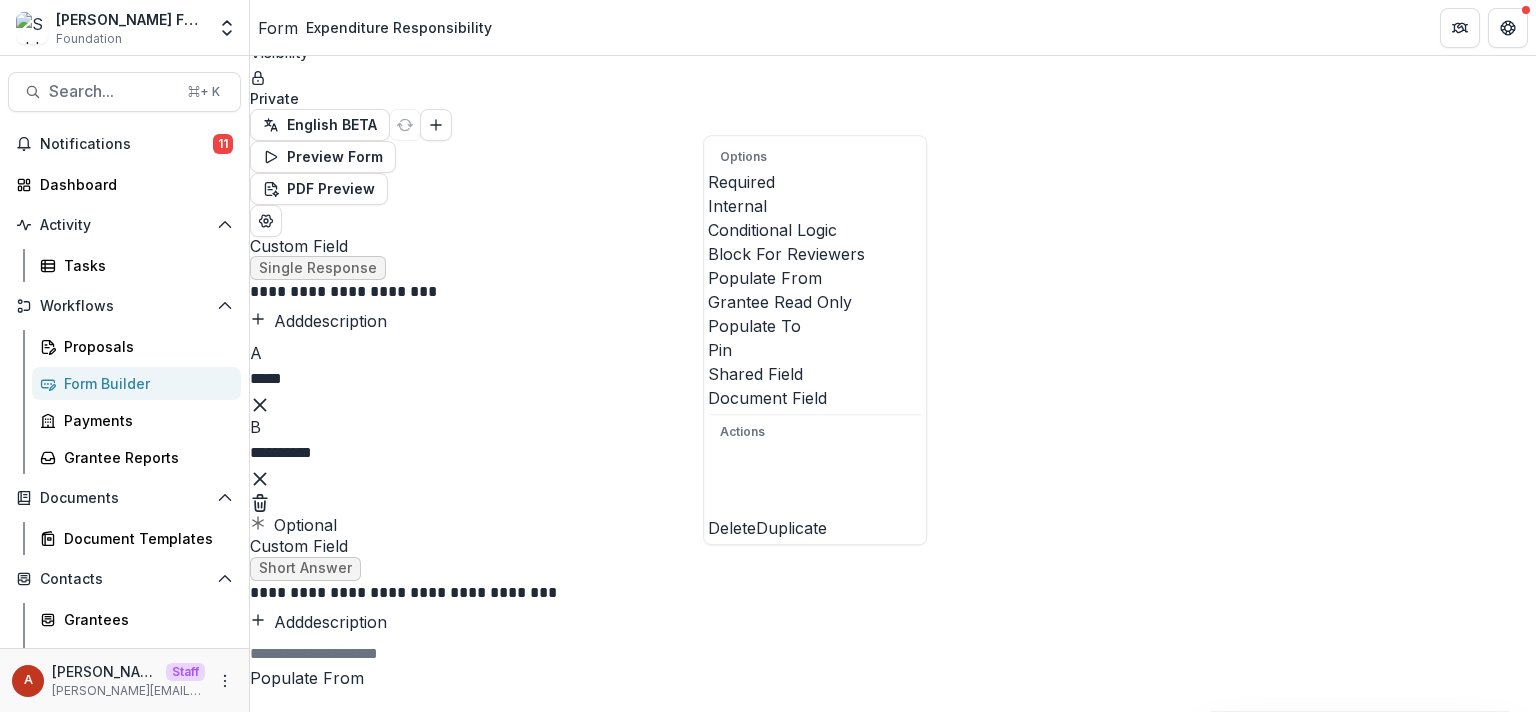 click on "**********" at bounding box center (893, 1084) 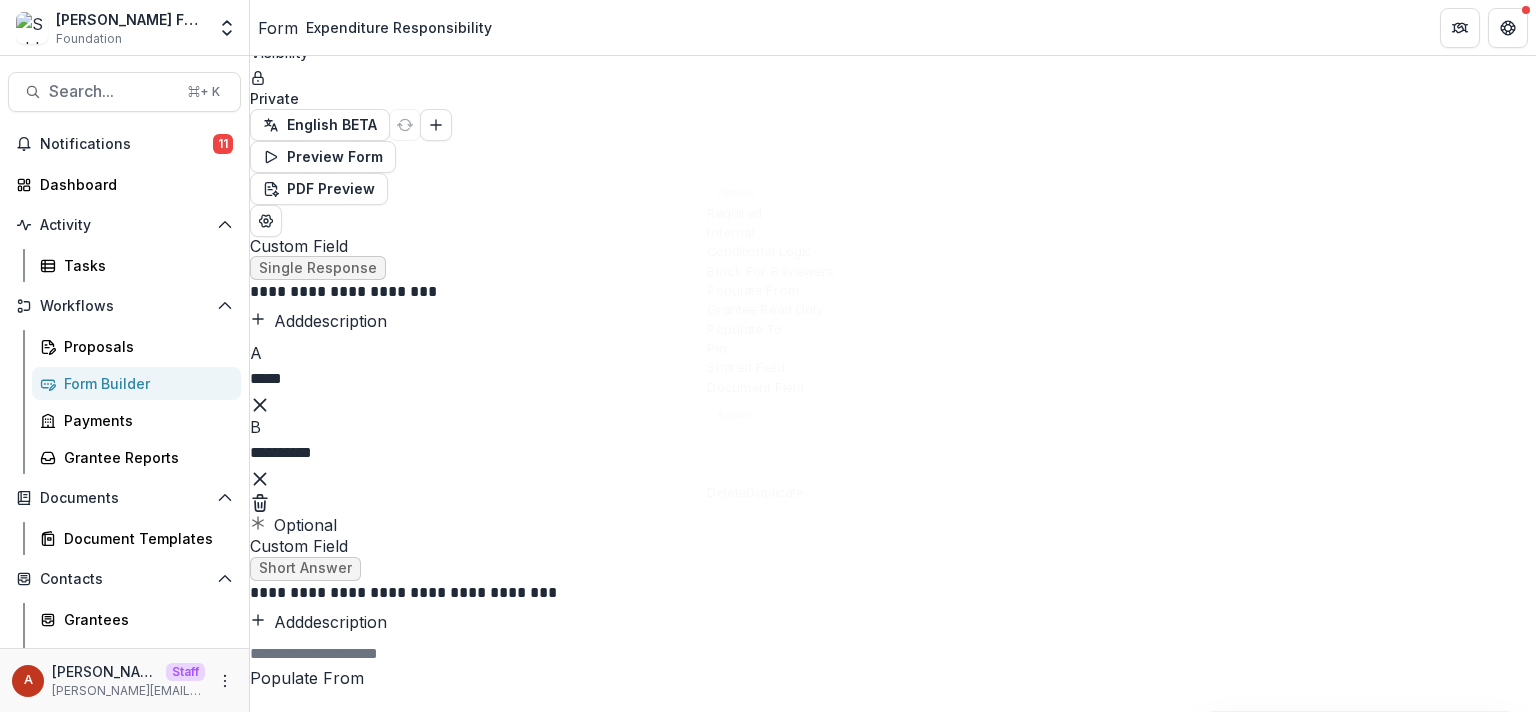 type 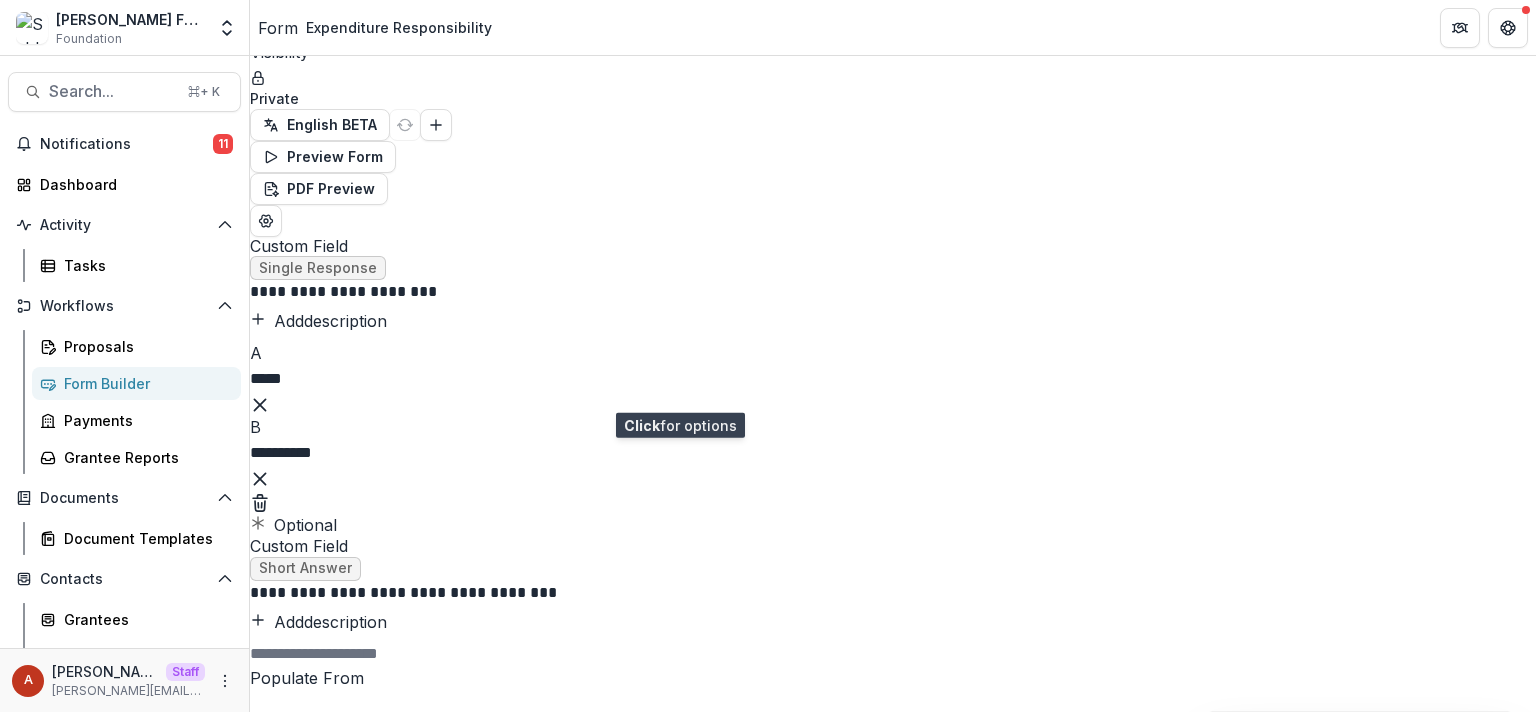 click at bounding box center (893, 706) 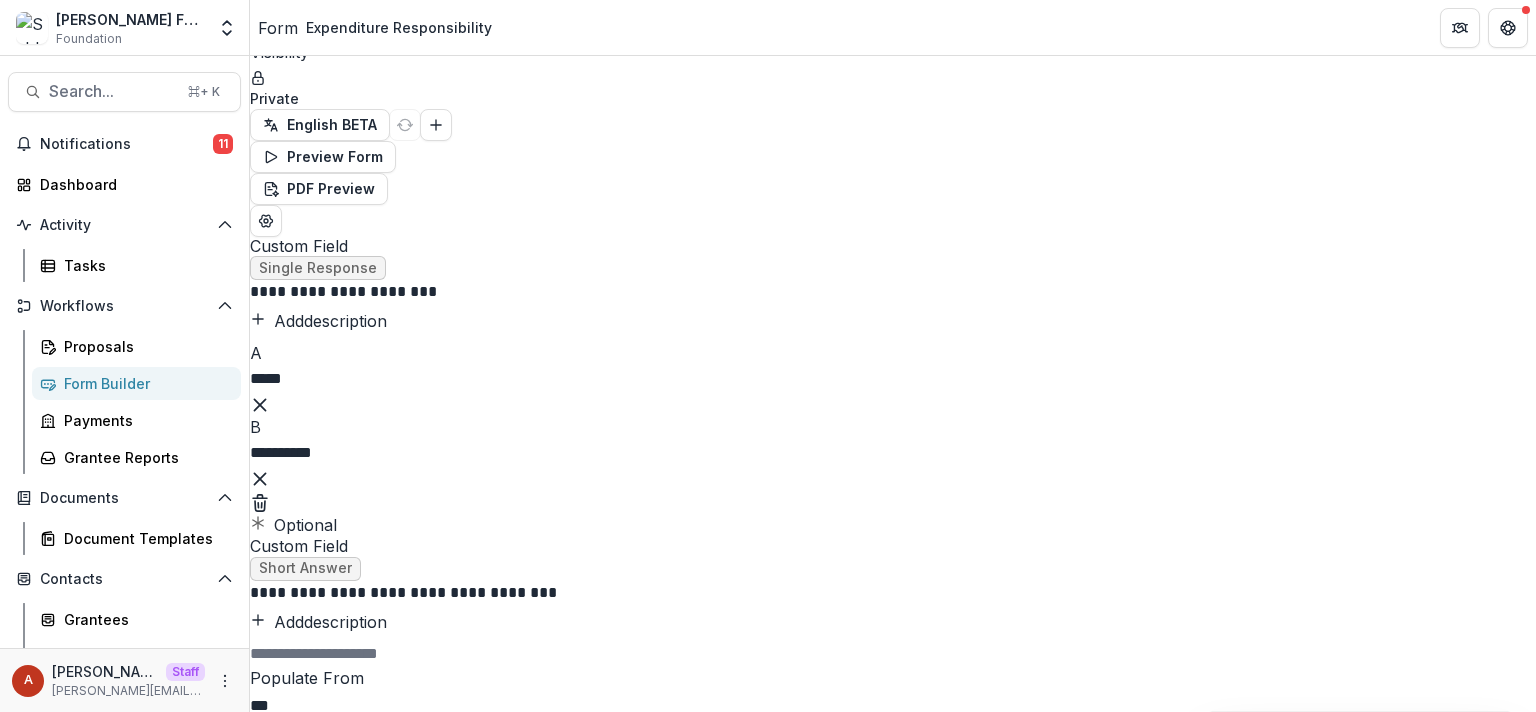 type on "****" 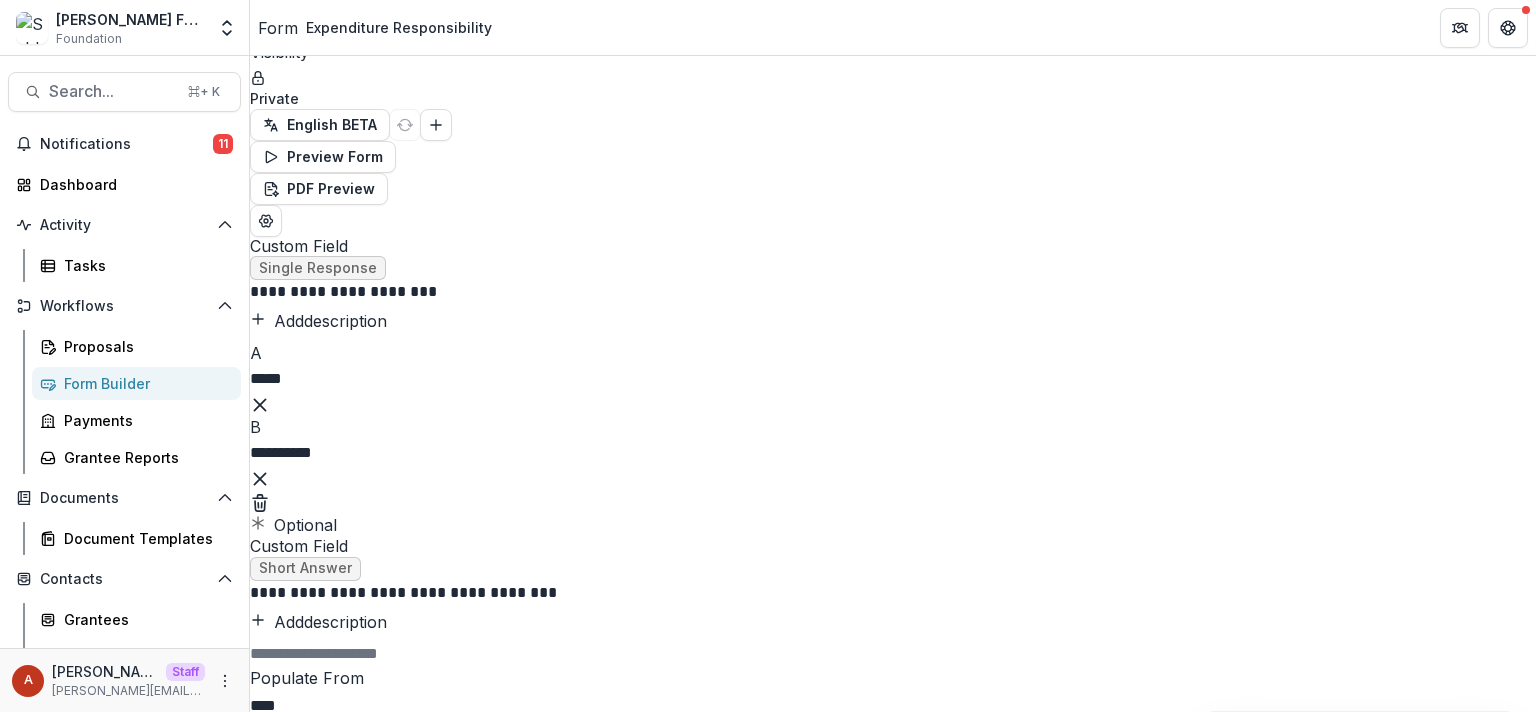 click on "5. Notes" at bounding box center (768, 810) 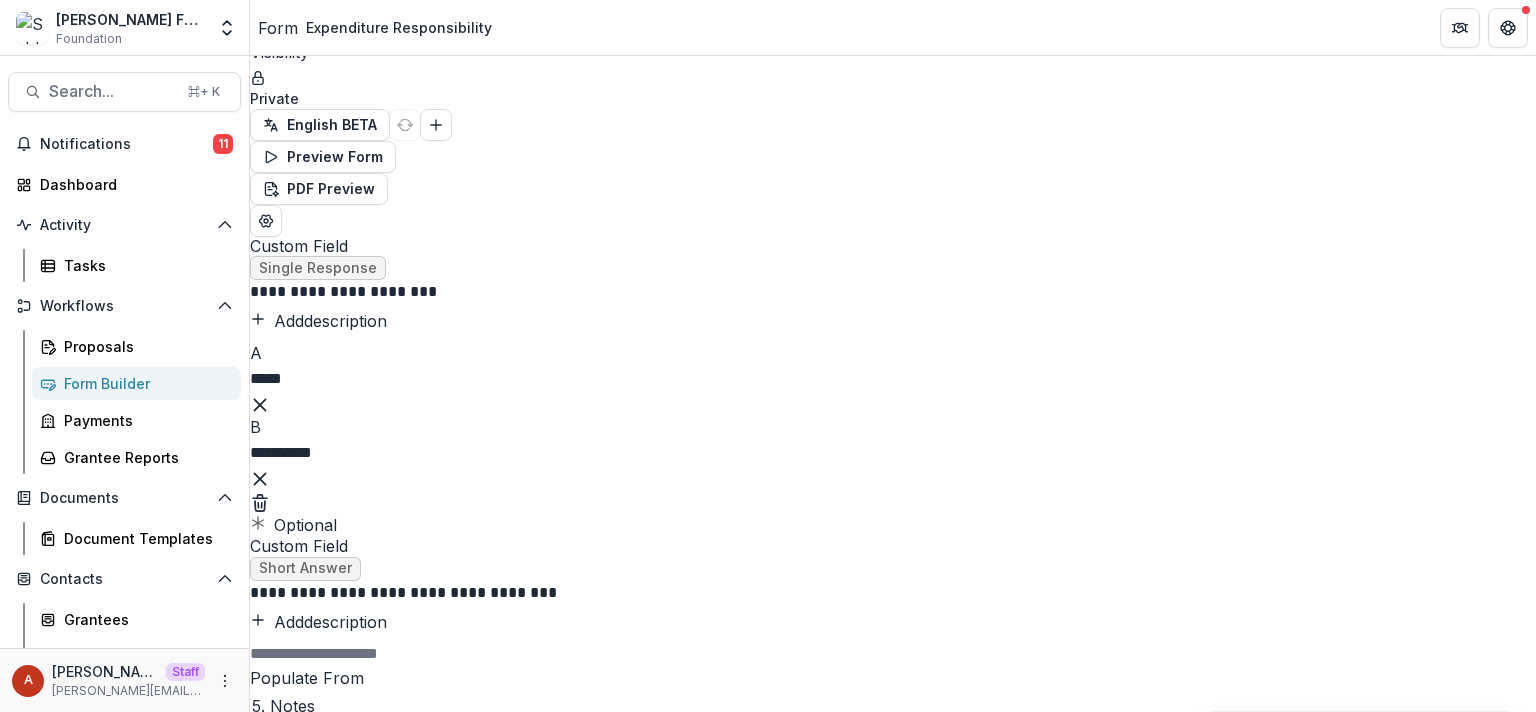 click on "Publish Changes" at bounding box center [498, 3082] 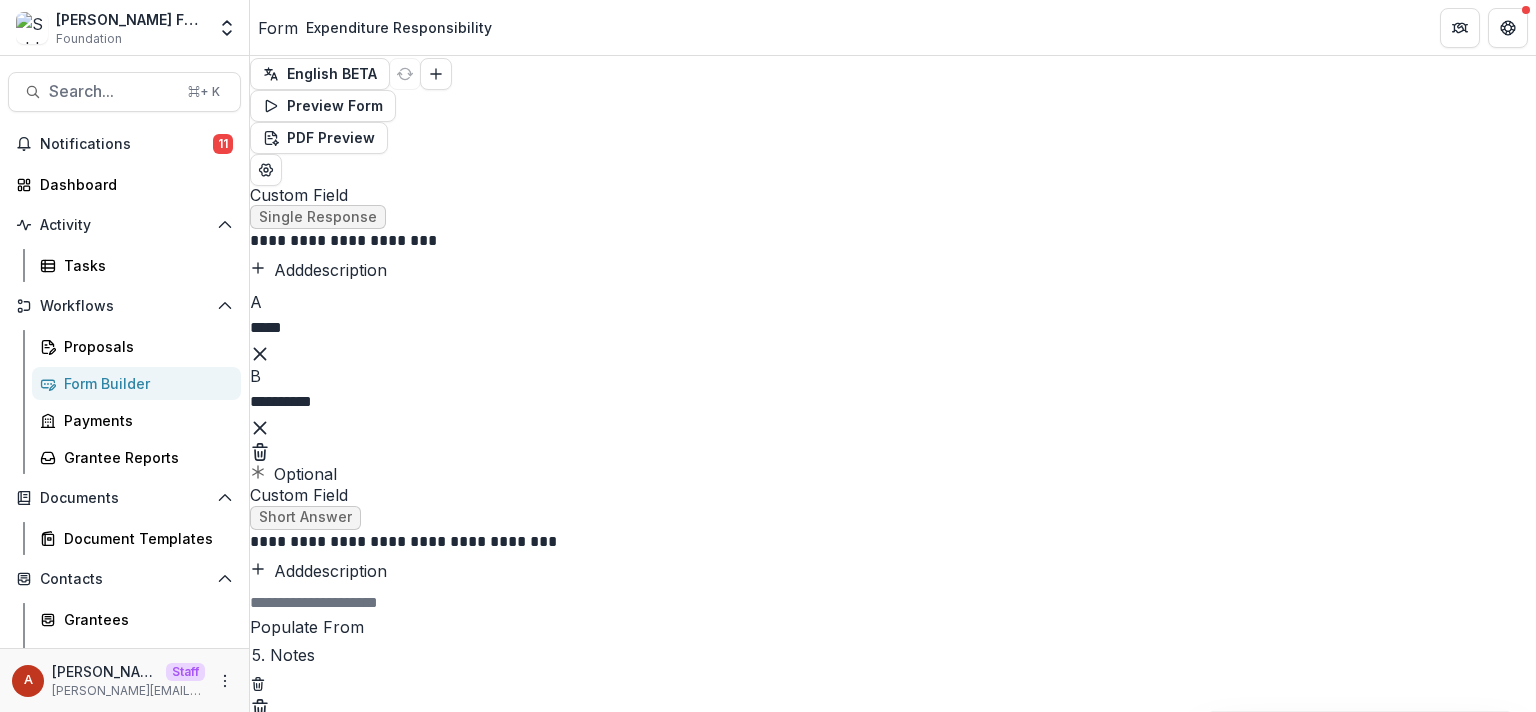 scroll, scrollTop: 131, scrollLeft: 0, axis: vertical 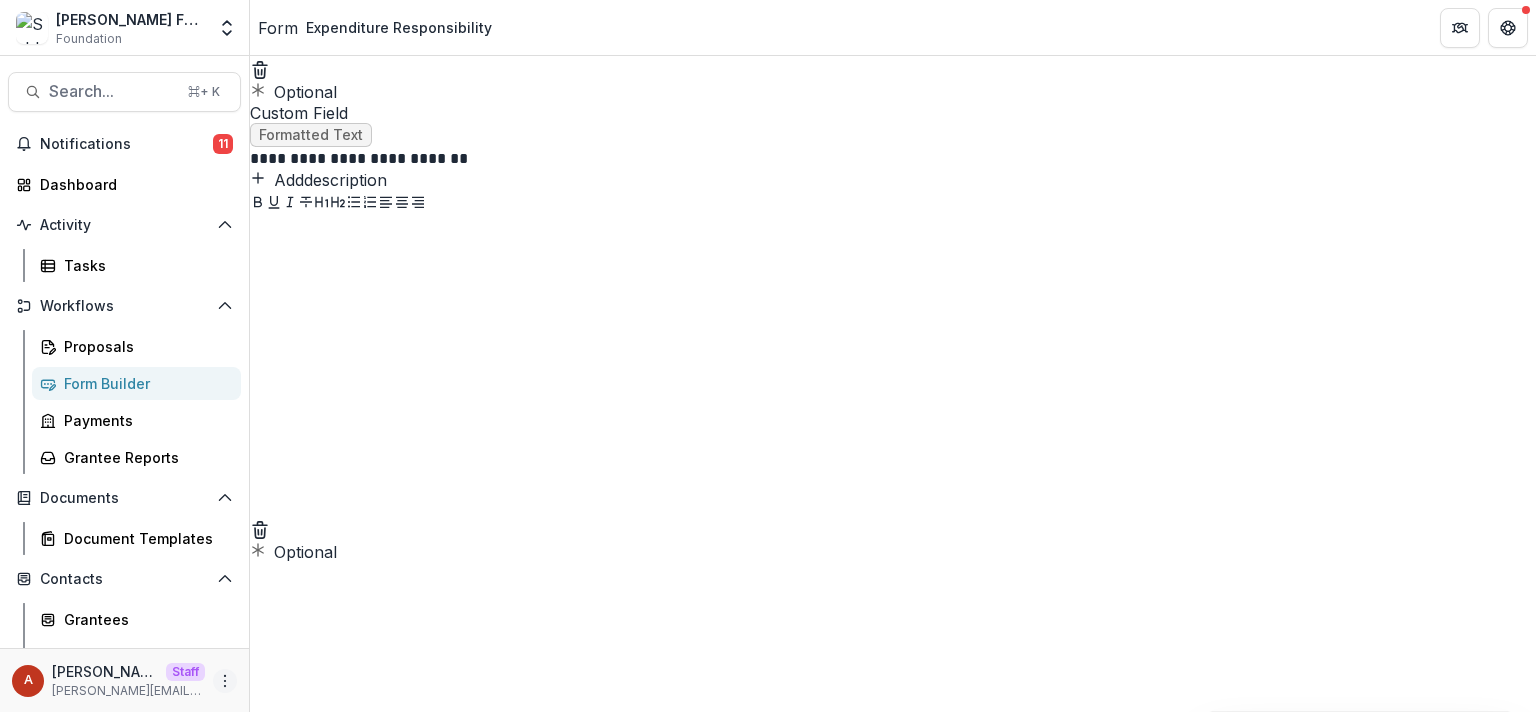 click 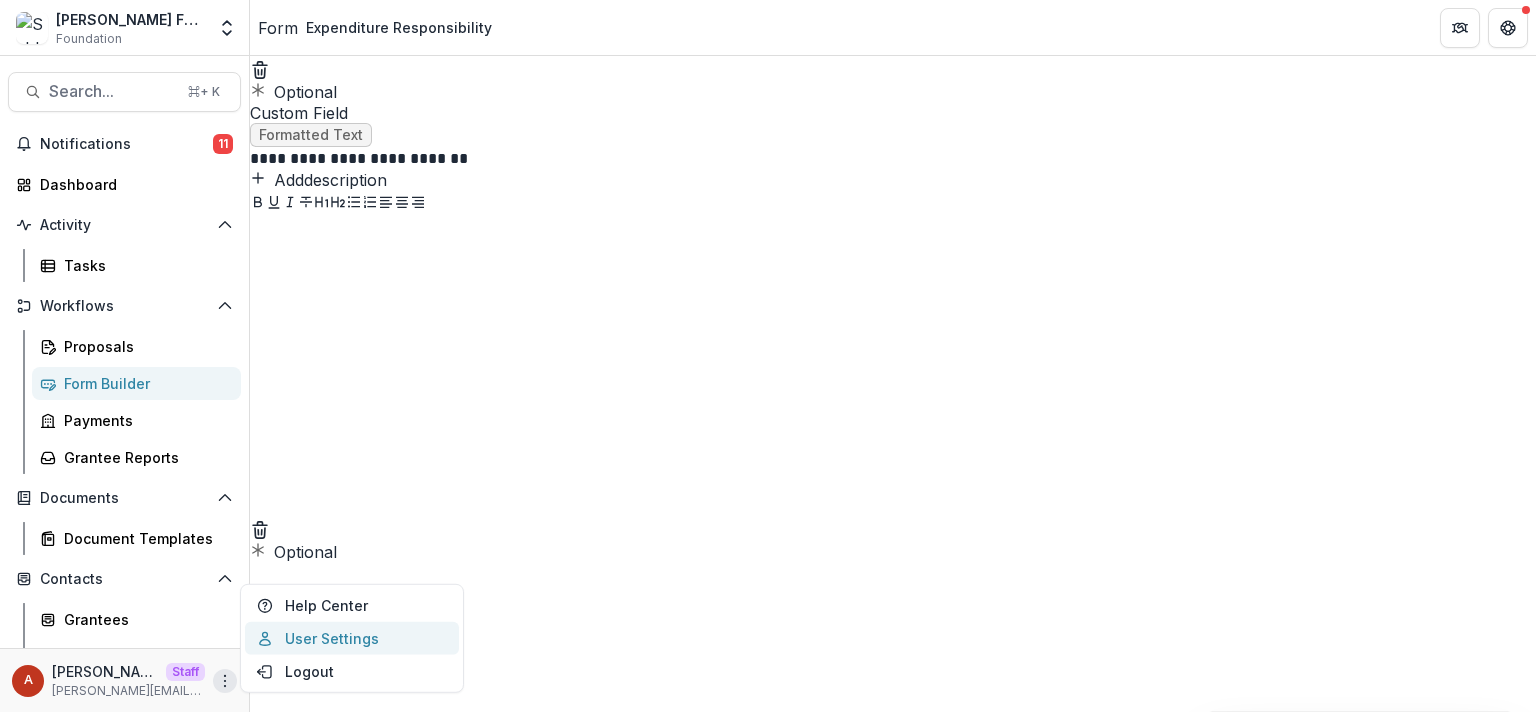click on "User Settings" at bounding box center (352, 638) 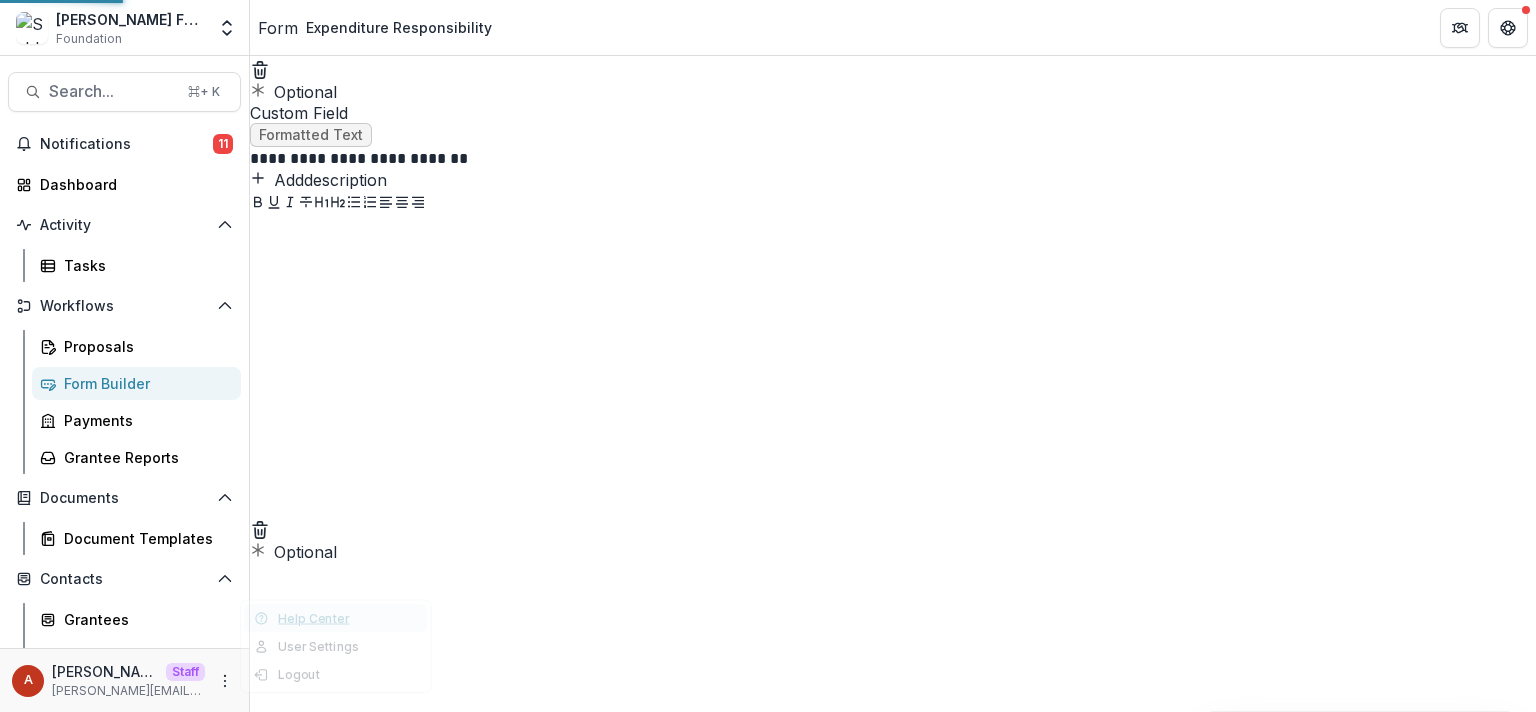scroll, scrollTop: 0, scrollLeft: 0, axis: both 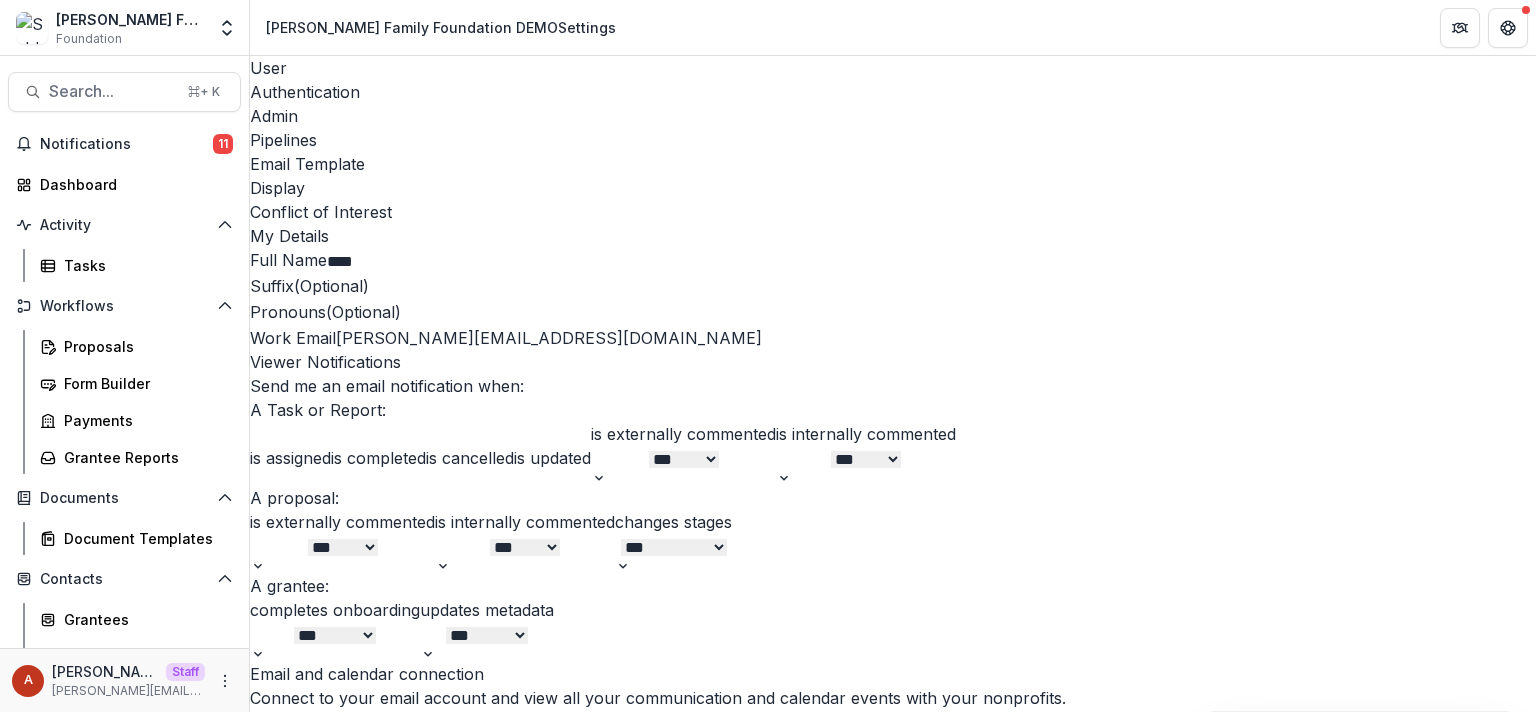 click on "Pipelines" at bounding box center (893, 140) 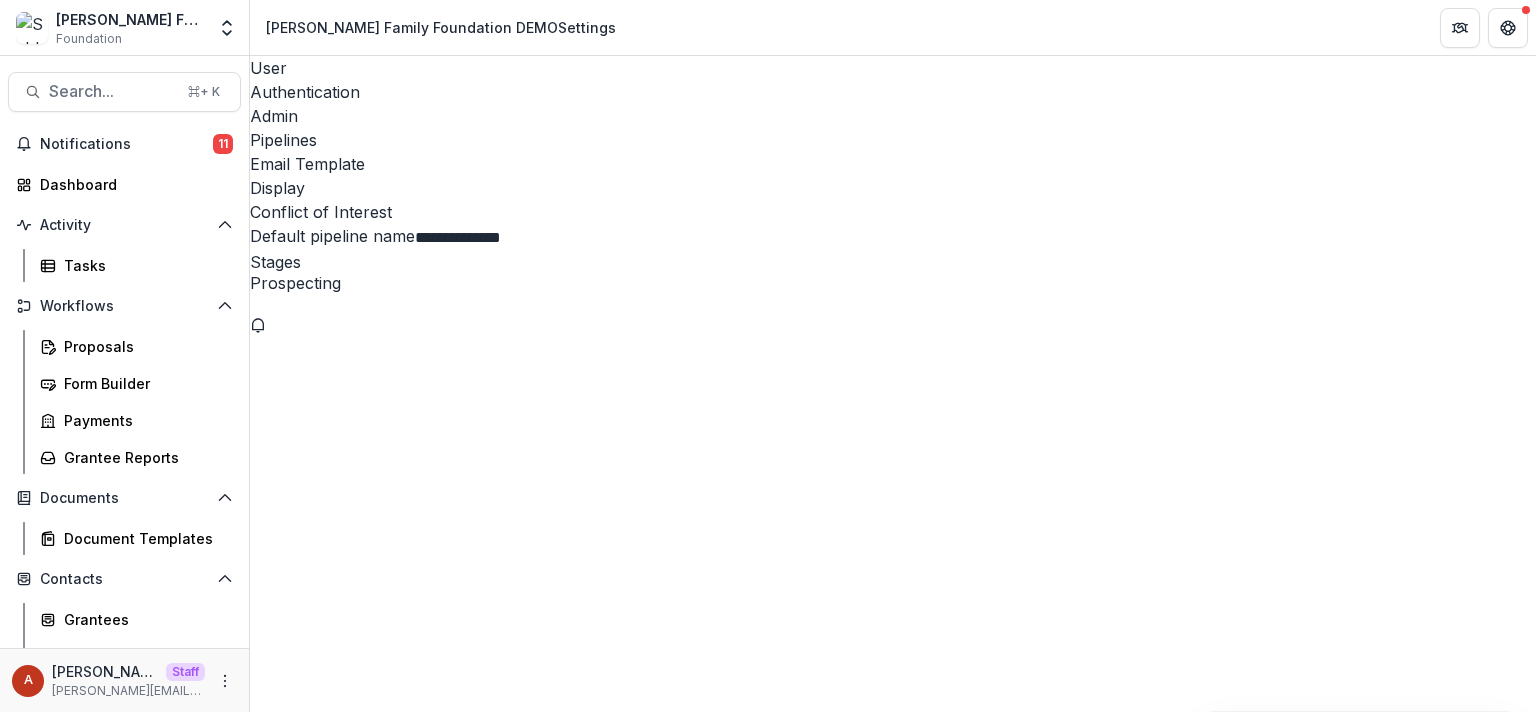 scroll, scrollTop: 182, scrollLeft: 0, axis: vertical 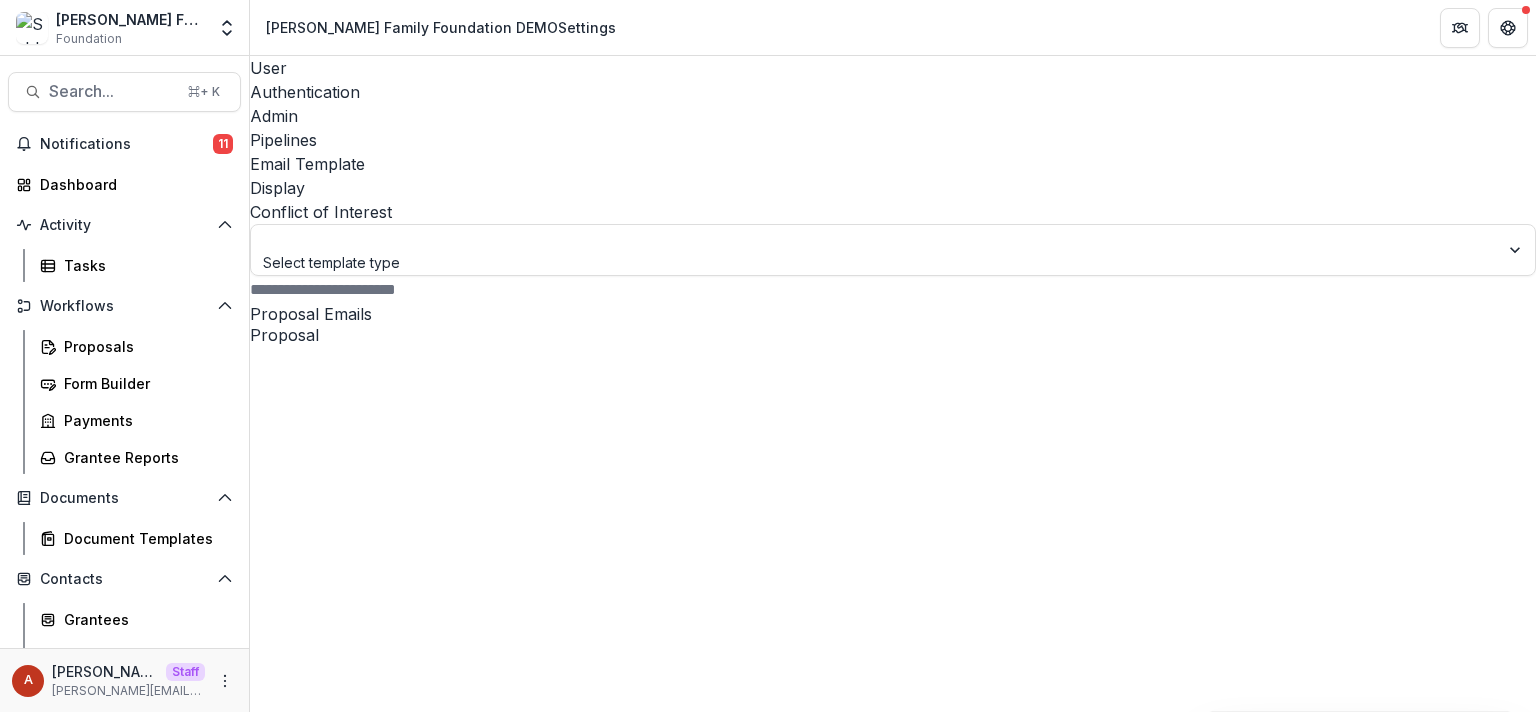 click on "Pipelines" at bounding box center (893, 140) 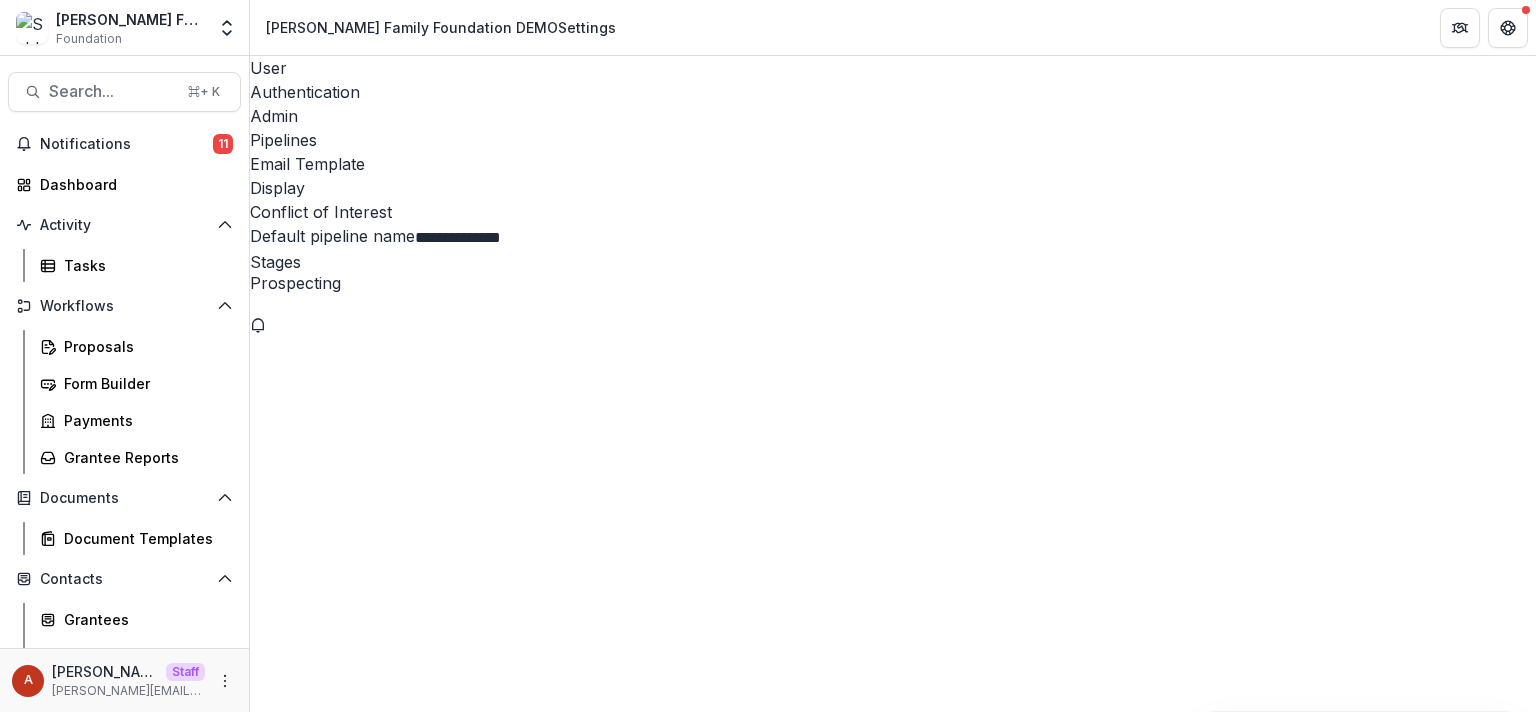 scroll, scrollTop: 20, scrollLeft: 0, axis: vertical 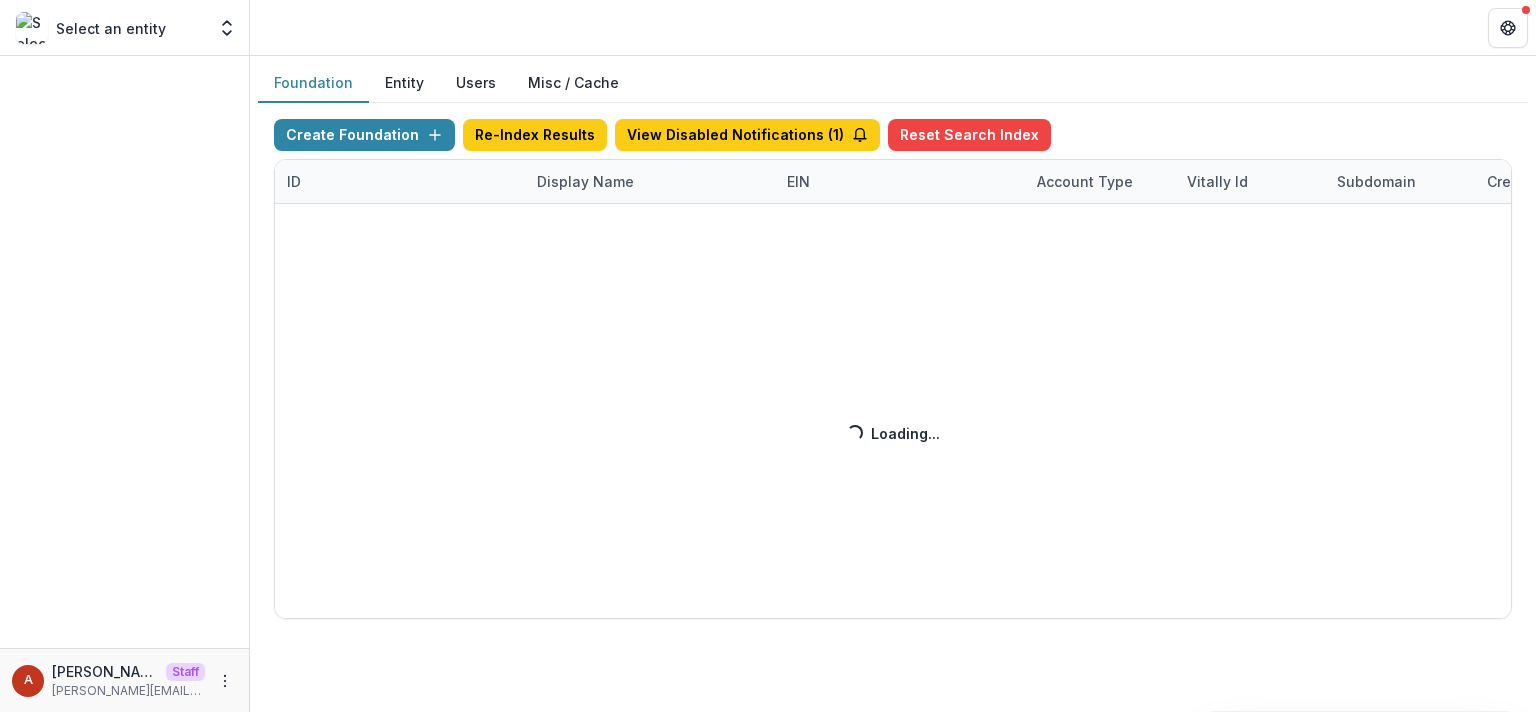 click on "Create Foundation Re-Index Results View Disabled Notifications ( 1 ) Reset Search Index ID Display Name EIN Account Type Vitally Id Subdomain Created on Actions Feature Flags Loading... Loading..." at bounding box center [893, 369] 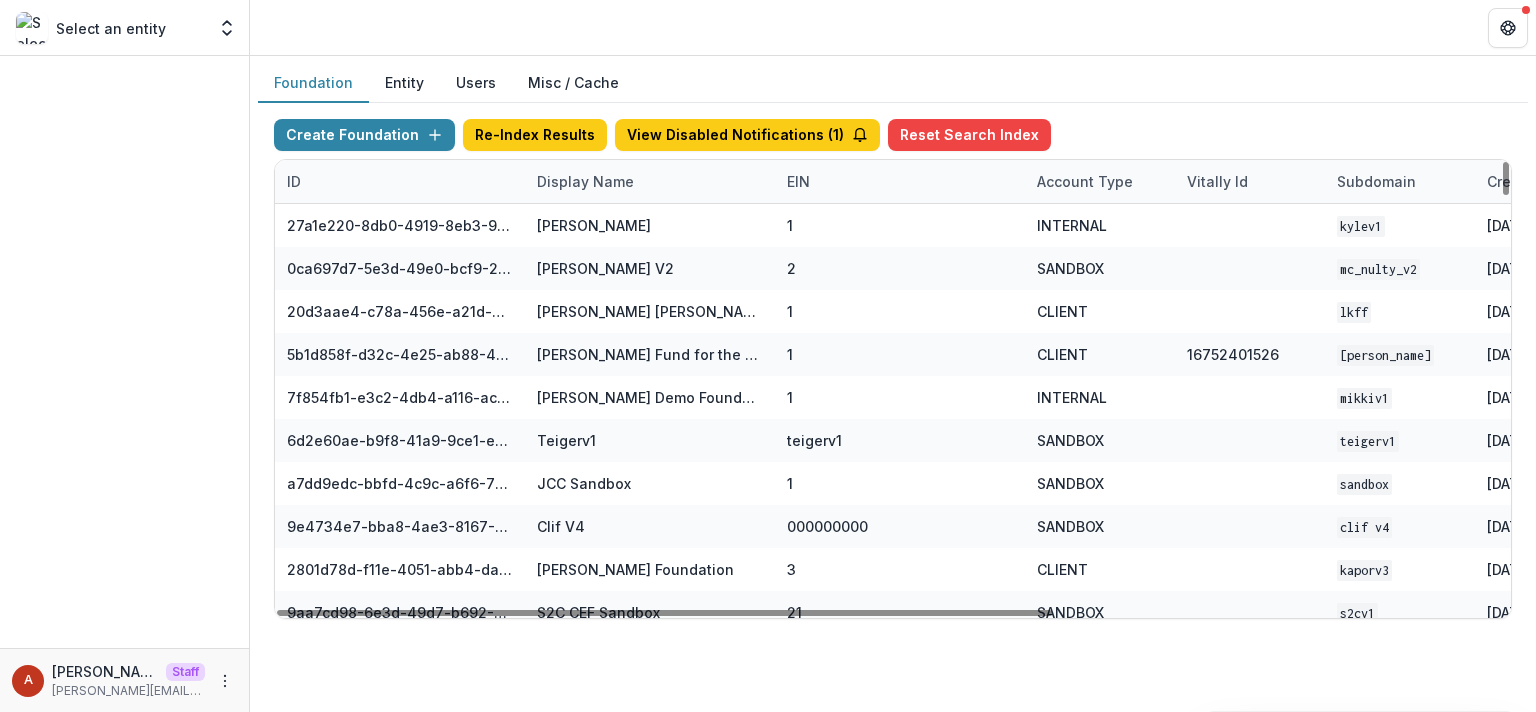 click on "Display Name" at bounding box center [585, 181] 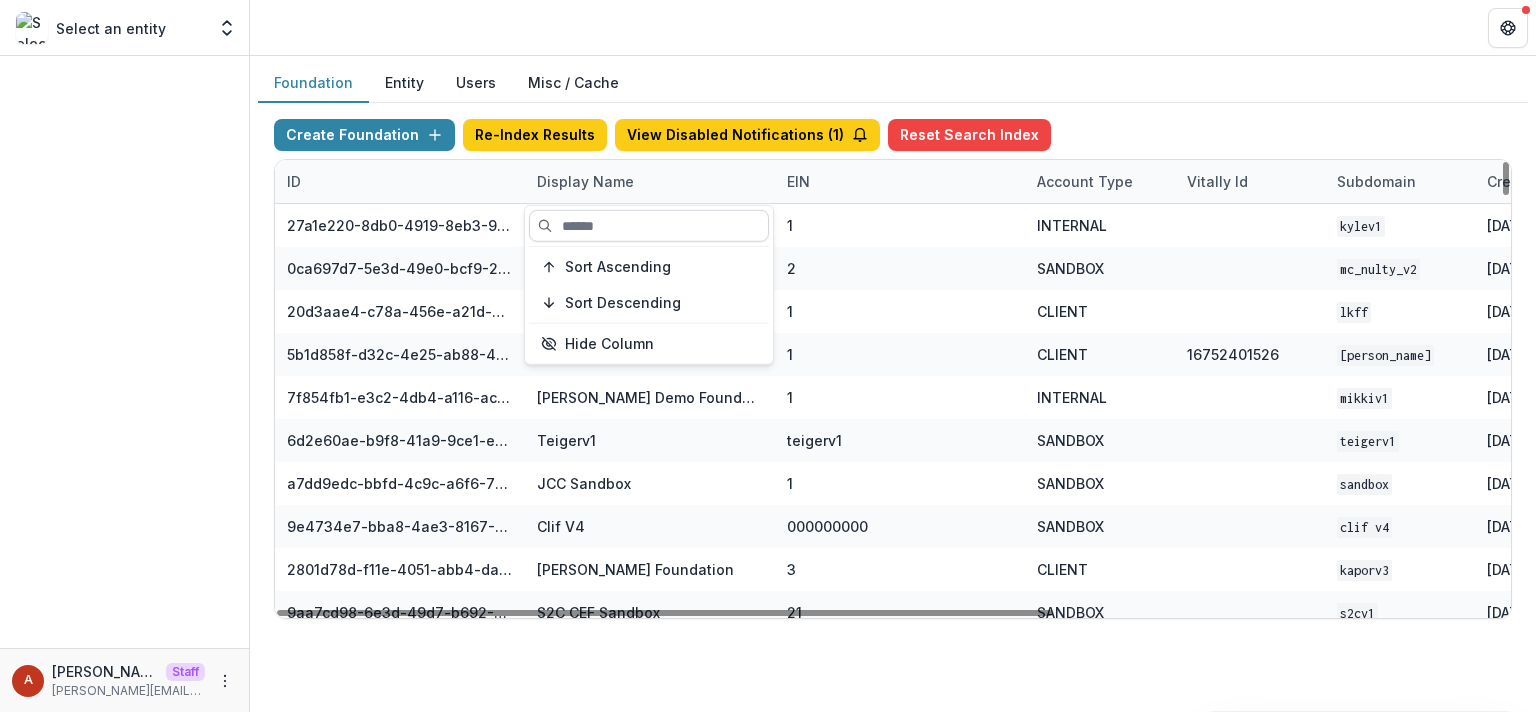 click at bounding box center (649, 226) 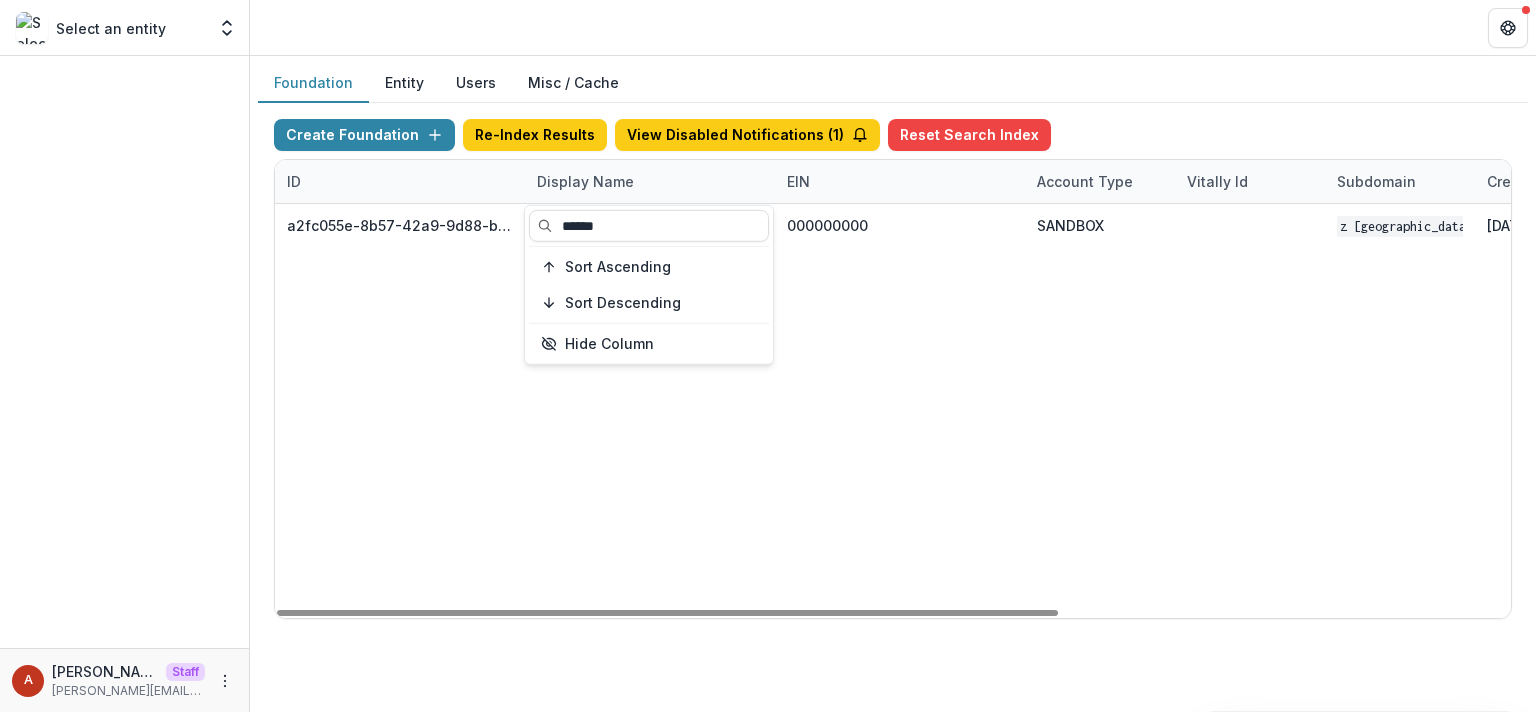 type on "******" 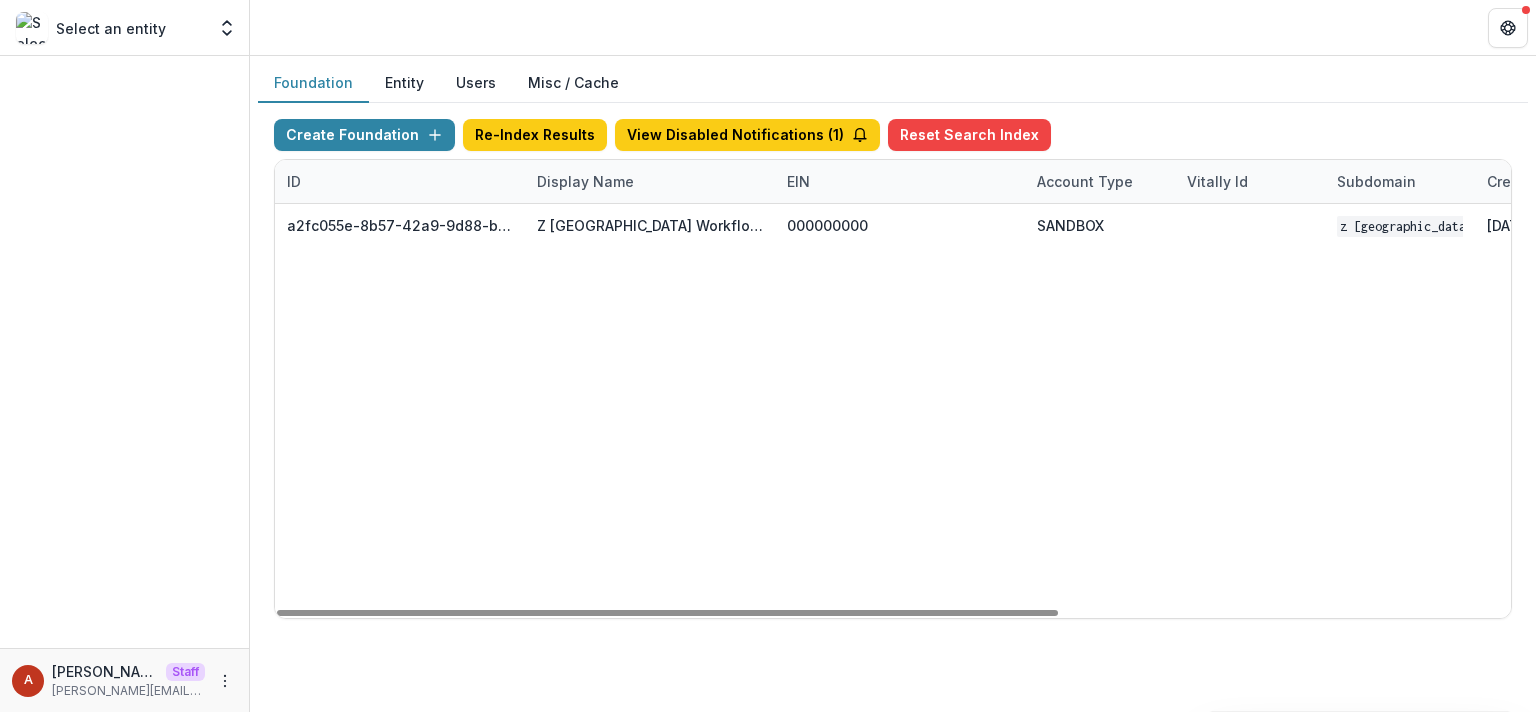 click at bounding box center (893, 27) 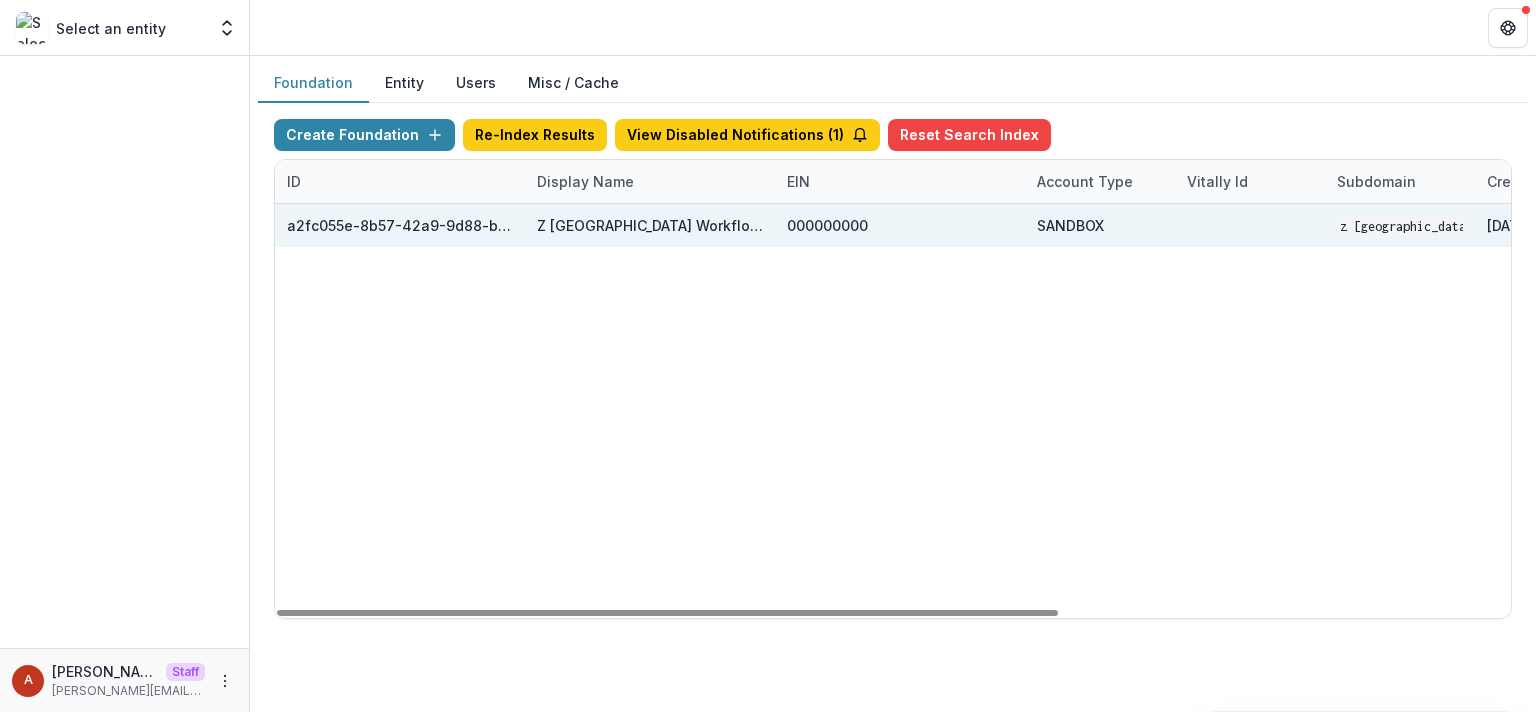 scroll, scrollTop: 0, scrollLeft: 713, axis: horizontal 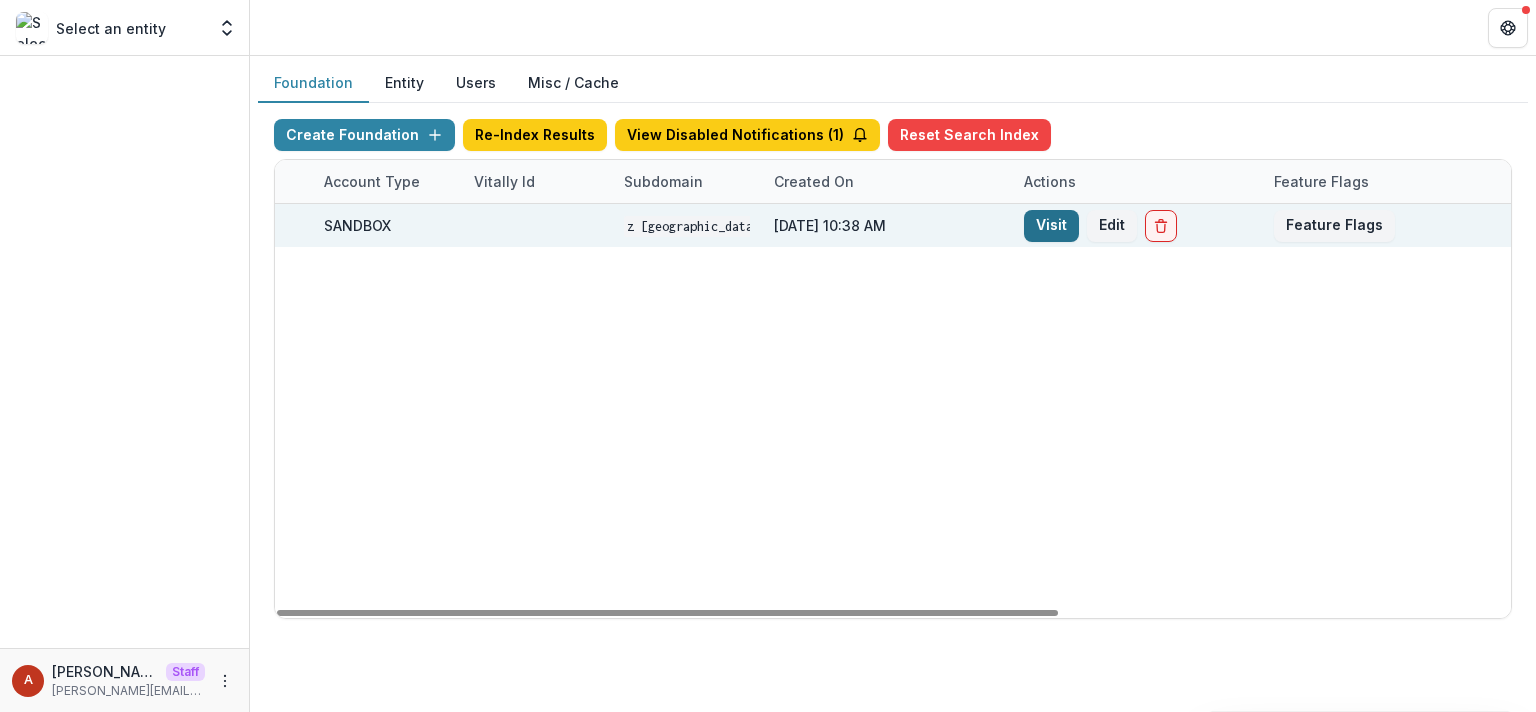 click on "Visit" at bounding box center (1051, 226) 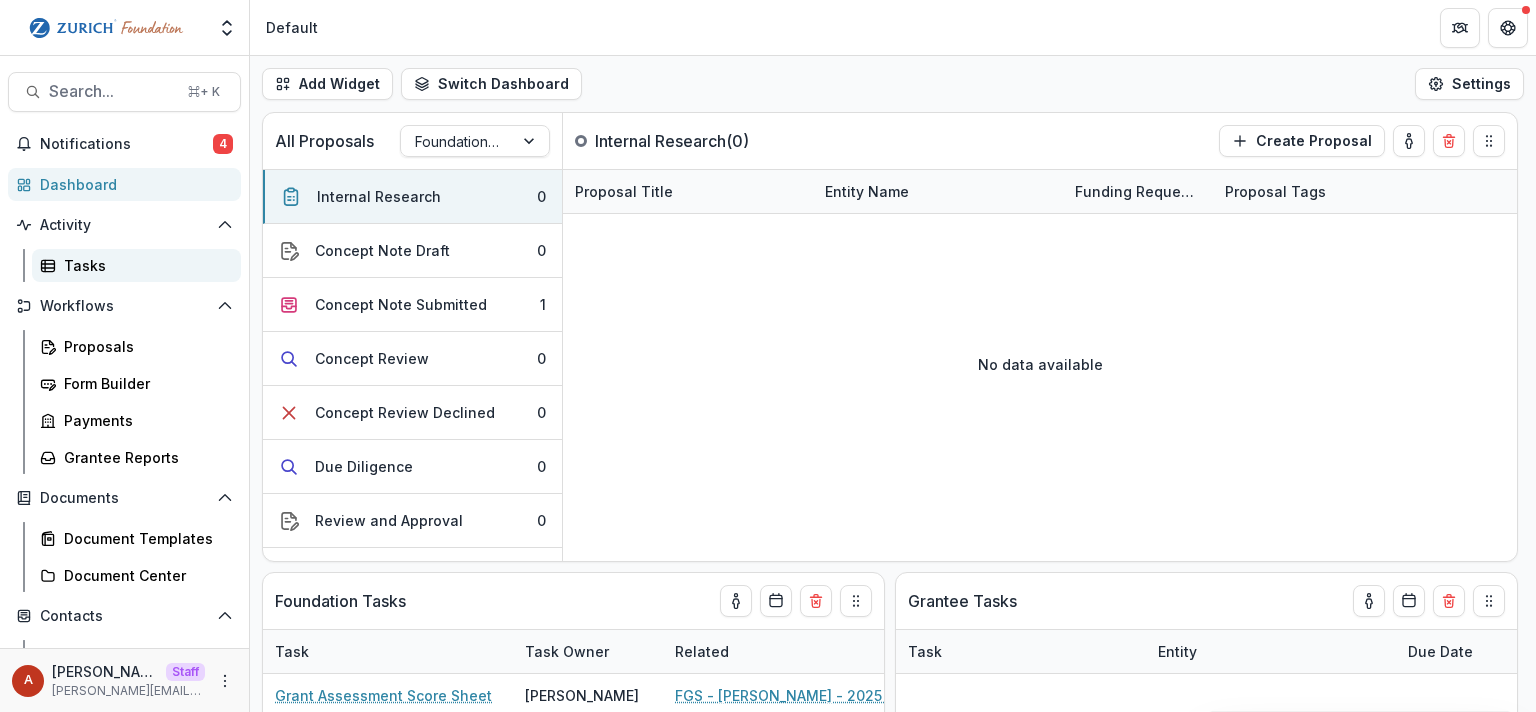 click on "Tasks" at bounding box center [144, 265] 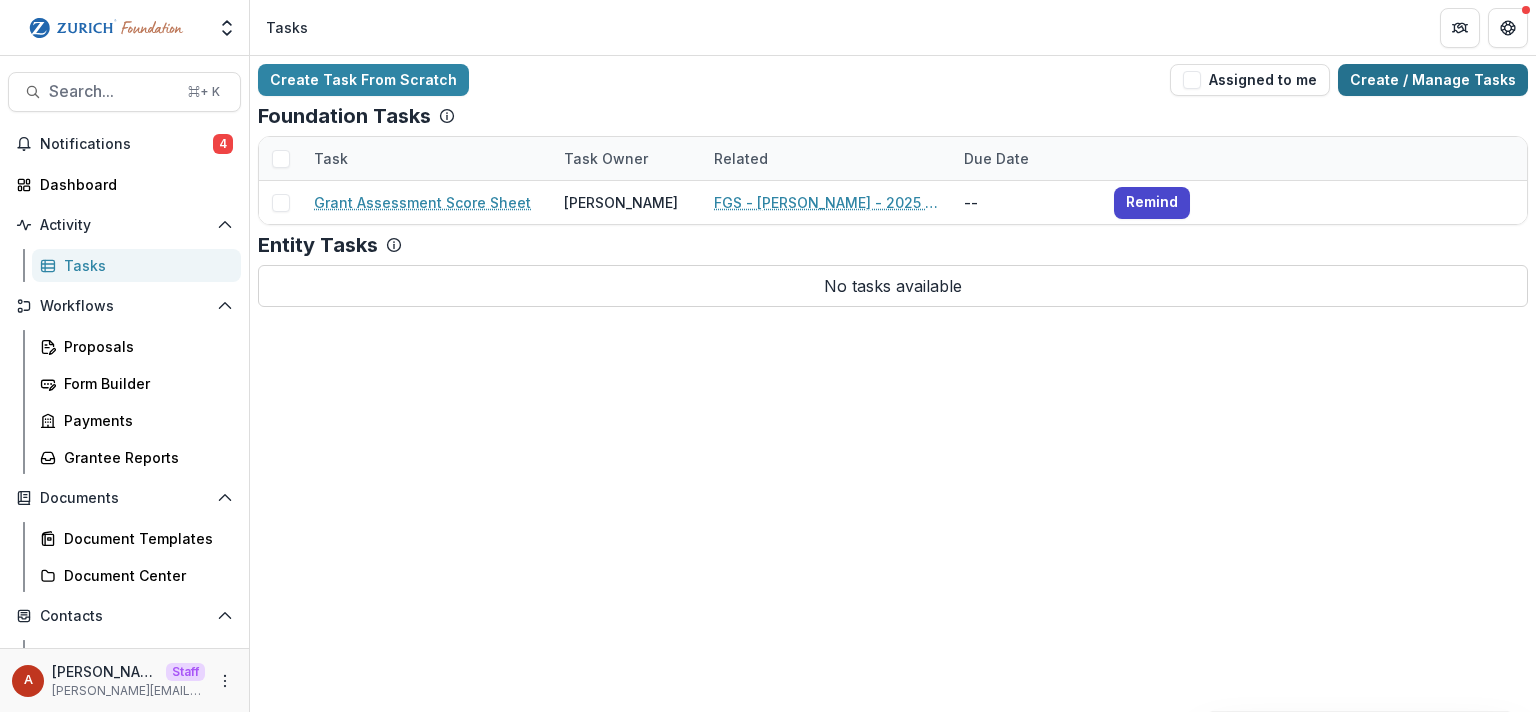 click on "Create / Manage Tasks" at bounding box center [1433, 80] 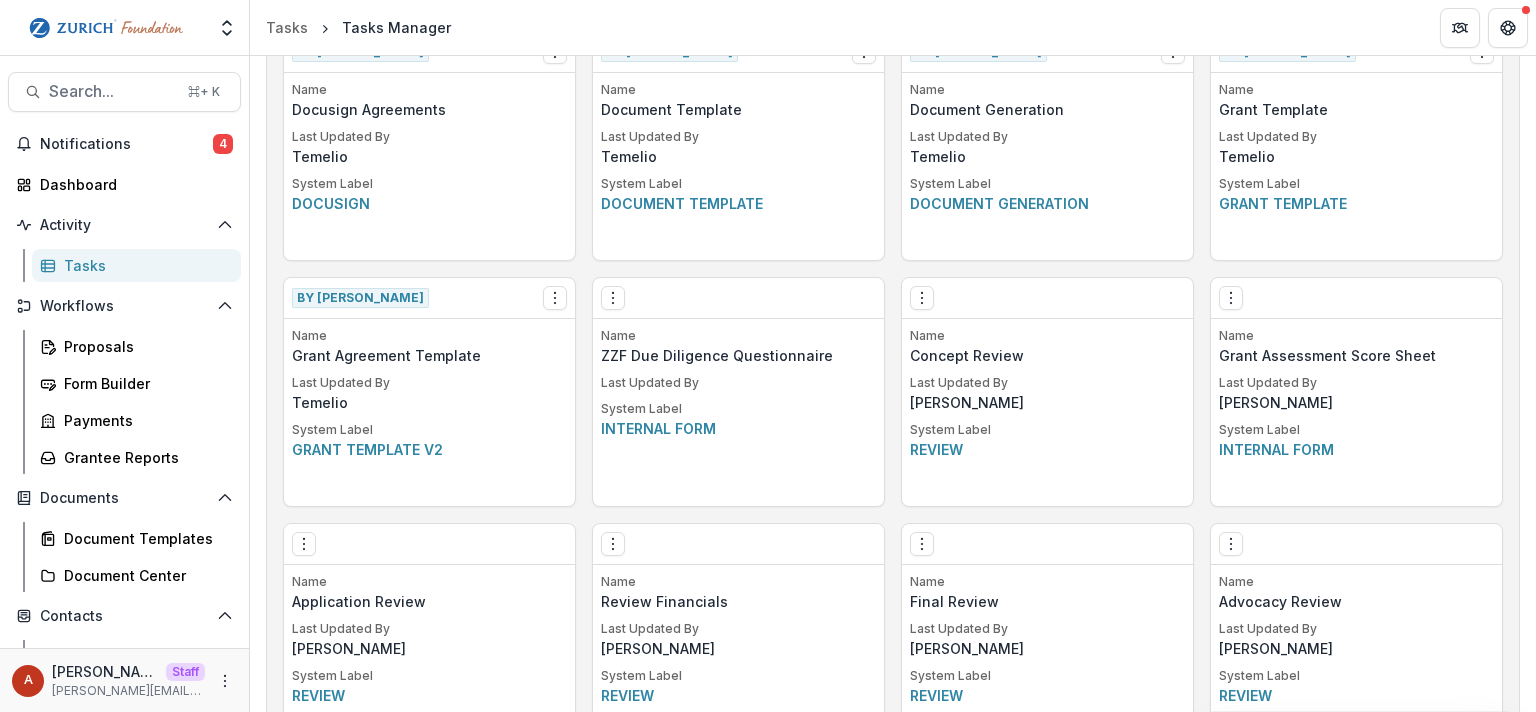 scroll, scrollTop: 1101, scrollLeft: 0, axis: vertical 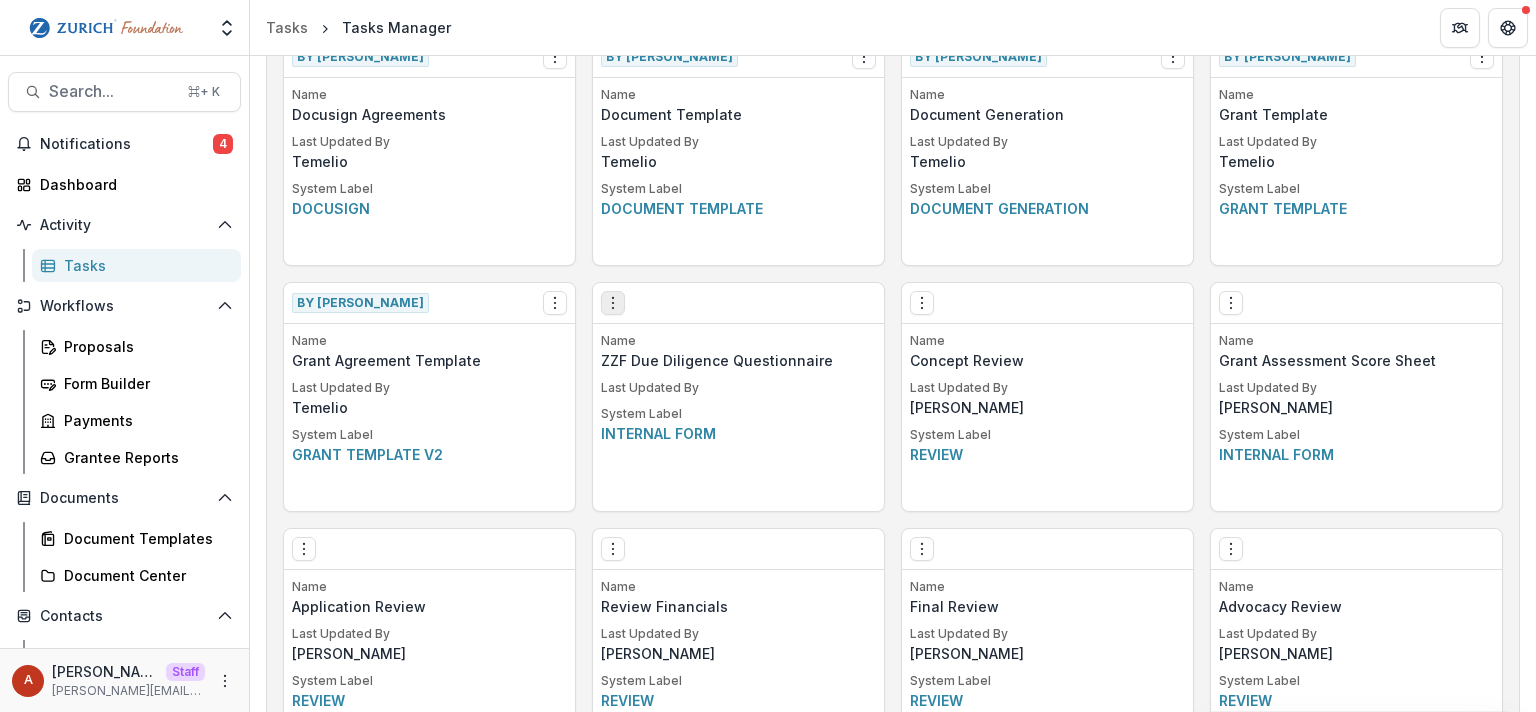 click on "Edit Make a Copy Create Task From Template Delete Task" at bounding box center (738, 303) 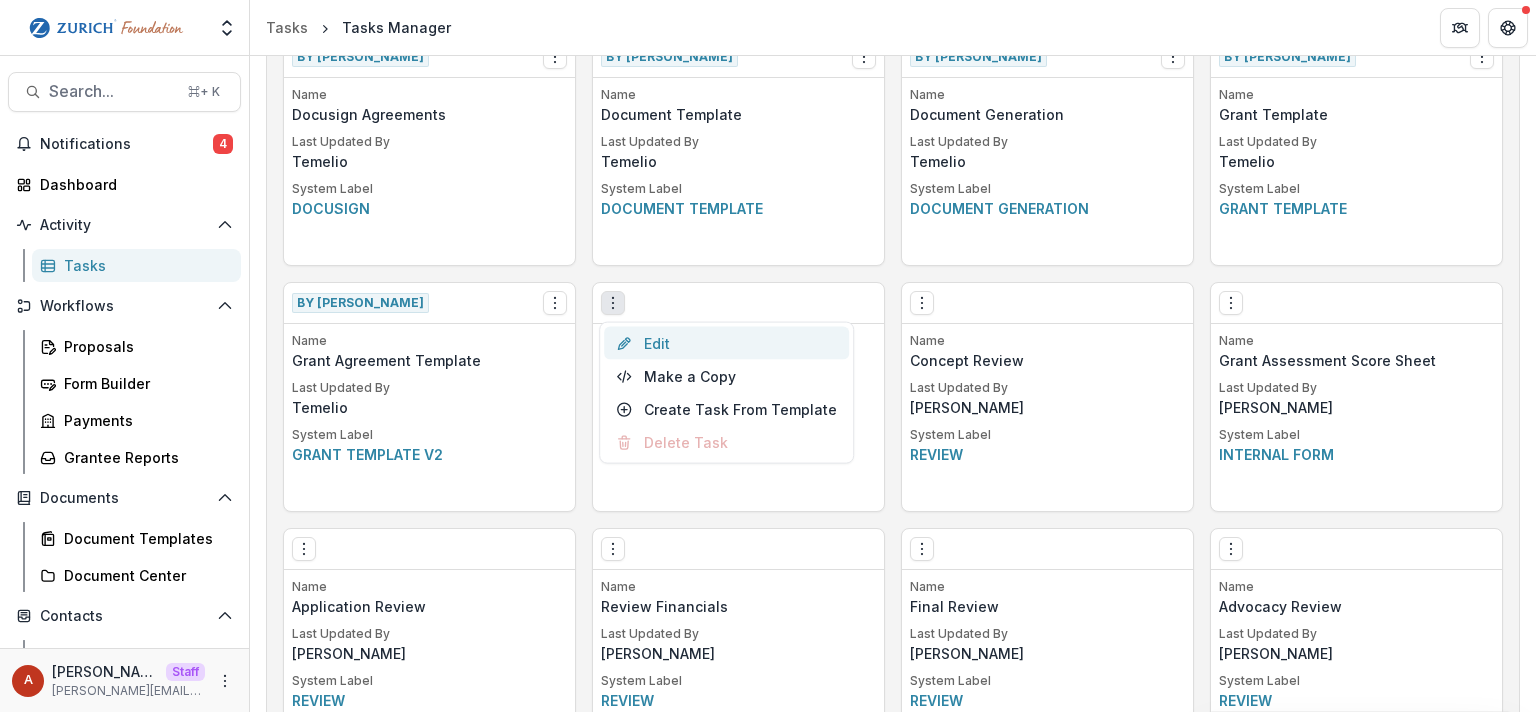 click on "Edit" at bounding box center [726, 343] 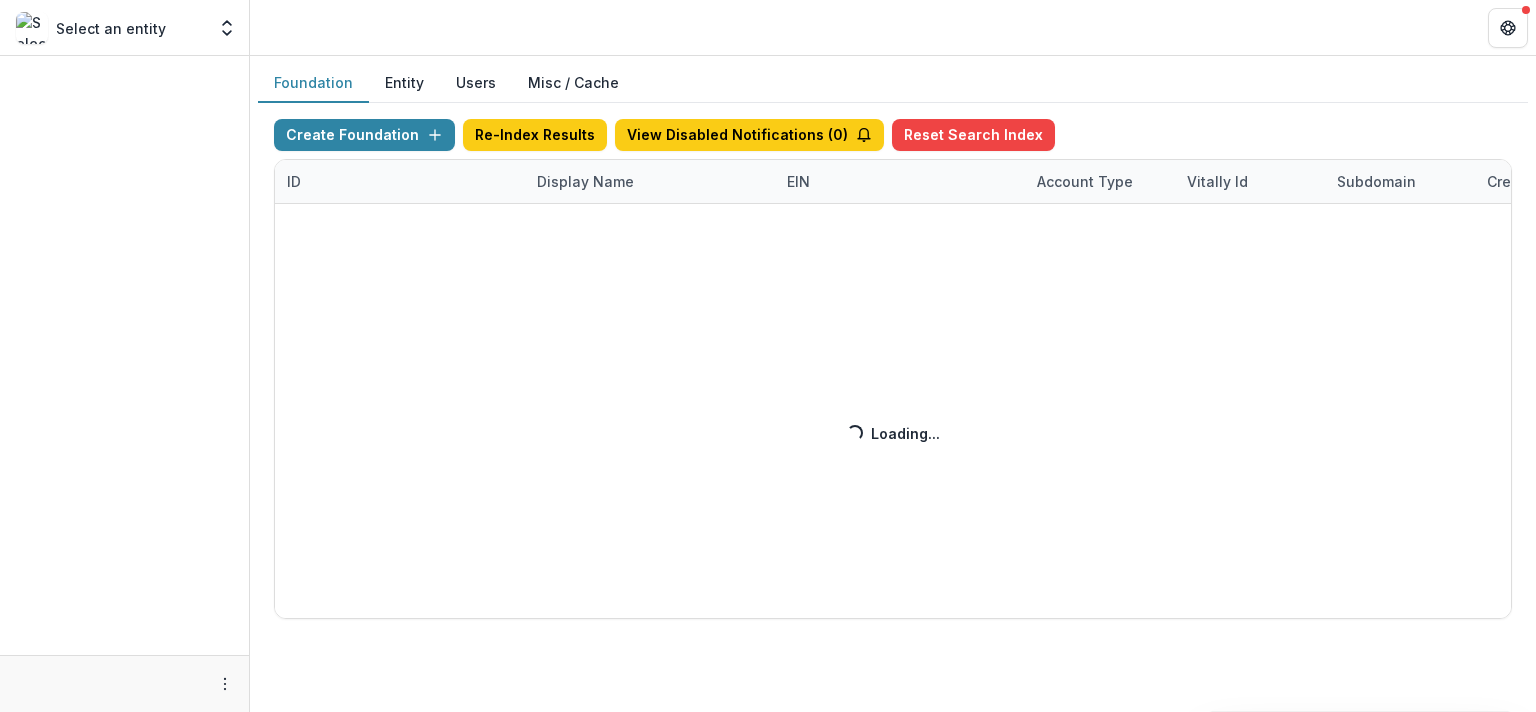 scroll, scrollTop: 0, scrollLeft: 0, axis: both 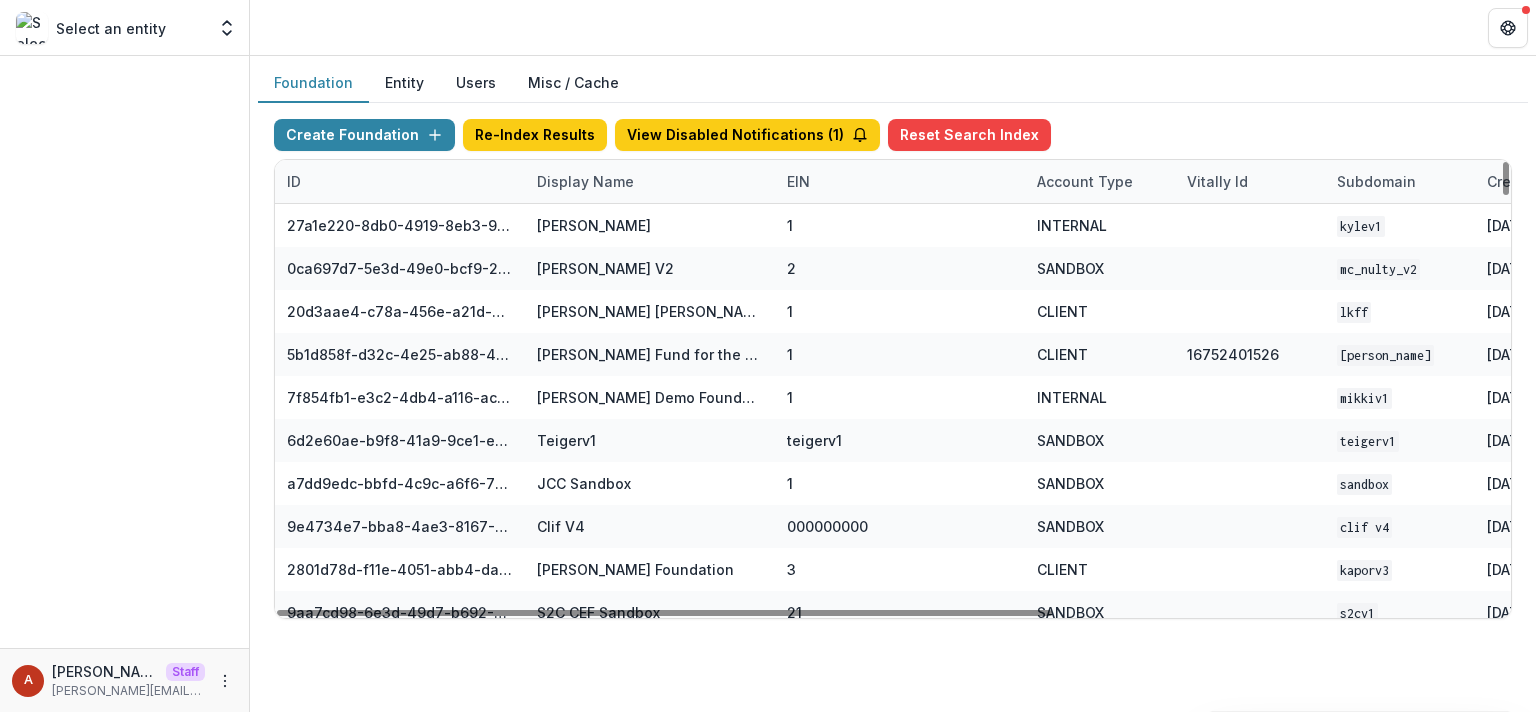 click on "Display Name" at bounding box center (585, 181) 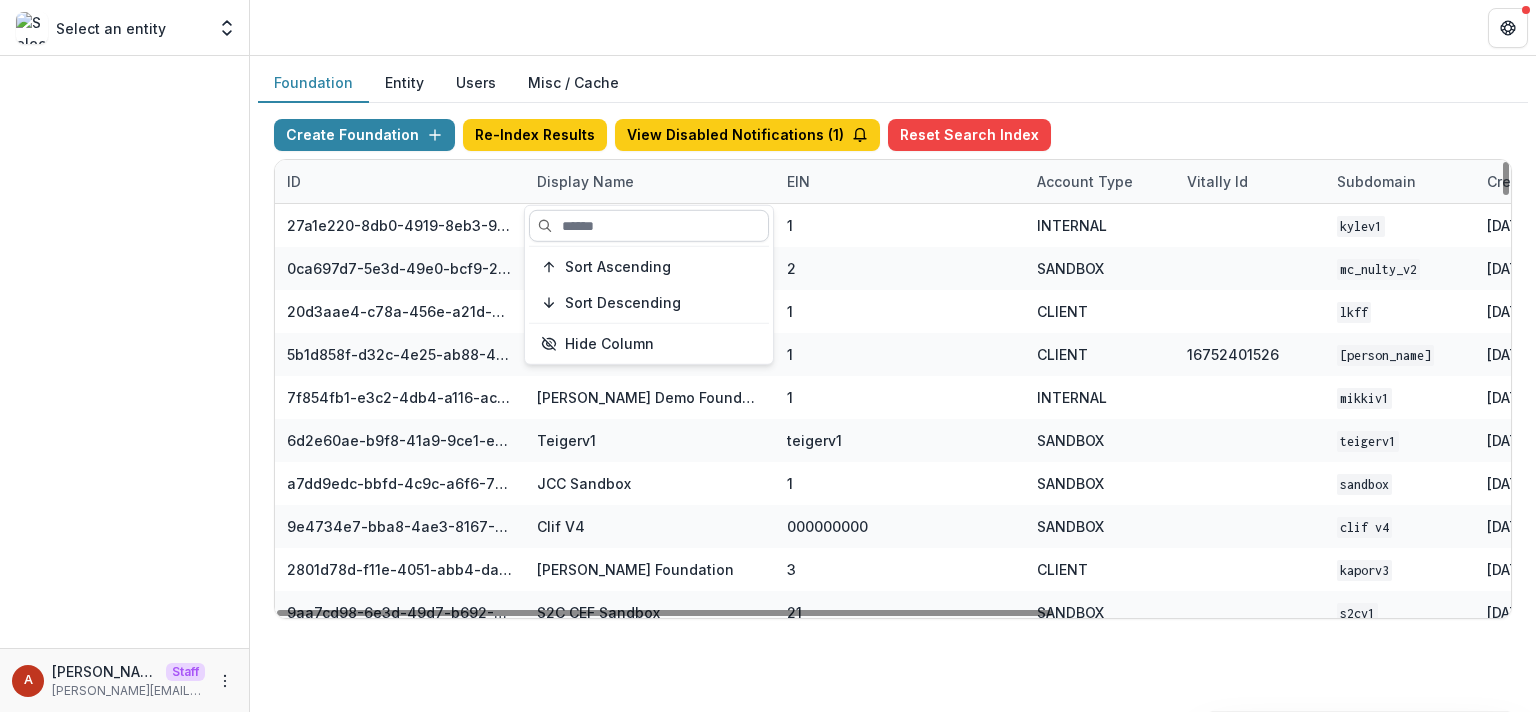 click at bounding box center (649, 226) 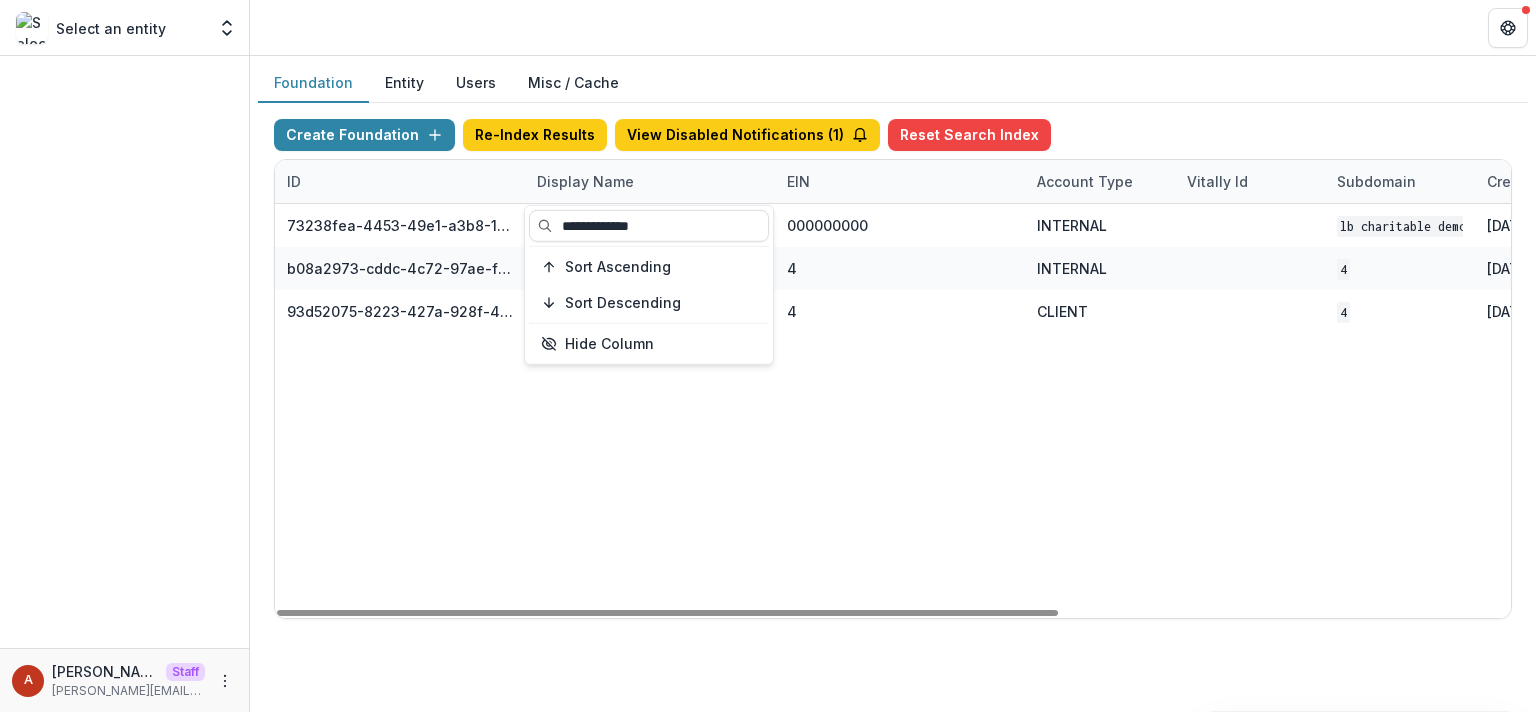 type on "**********" 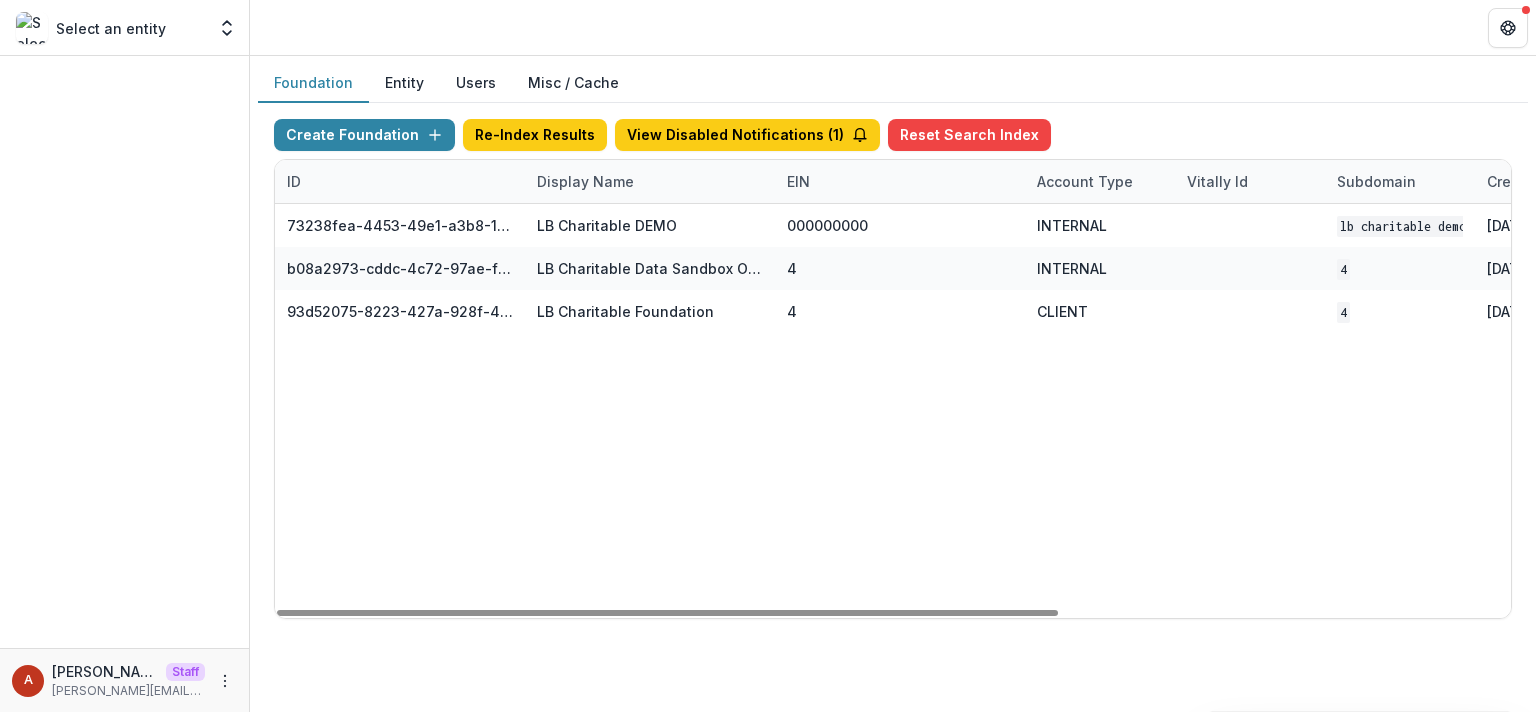 click on "Foundation Entity Users Misc / Cache Create Foundation Re-Index Results View Disabled Notifications ( 1 ) Reset Search Index ID Display Name EIN Account Type Vitally Id Subdomain Created on Actions Feature Flags 73238fea-4453-49e1-a3b8-19263d0cc795 LB Charitable DEMO 000000000 INTERNAL LB Charitable DEMO [DATE] 9:19 AM Visit Edit Feature Flags b08a2973-cddc-4c72-97ae-f355abefb261 LB Charitable Data Sandbox OLD 4 INTERNAL 4 [DATE] 6:56 PM Visit Edit Feature Flags 93d52075-8223-427a-928f-4000310085fb LB Charitable Foundation 4 CLIENT 4 [DATE] 11:22 AM Visit Edit Feature Flags" at bounding box center [893, 349] 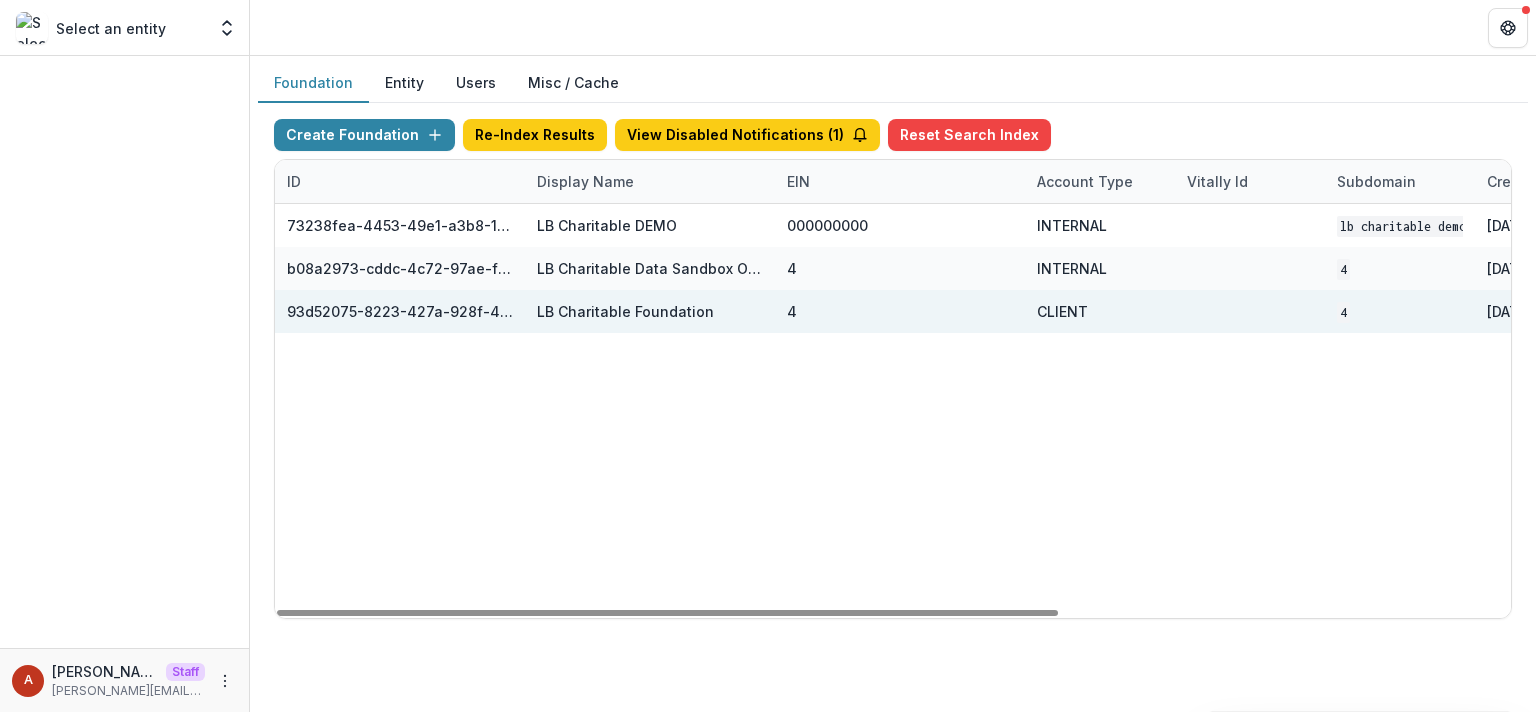 scroll, scrollTop: 0, scrollLeft: 713, axis: horizontal 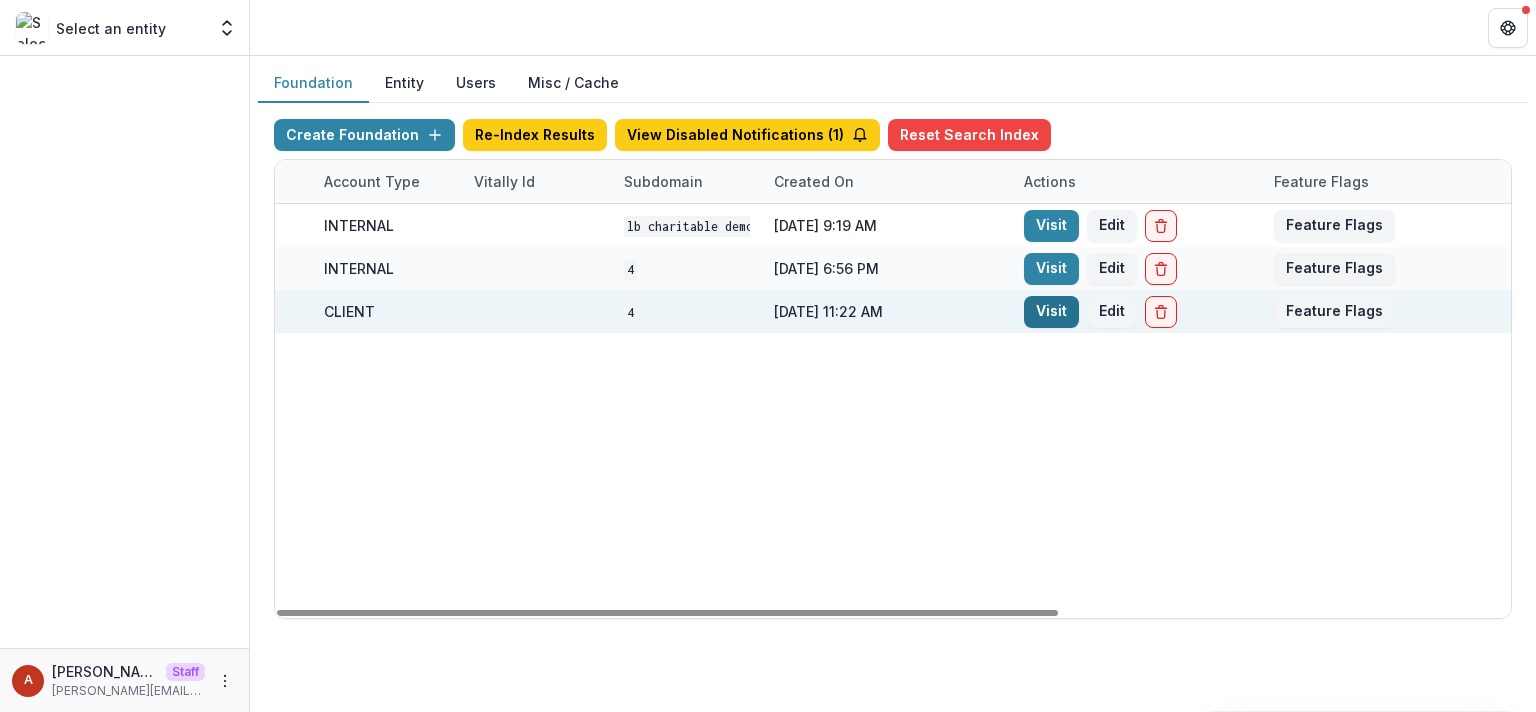 click on "Visit" at bounding box center [1051, 312] 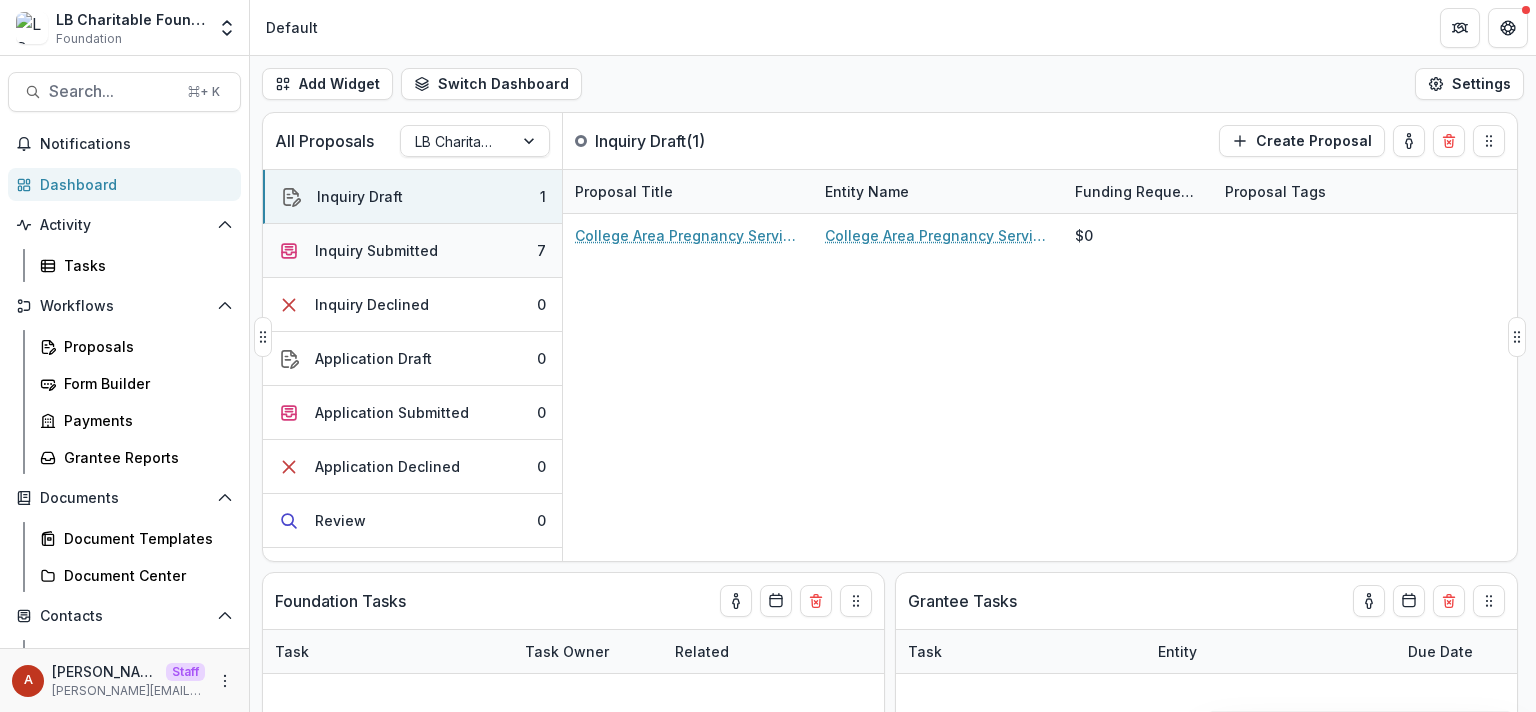 click on "Inquiry Submitted" at bounding box center (376, 250) 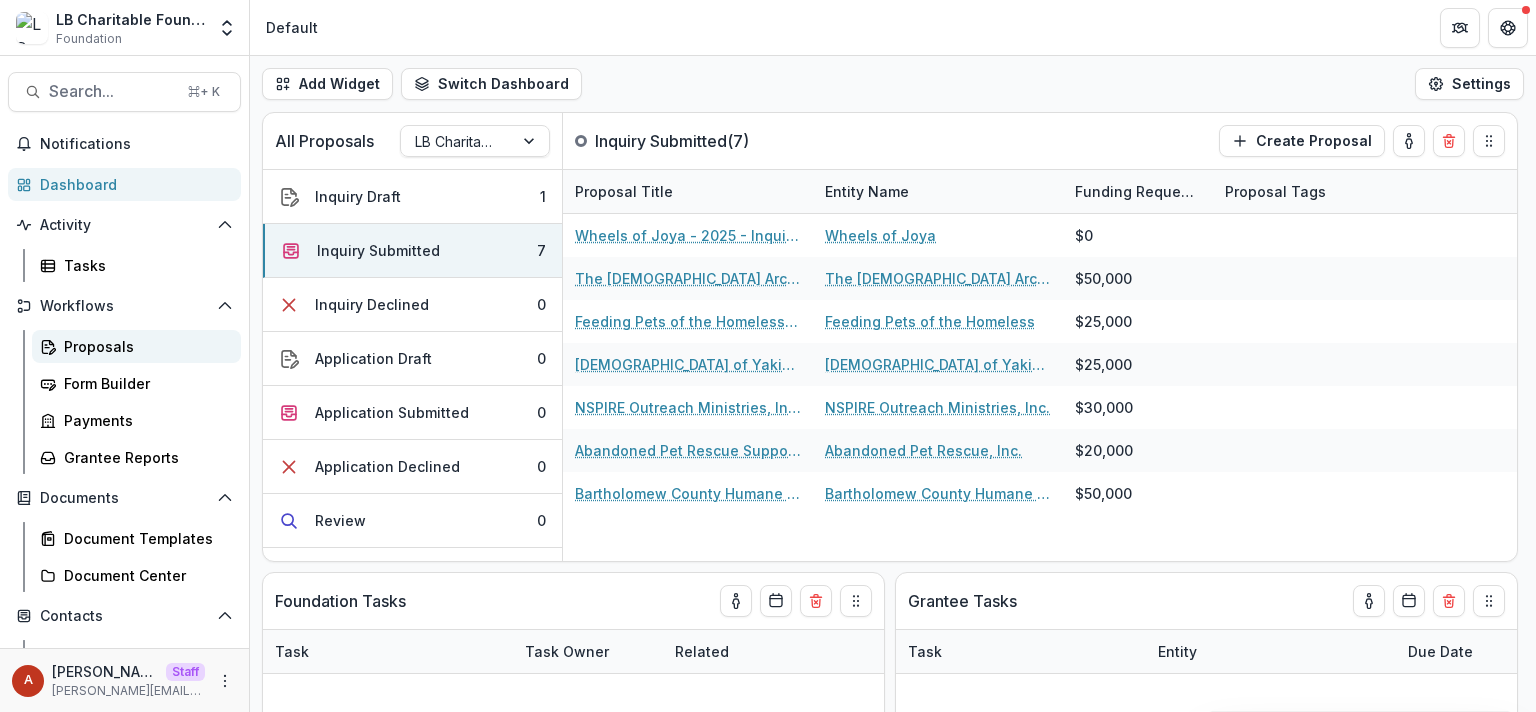 click on "Proposals" at bounding box center [144, 346] 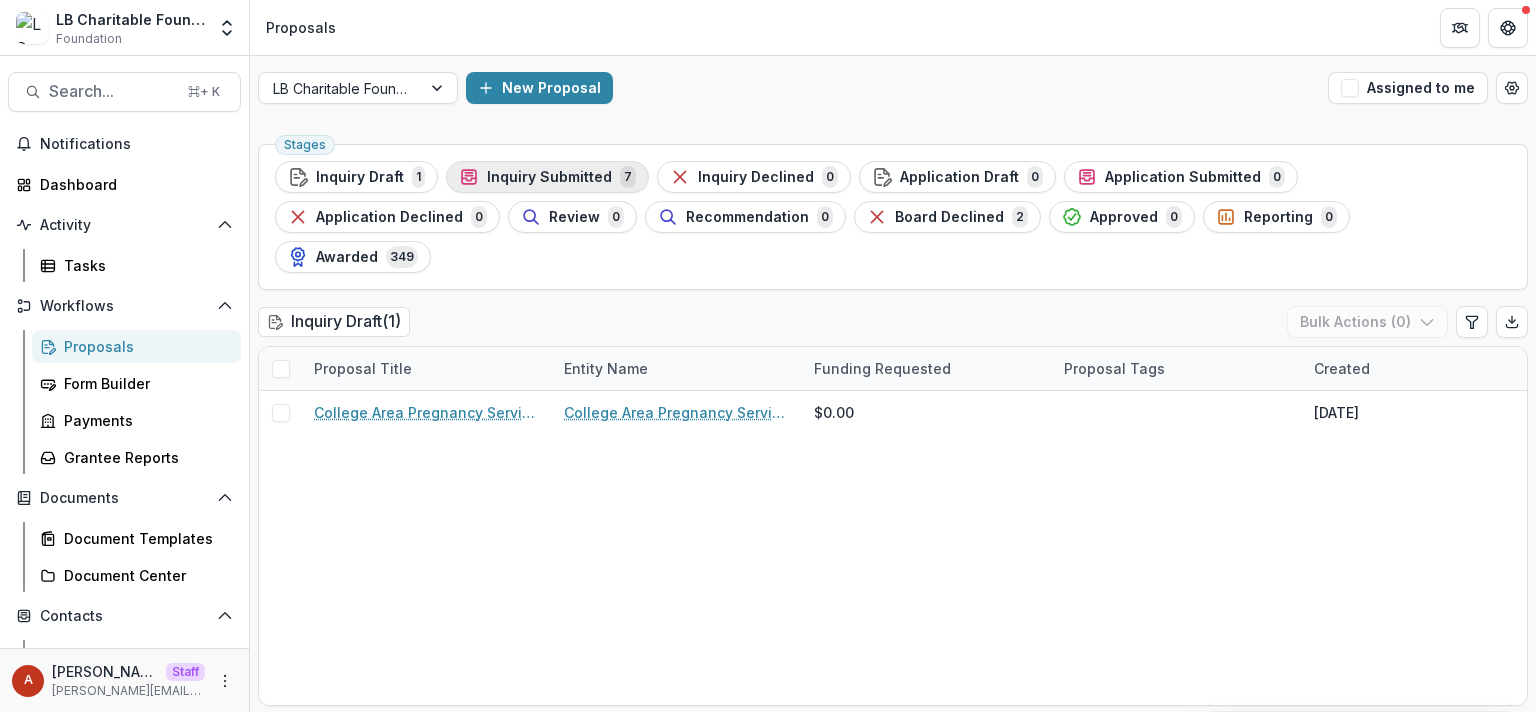 click on "Inquiry Submitted" at bounding box center [549, 177] 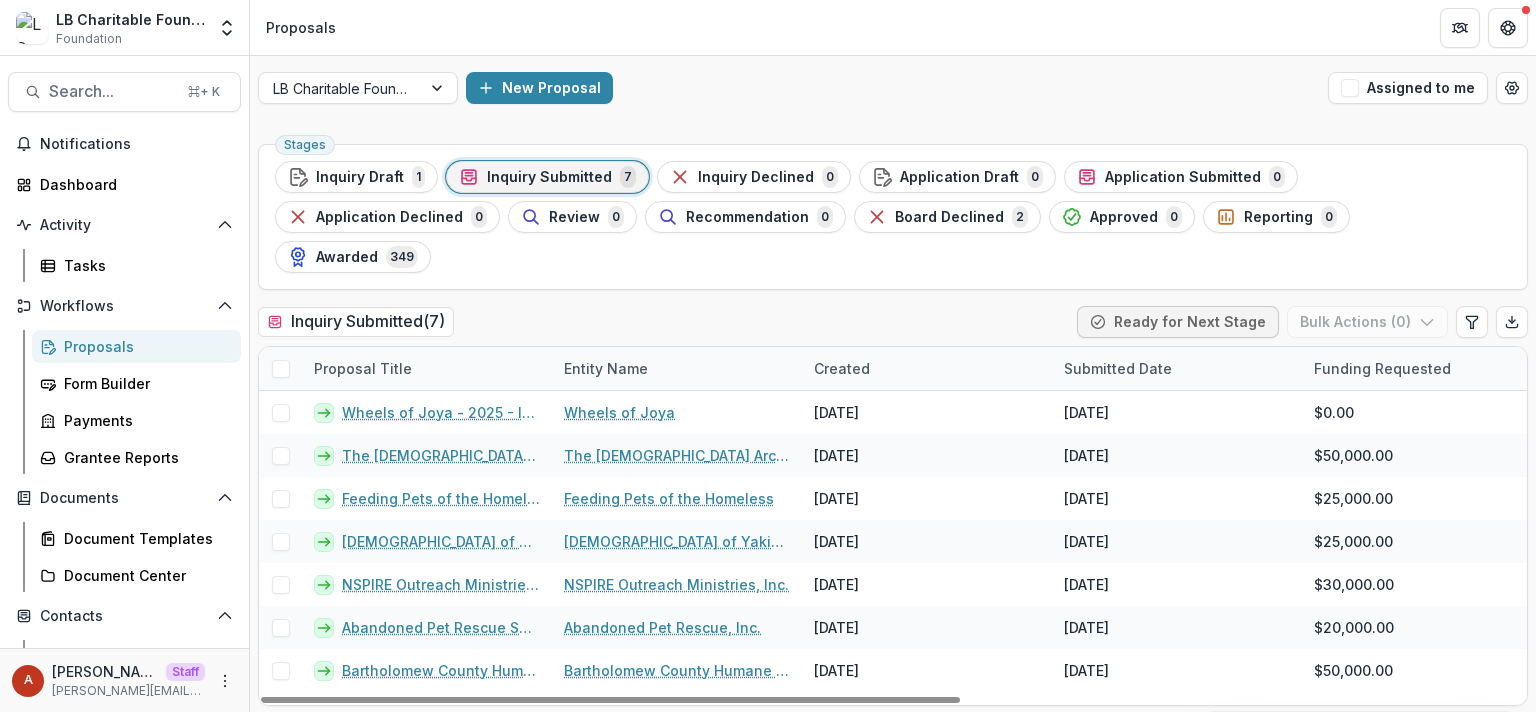 click at bounding box center [280, 368] 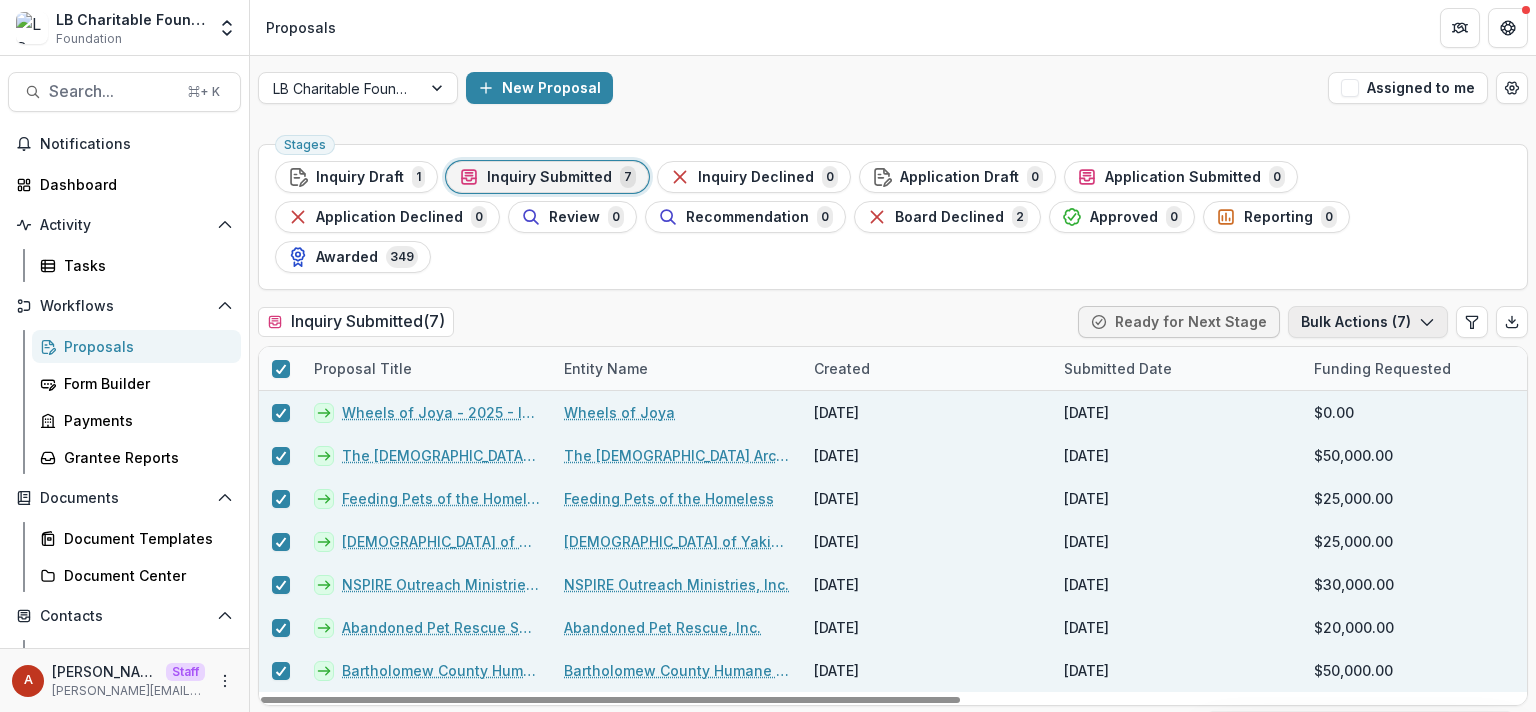 click on "Bulk Actions ( 7 )" at bounding box center [1368, 322] 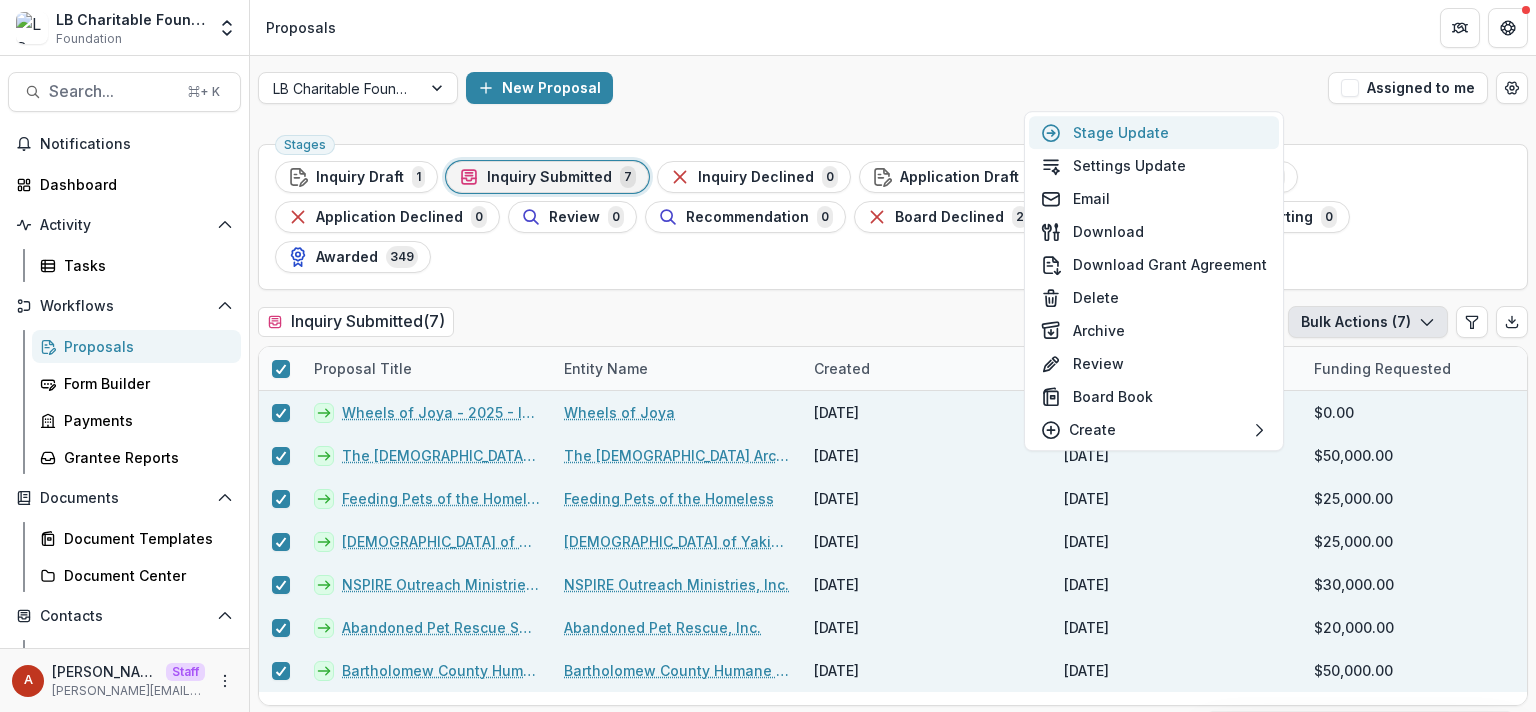 click on "Stage Update" at bounding box center [1154, 132] 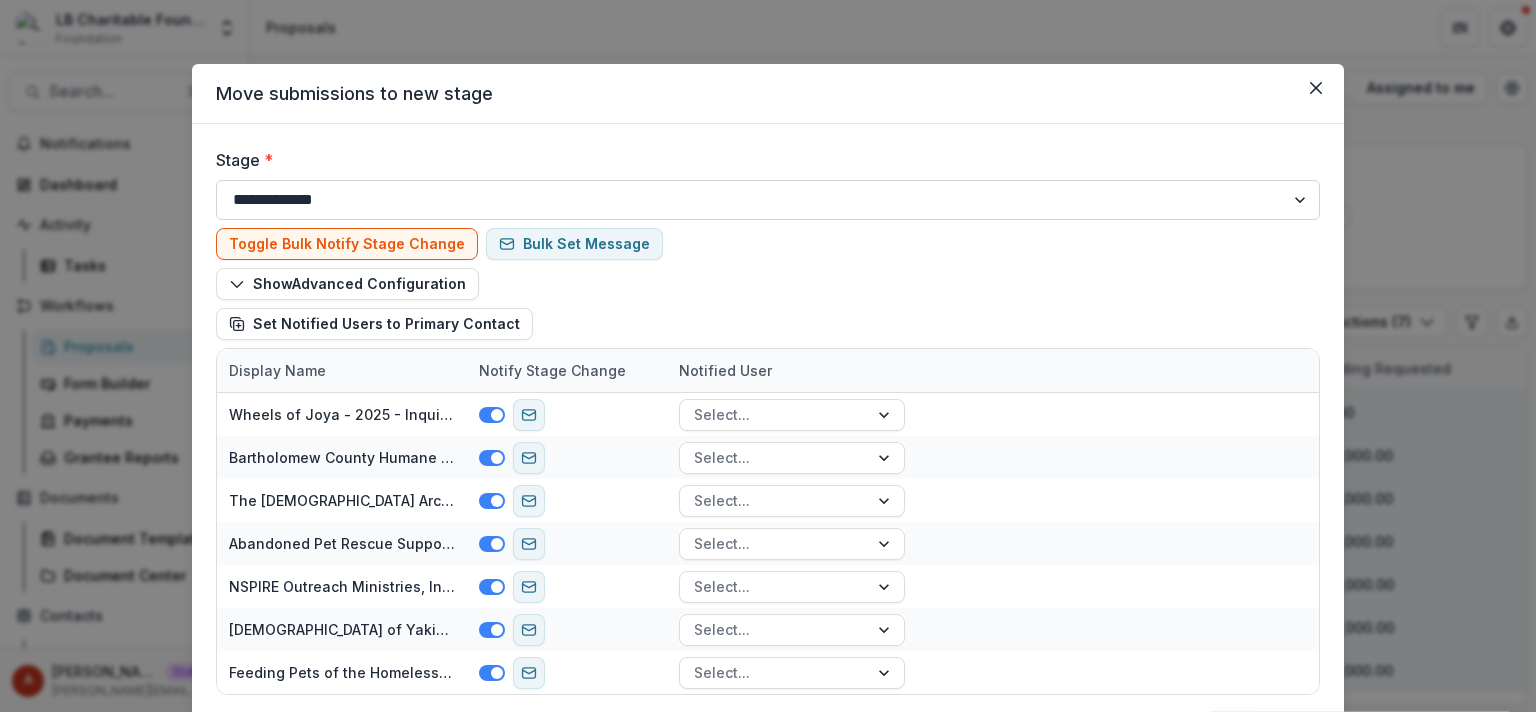 click on "**********" at bounding box center (768, 200) 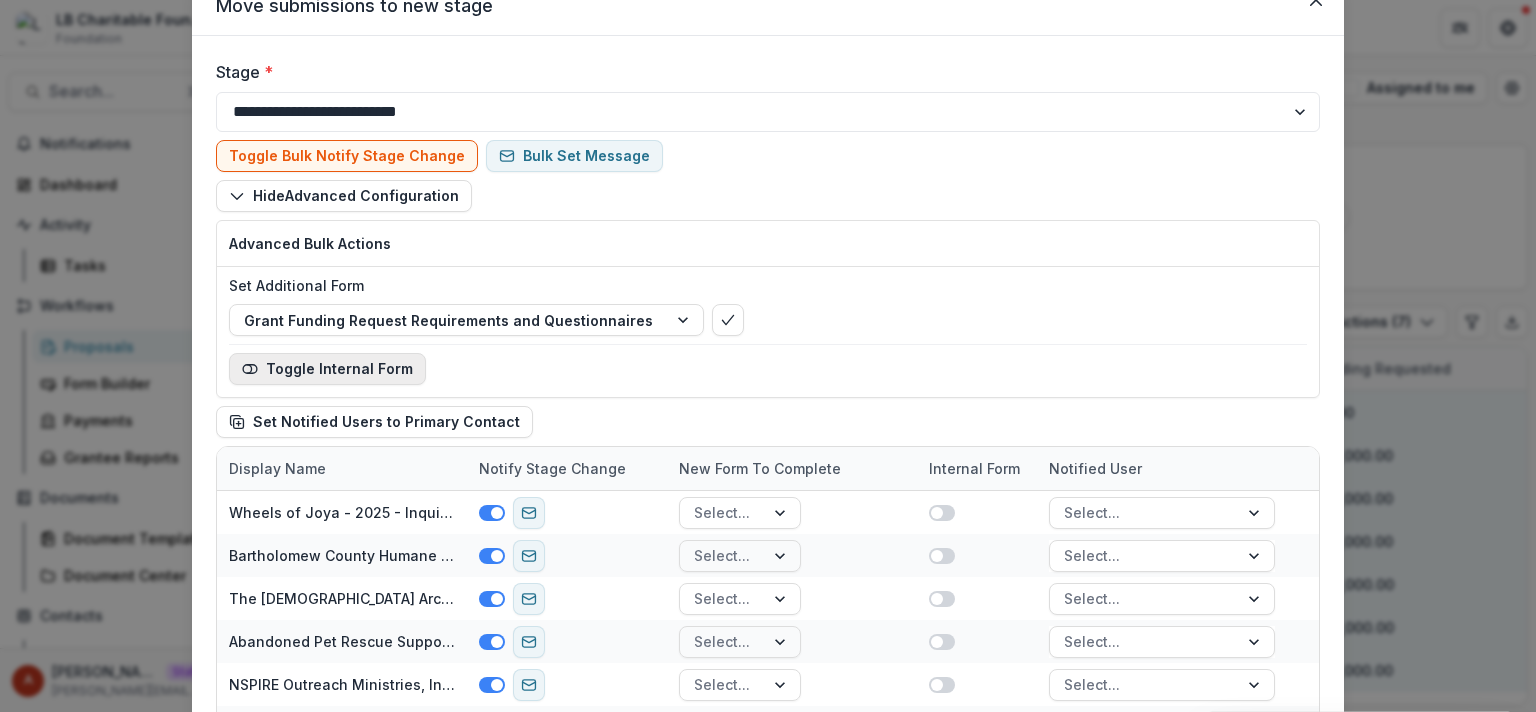 scroll, scrollTop: 320, scrollLeft: 0, axis: vertical 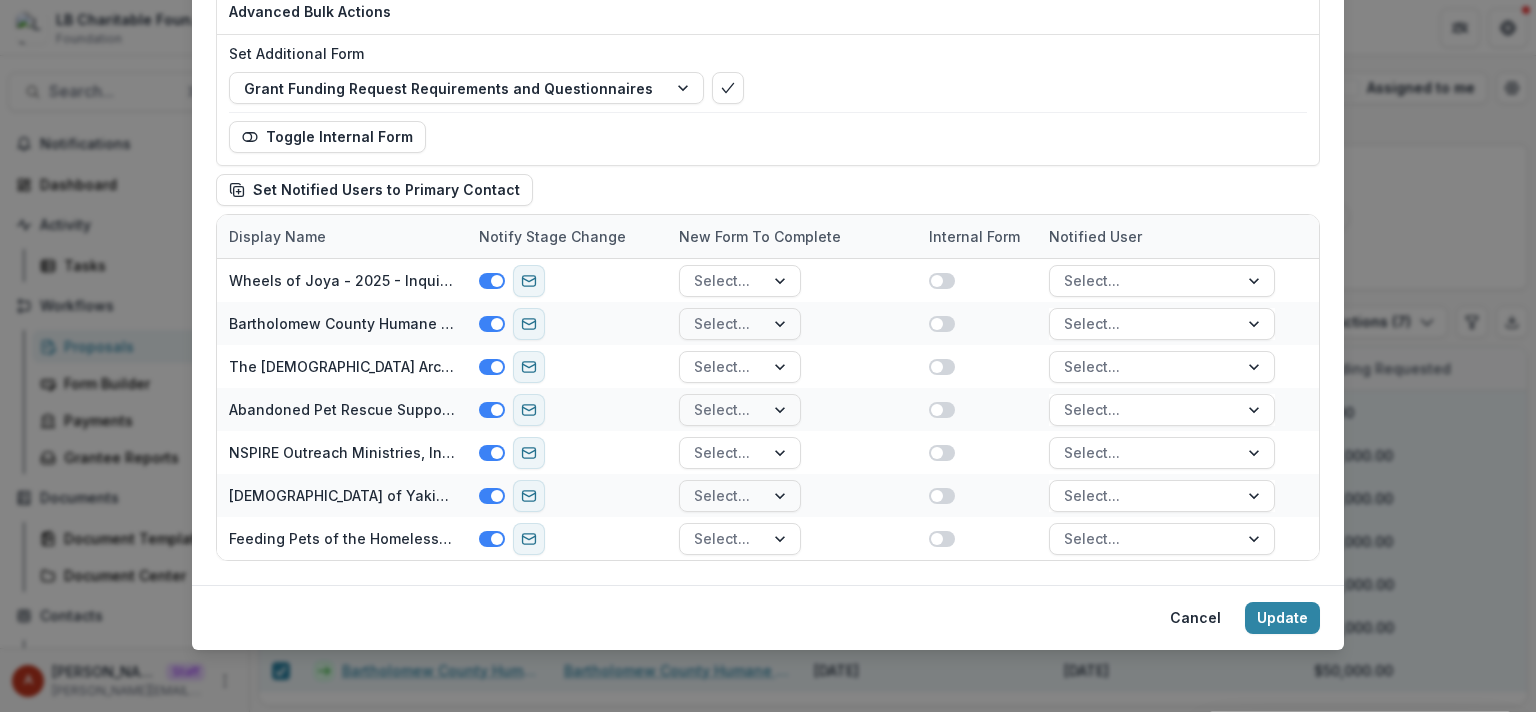 click on "**********" at bounding box center [768, 356] 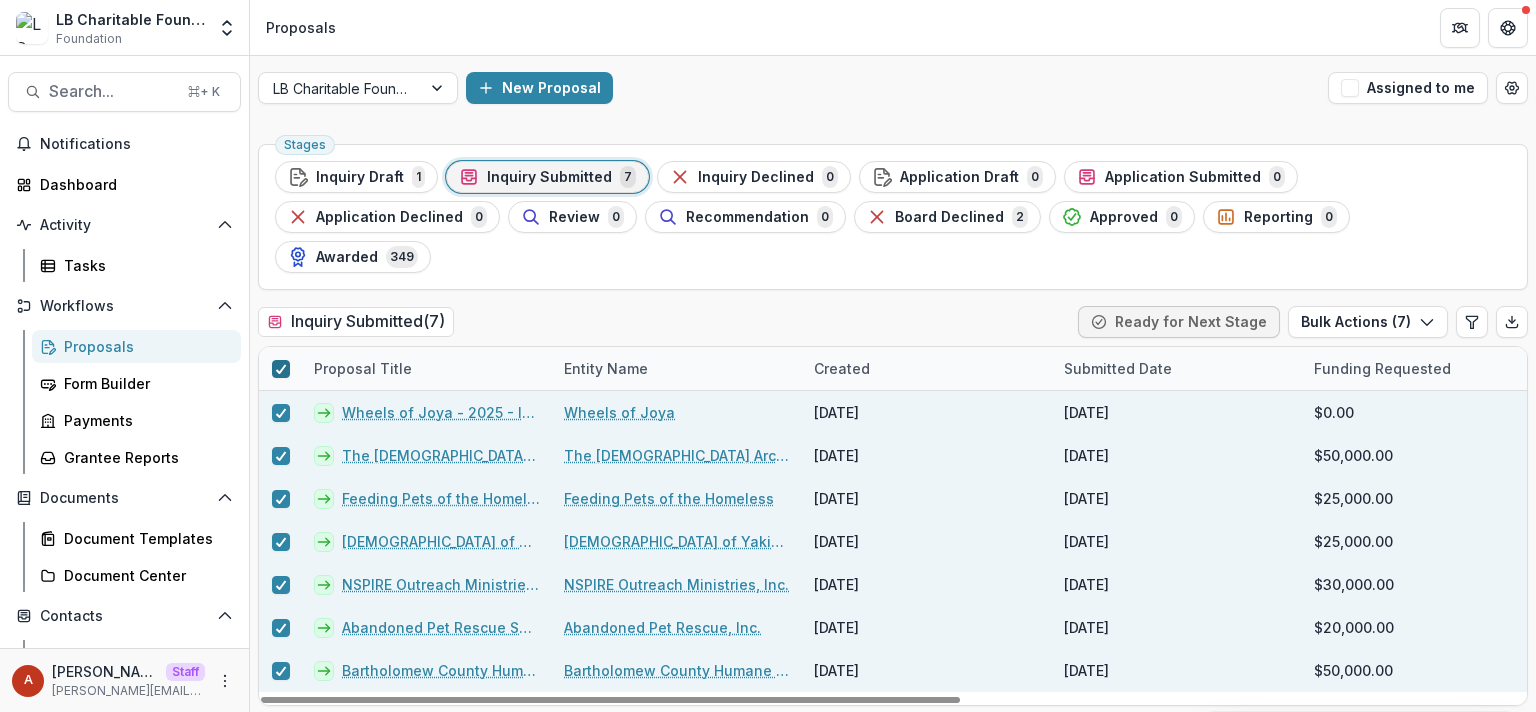 click 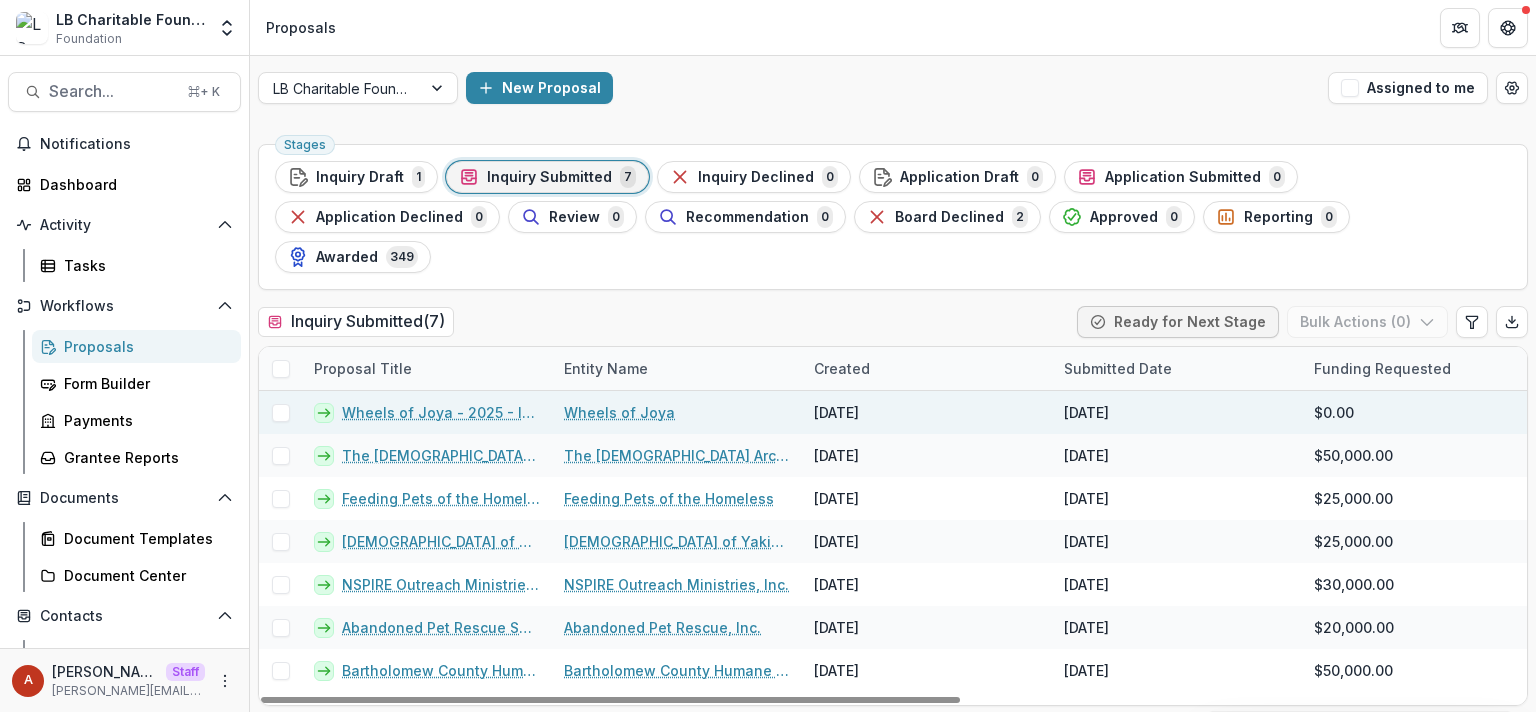 click on "Wheels of Joya - 2025 - Inquiry Form" at bounding box center [441, 412] 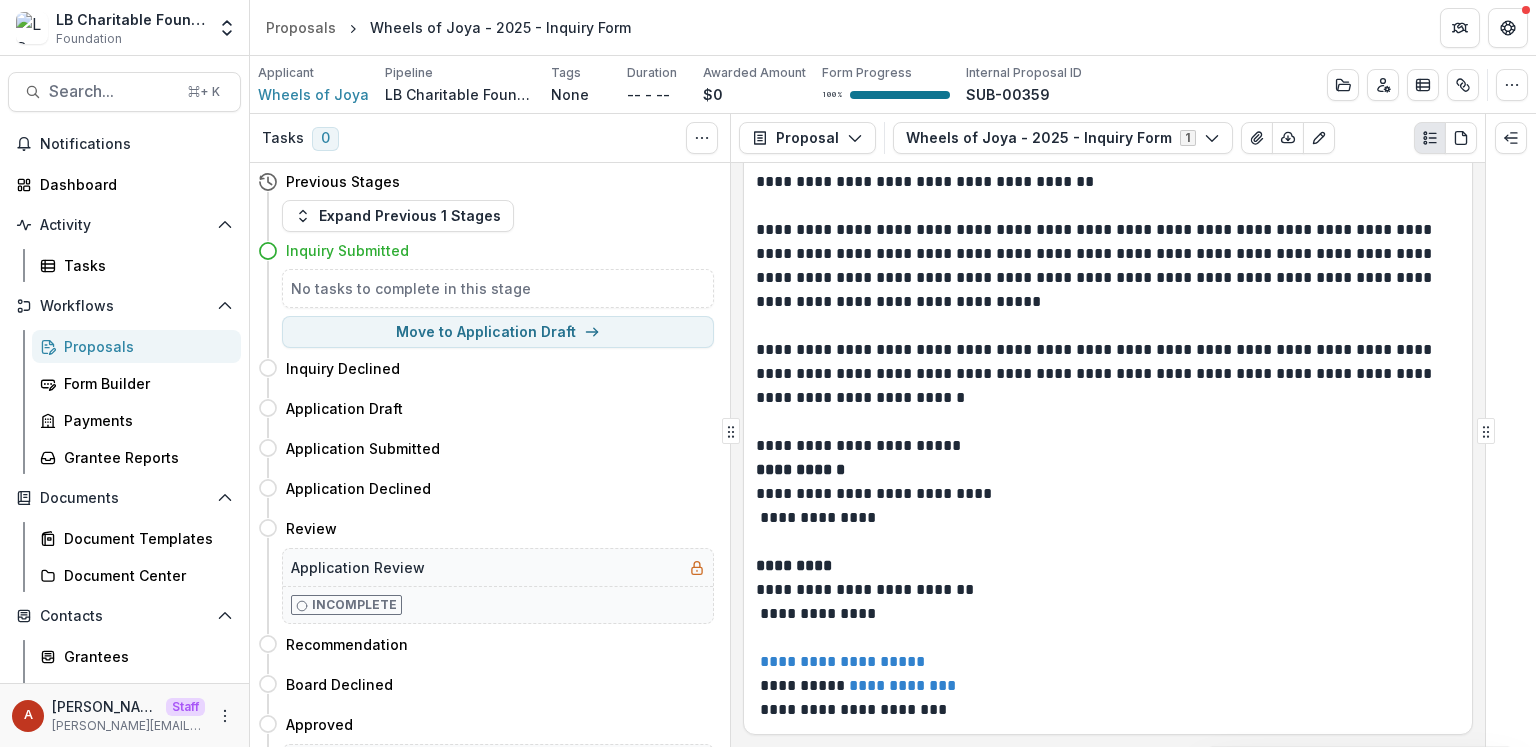 scroll, scrollTop: 835, scrollLeft: 0, axis: vertical 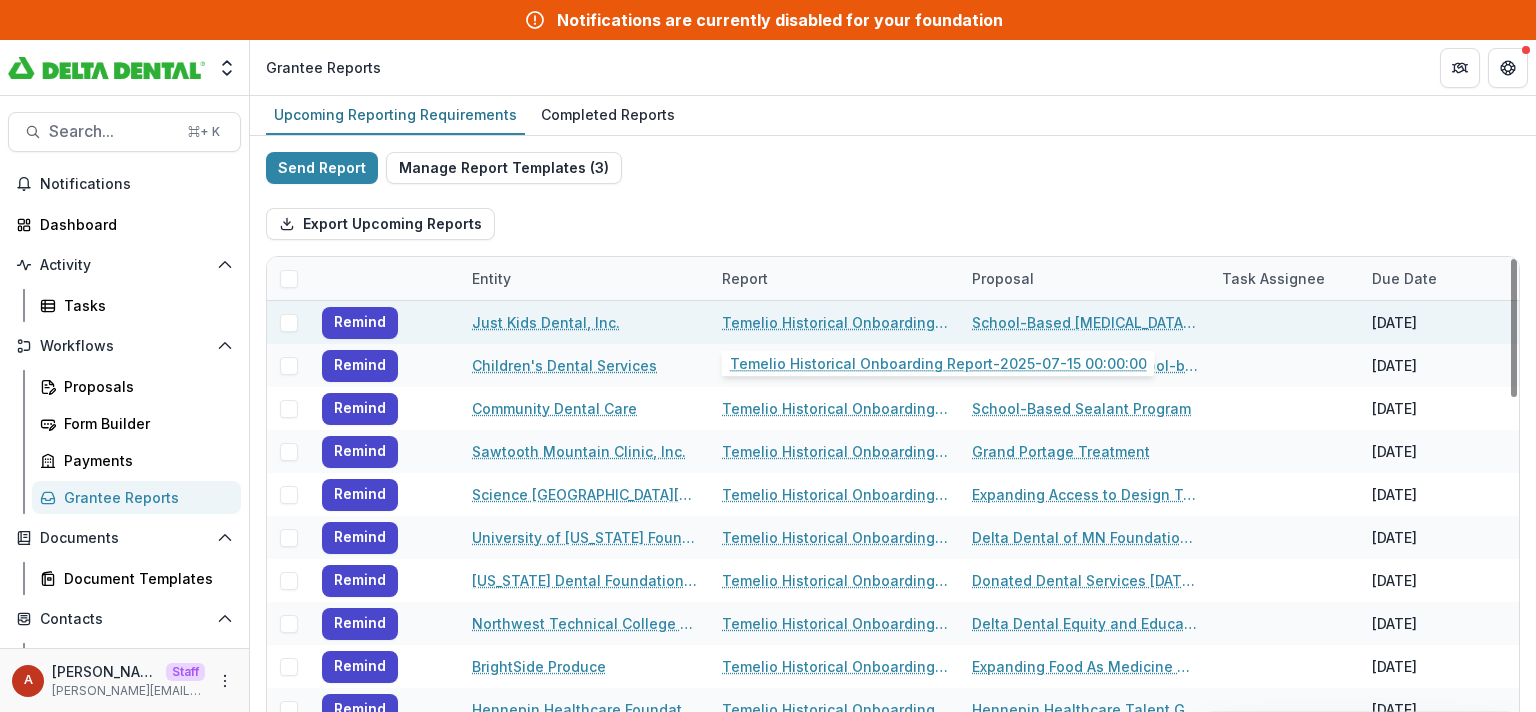 click on "Temelio Historical Onboarding Report-2025-07-15 00:00:00" at bounding box center (835, 322) 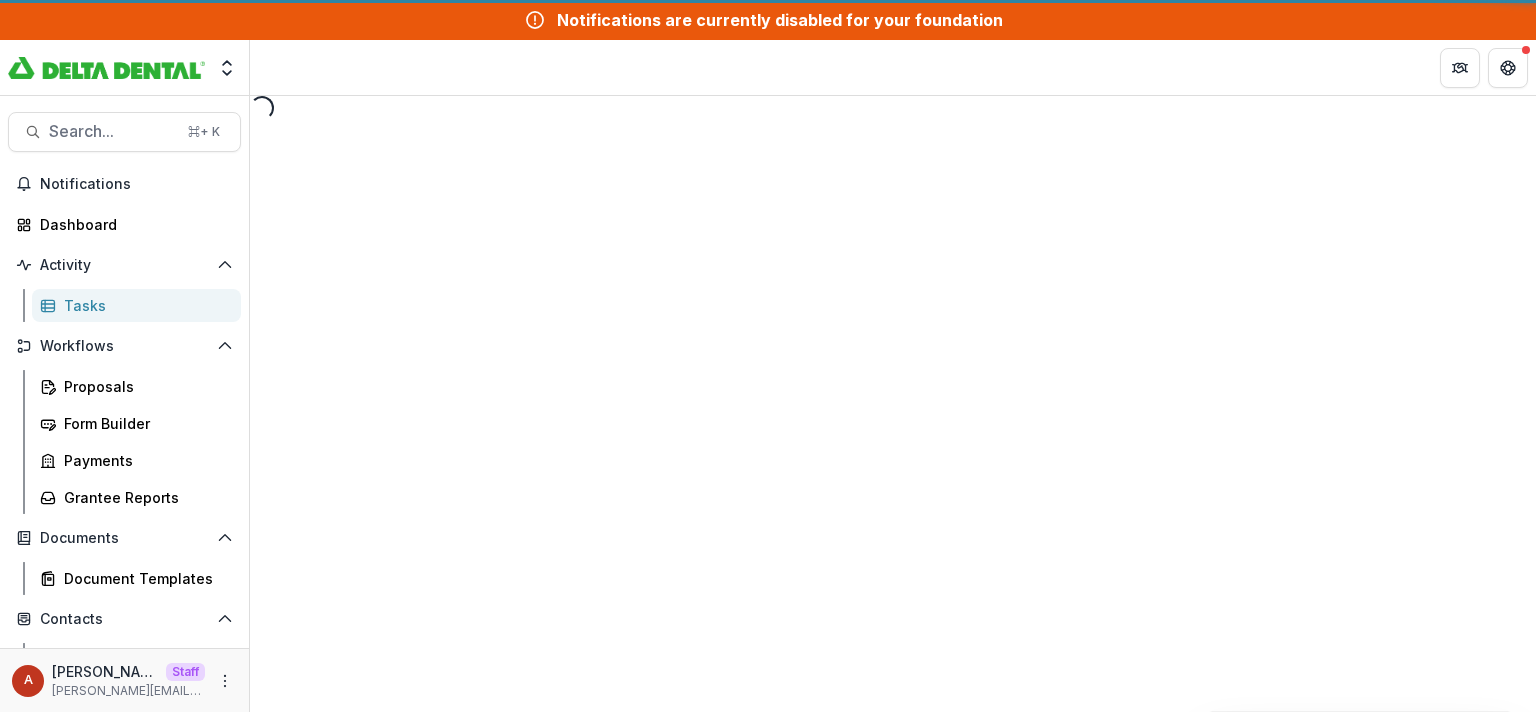 select on "********" 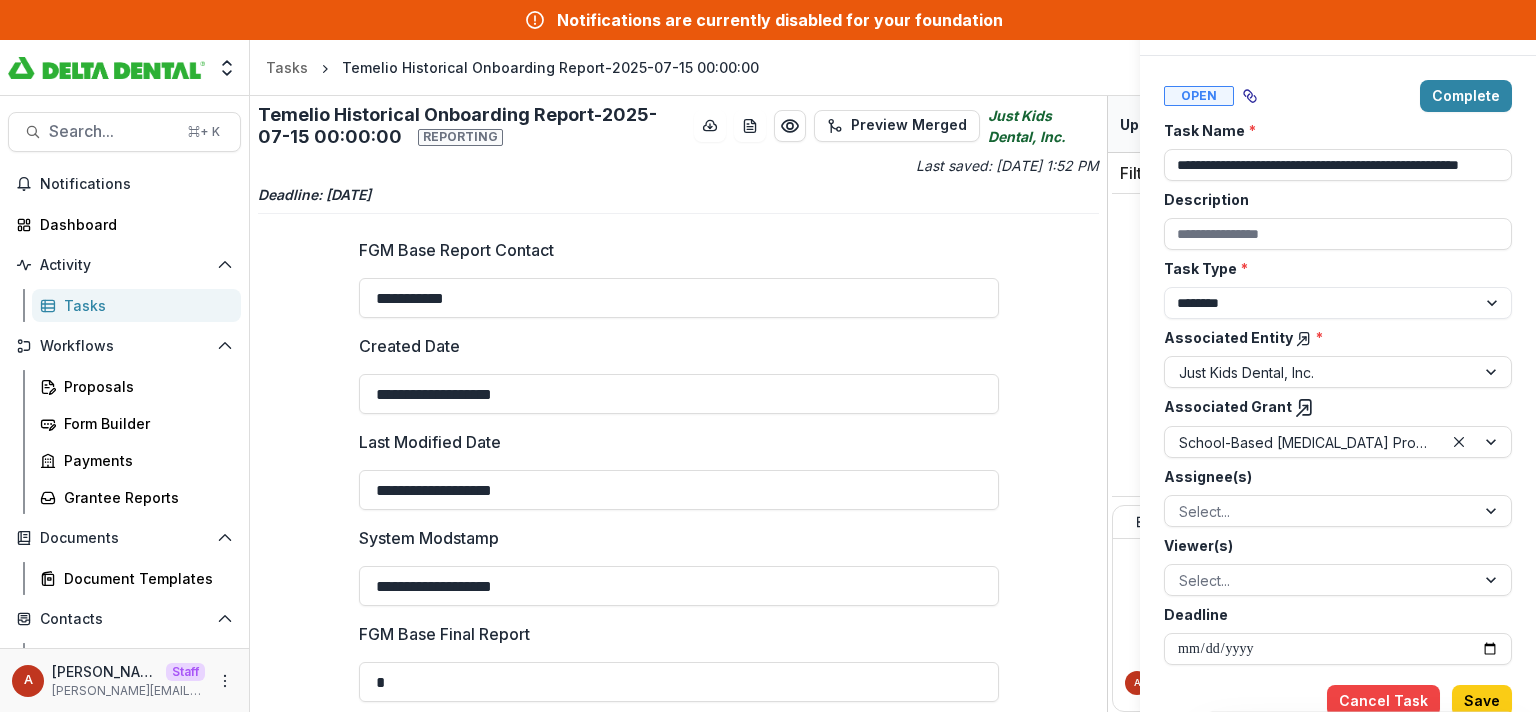 click on "**********" at bounding box center (768, 356) 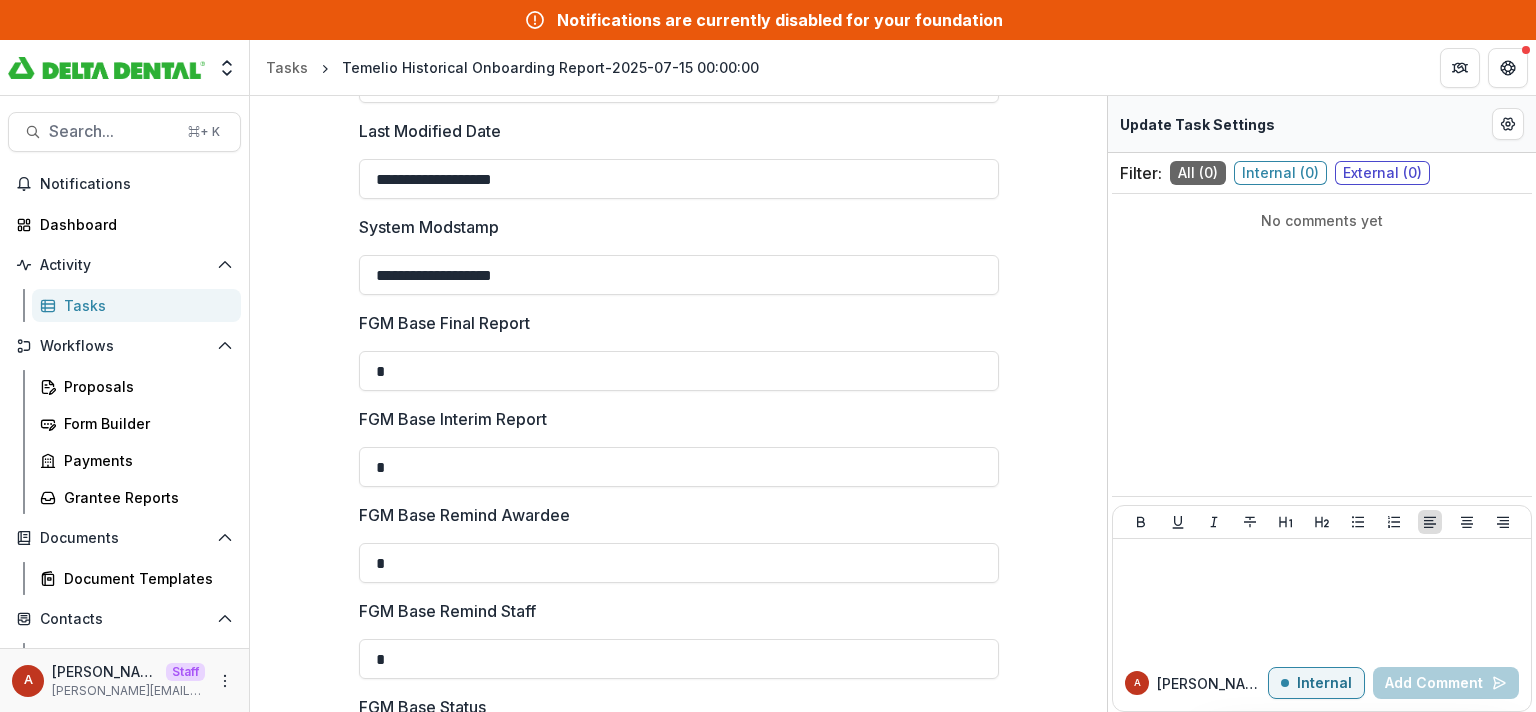 scroll, scrollTop: 0, scrollLeft: 0, axis: both 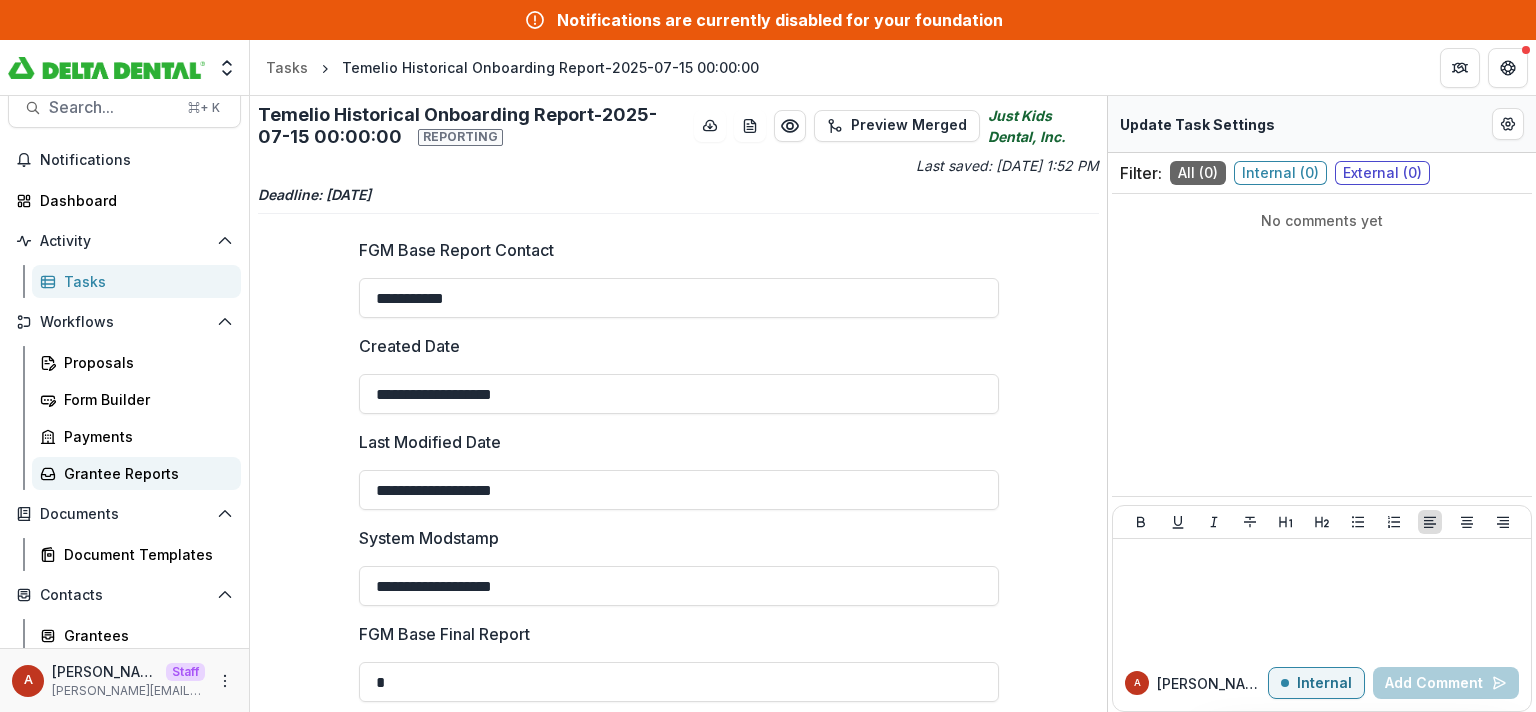click on "Grantee Reports" at bounding box center (144, 473) 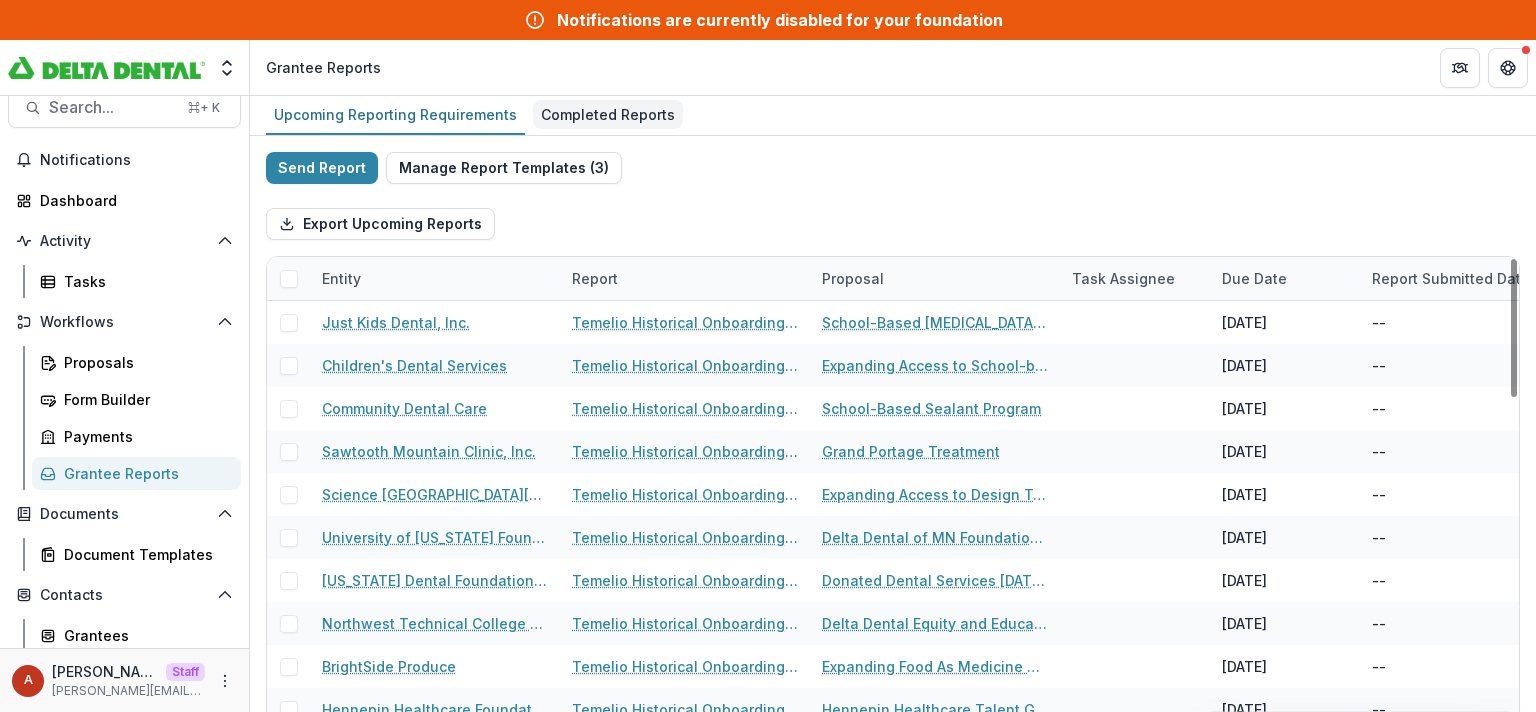 click on "Completed Reports" at bounding box center (608, 114) 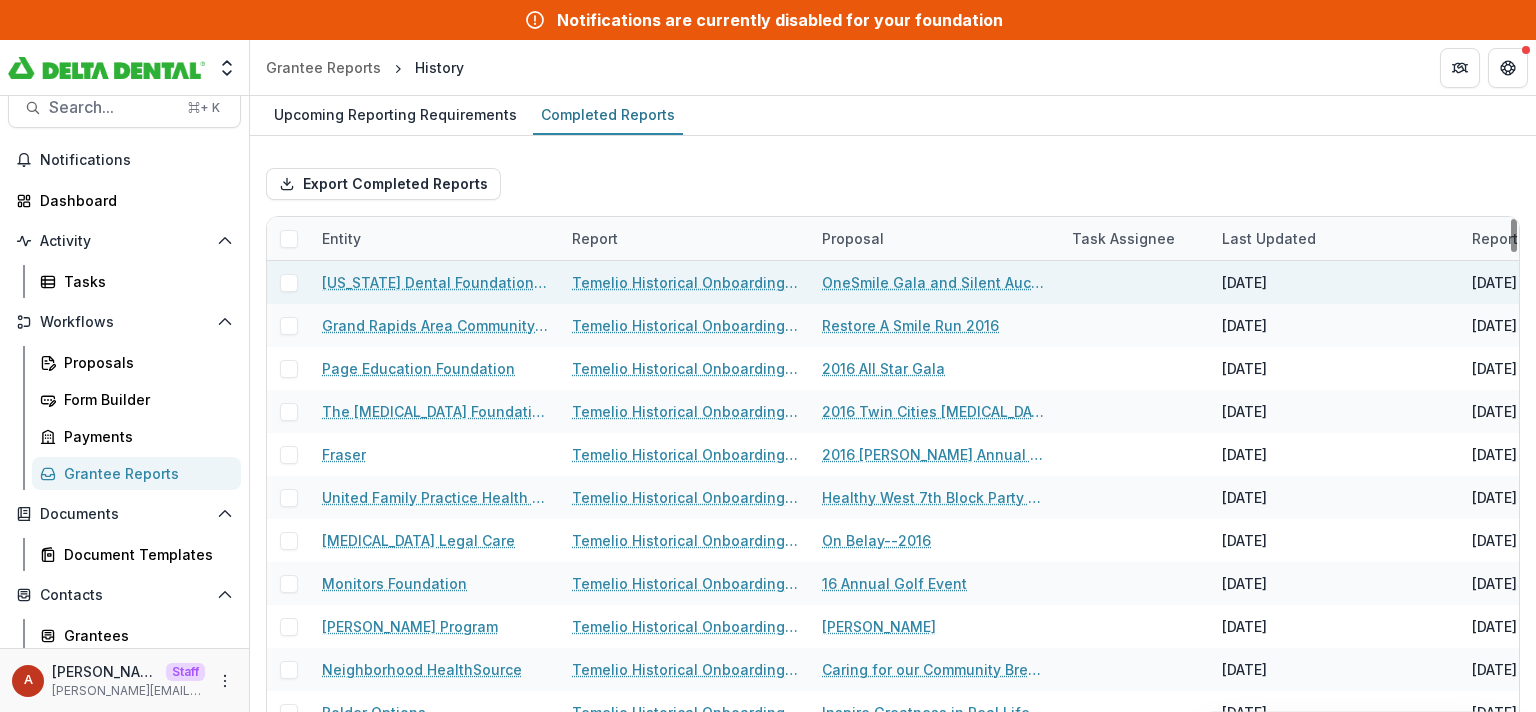 click on "Temelio Historical Onboarding Report-2016-12-15 00:00:00" at bounding box center [685, 282] 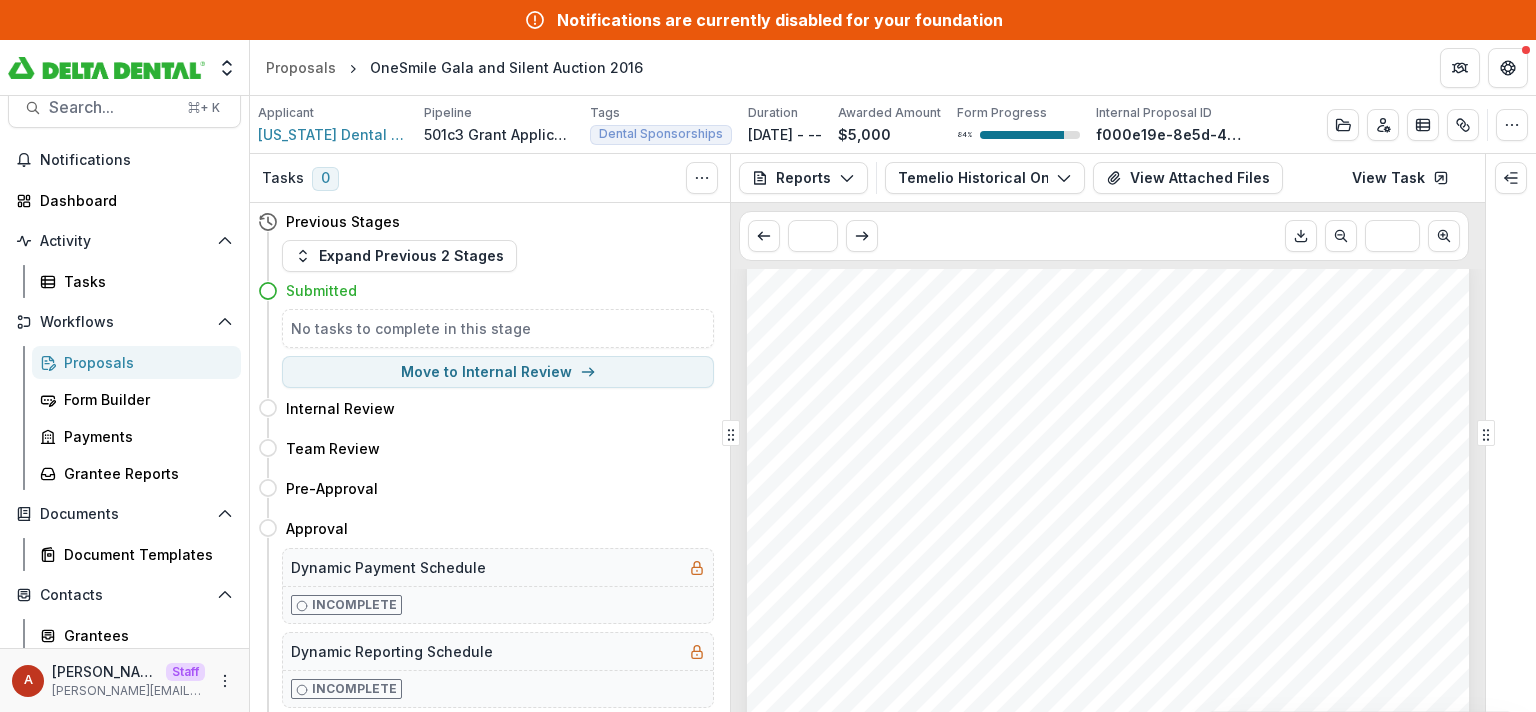 scroll, scrollTop: 0, scrollLeft: 0, axis: both 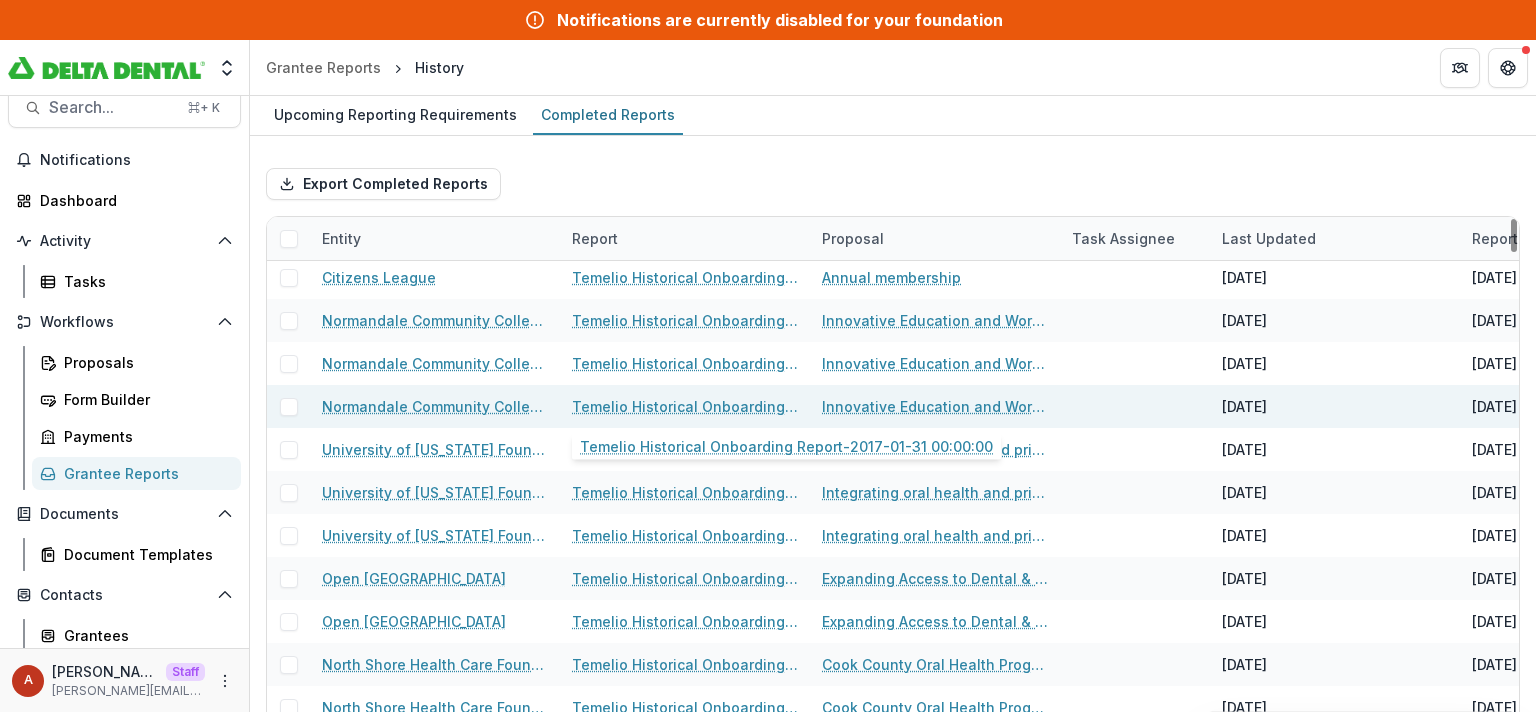 click on "Temelio Historical Onboarding Report-2017-01-31 00:00:00" at bounding box center [685, 406] 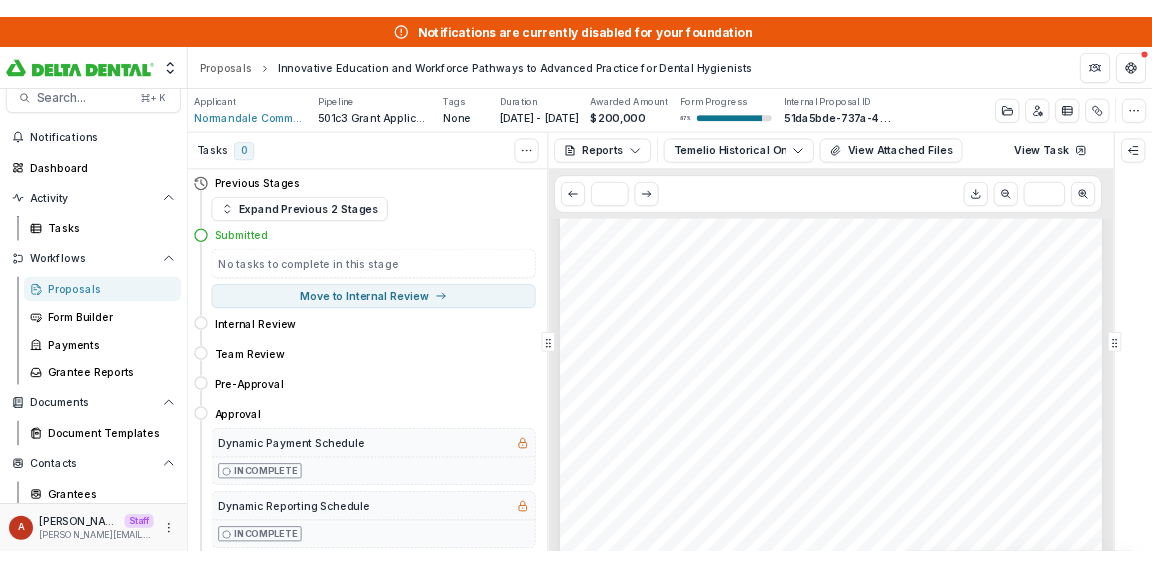 scroll, scrollTop: 548, scrollLeft: 0, axis: vertical 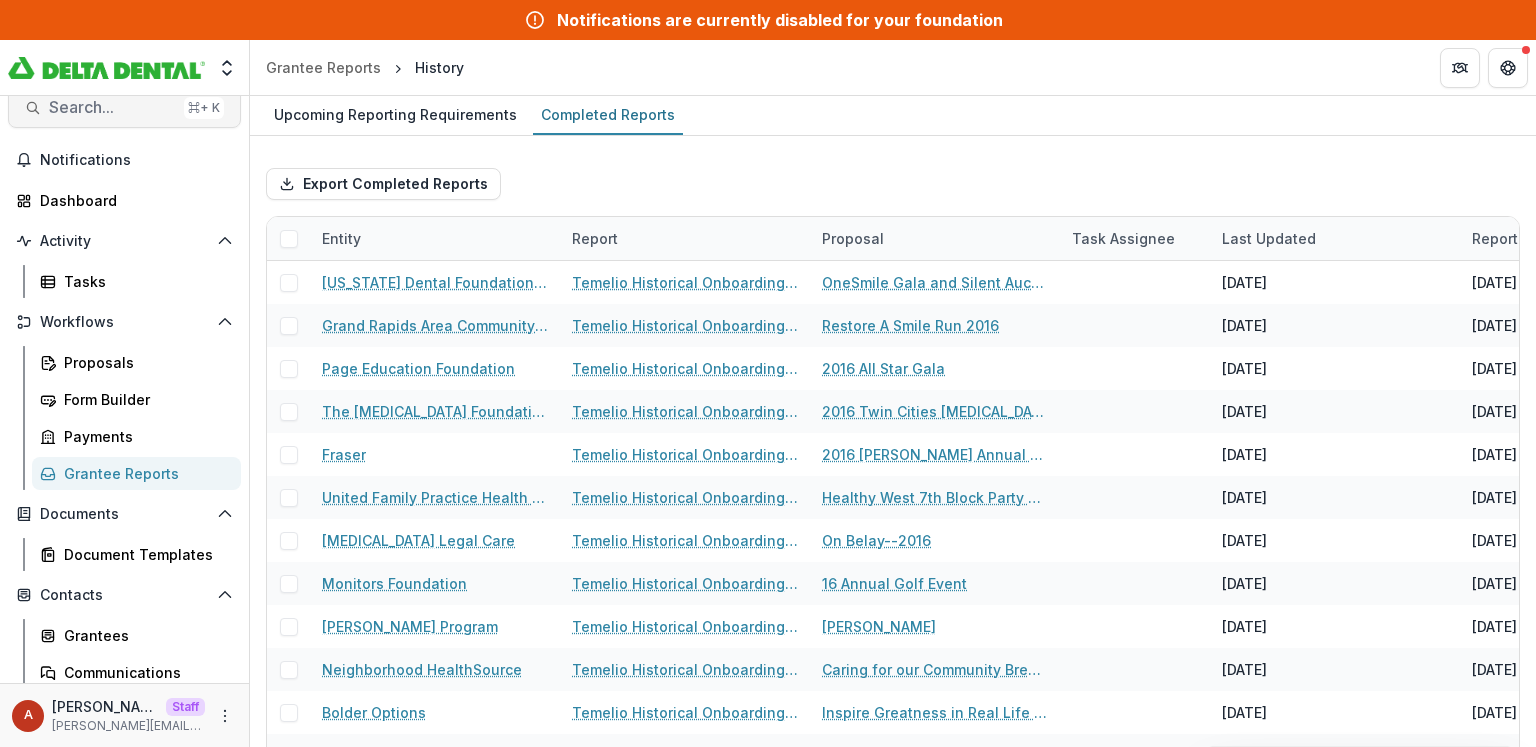 click on "Search... ⌘  + K" at bounding box center [124, 108] 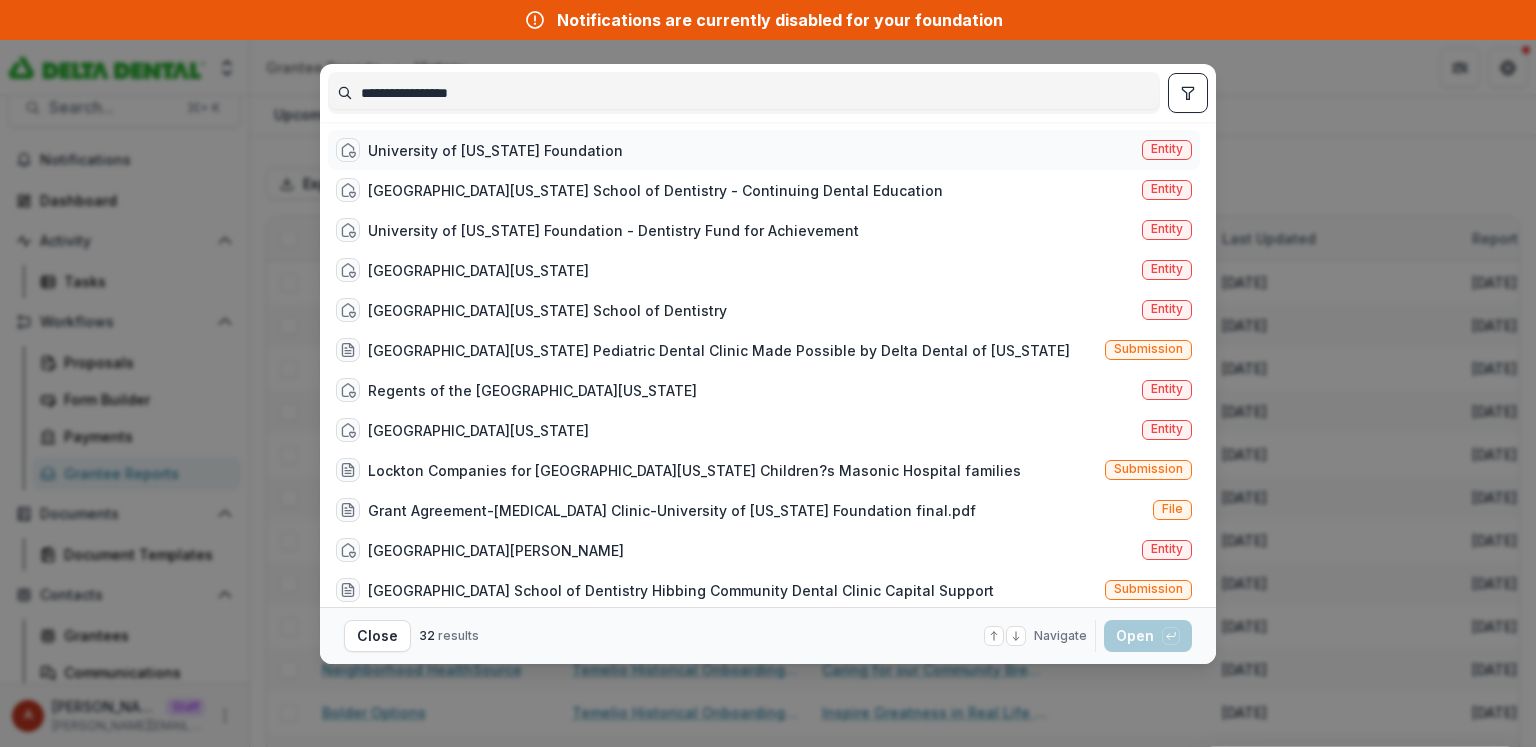 type on "**********" 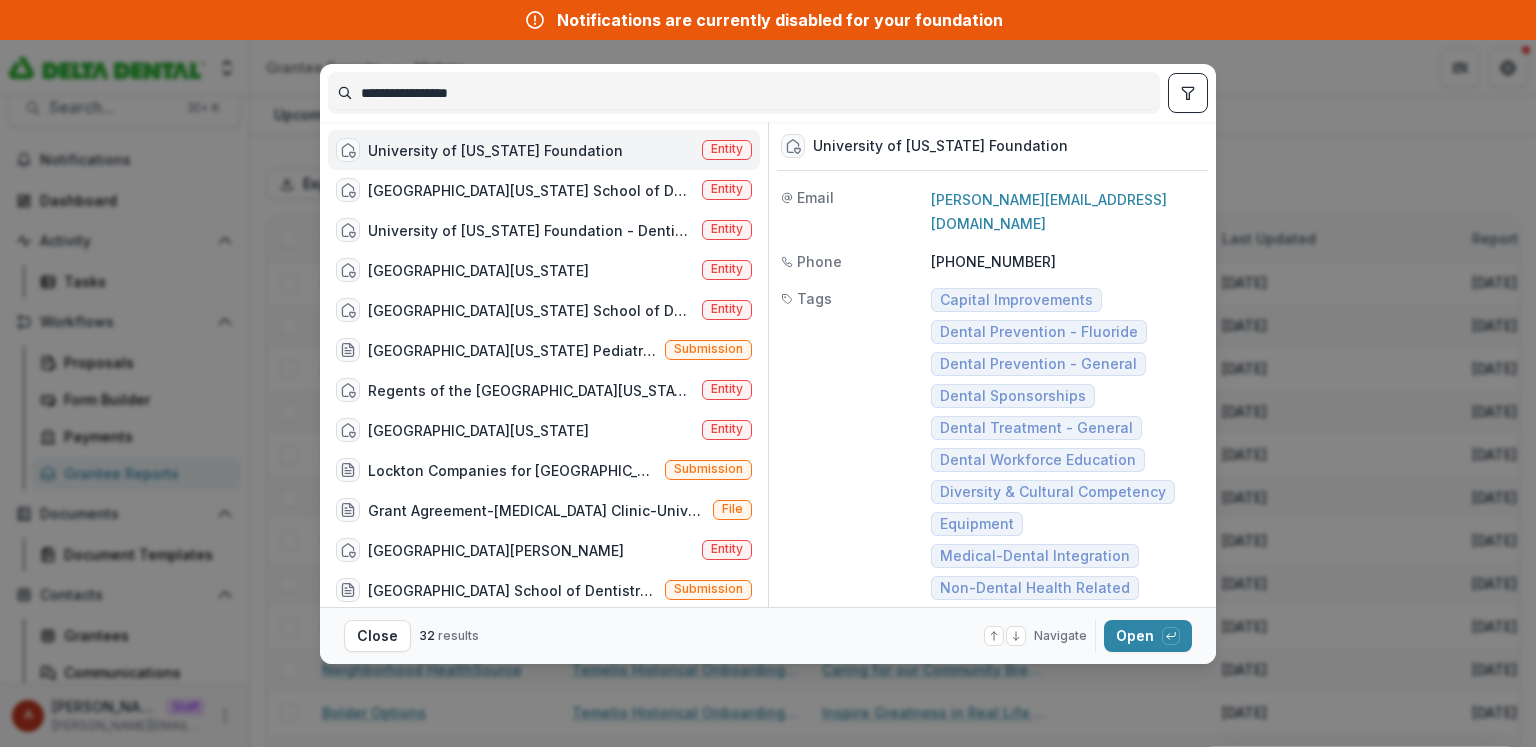click on "University of [US_STATE] Foundation" at bounding box center (495, 150) 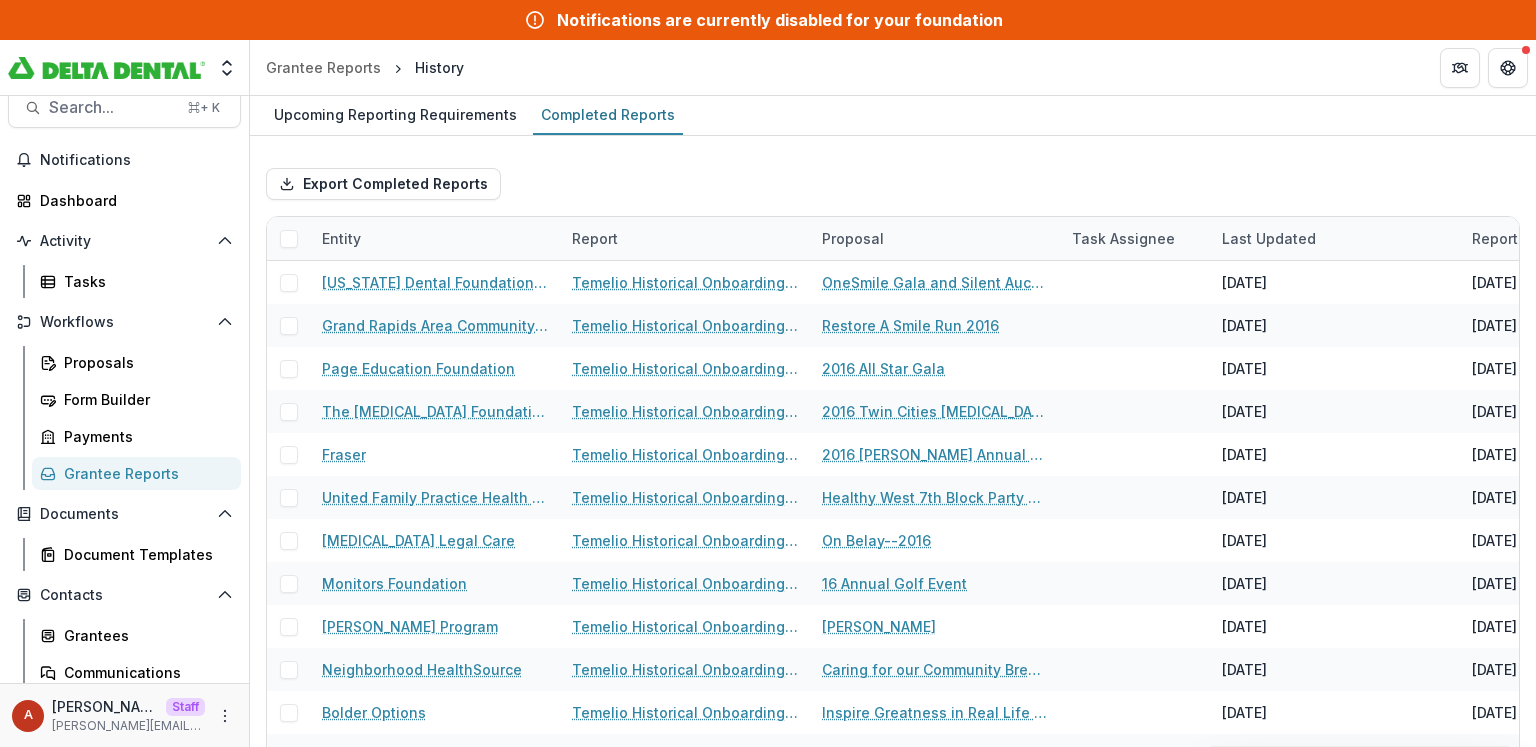 click on "University of [US_STATE] Foundation Entity" at bounding box center [544, 150] 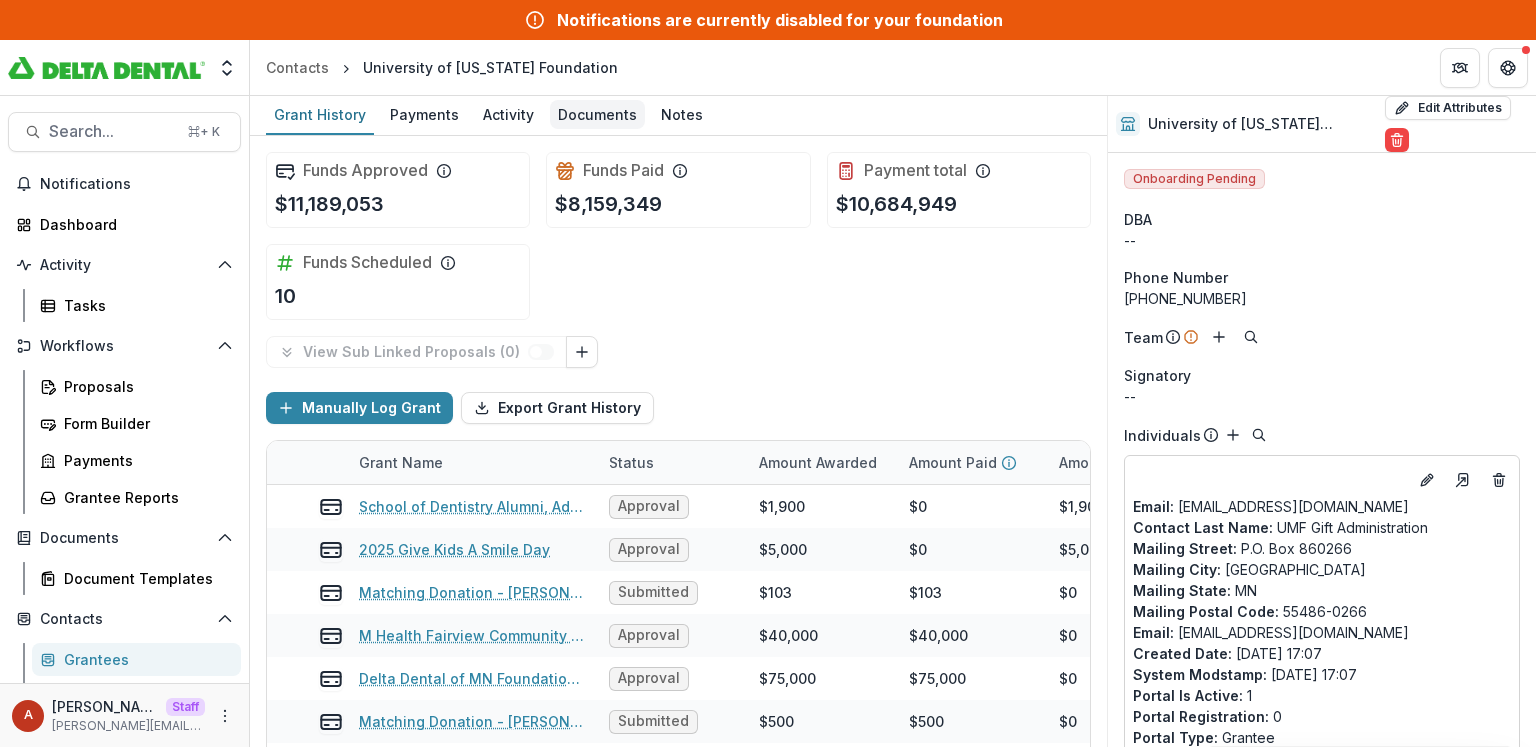 click on "Documents" at bounding box center [597, 114] 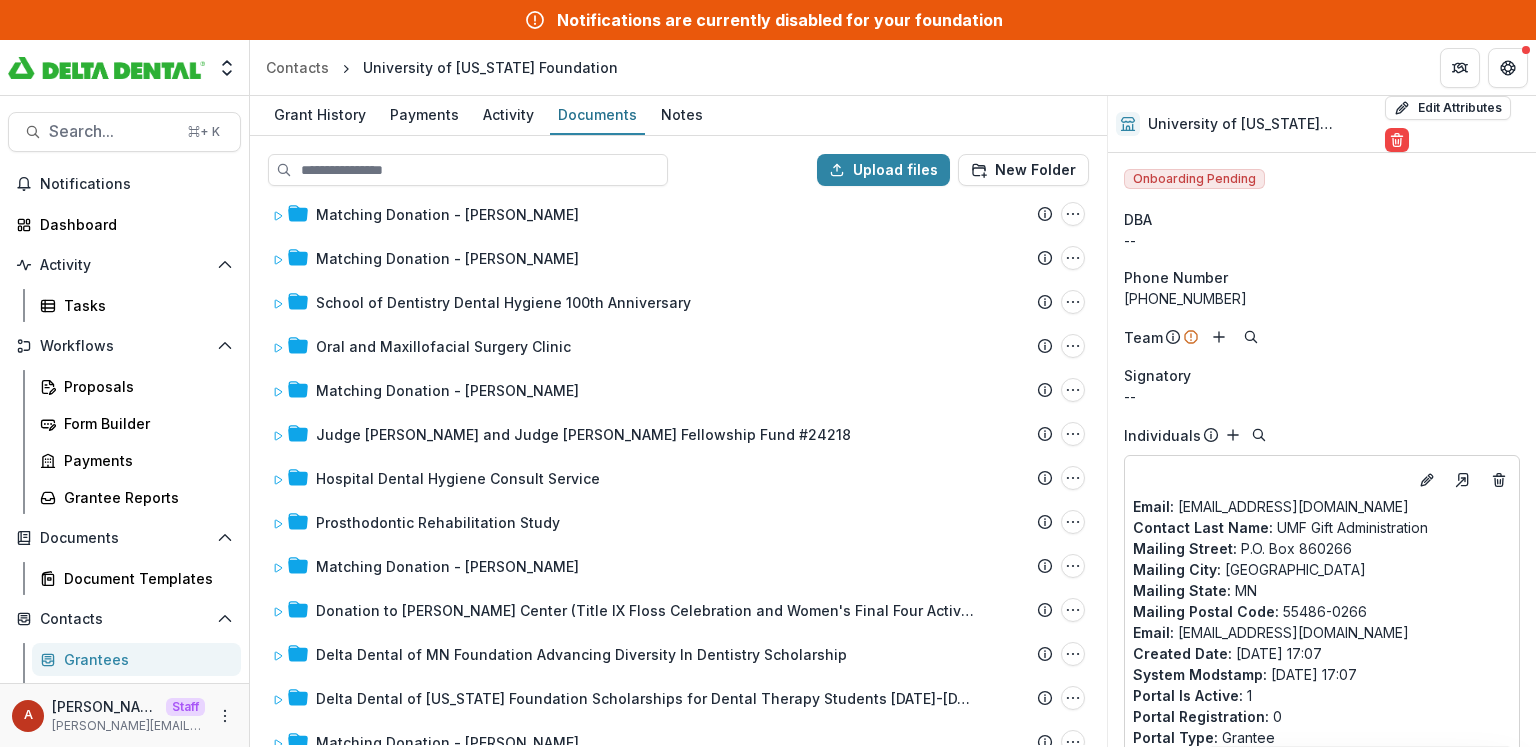 scroll, scrollTop: 1939, scrollLeft: 0, axis: vertical 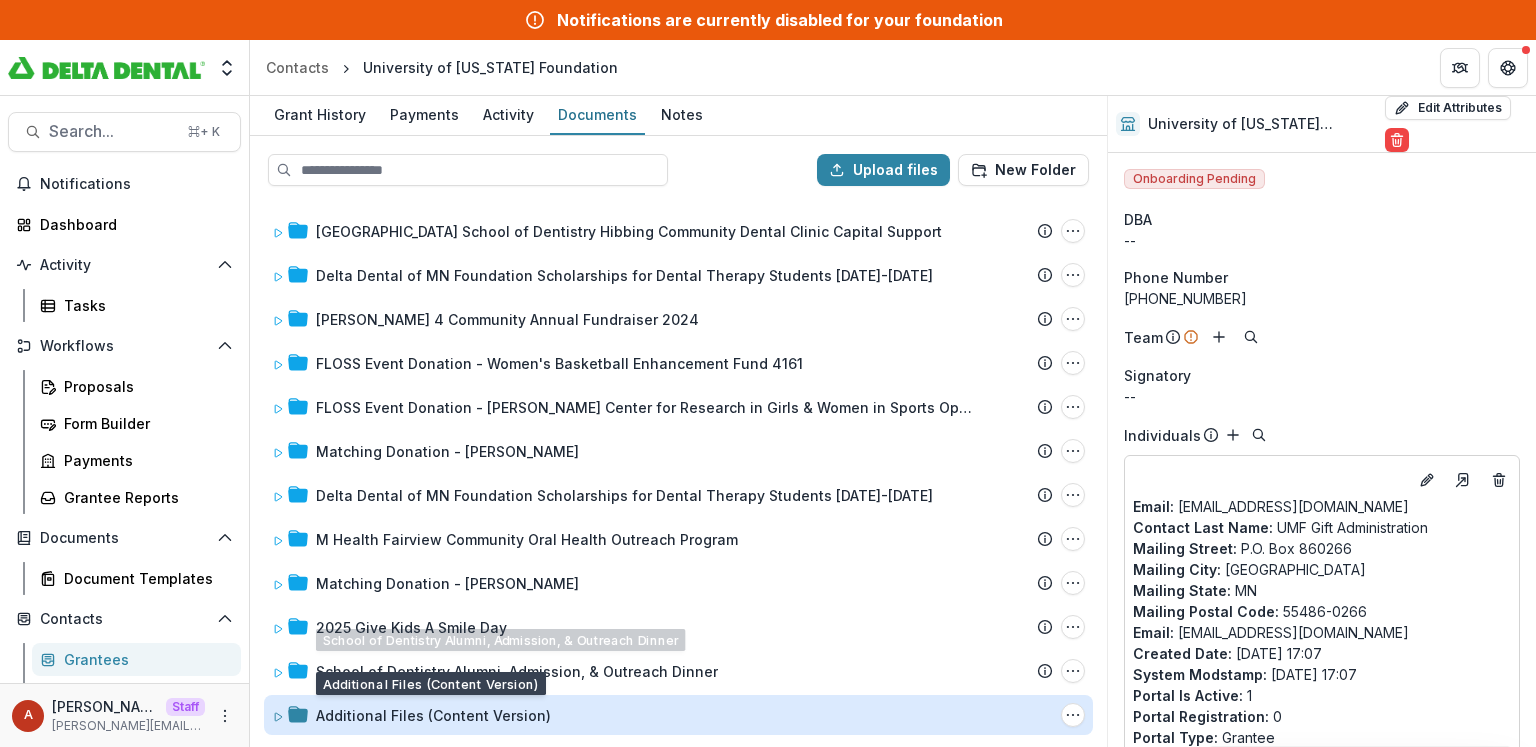 click on "Additional Files (Content Version)" at bounding box center [433, 715] 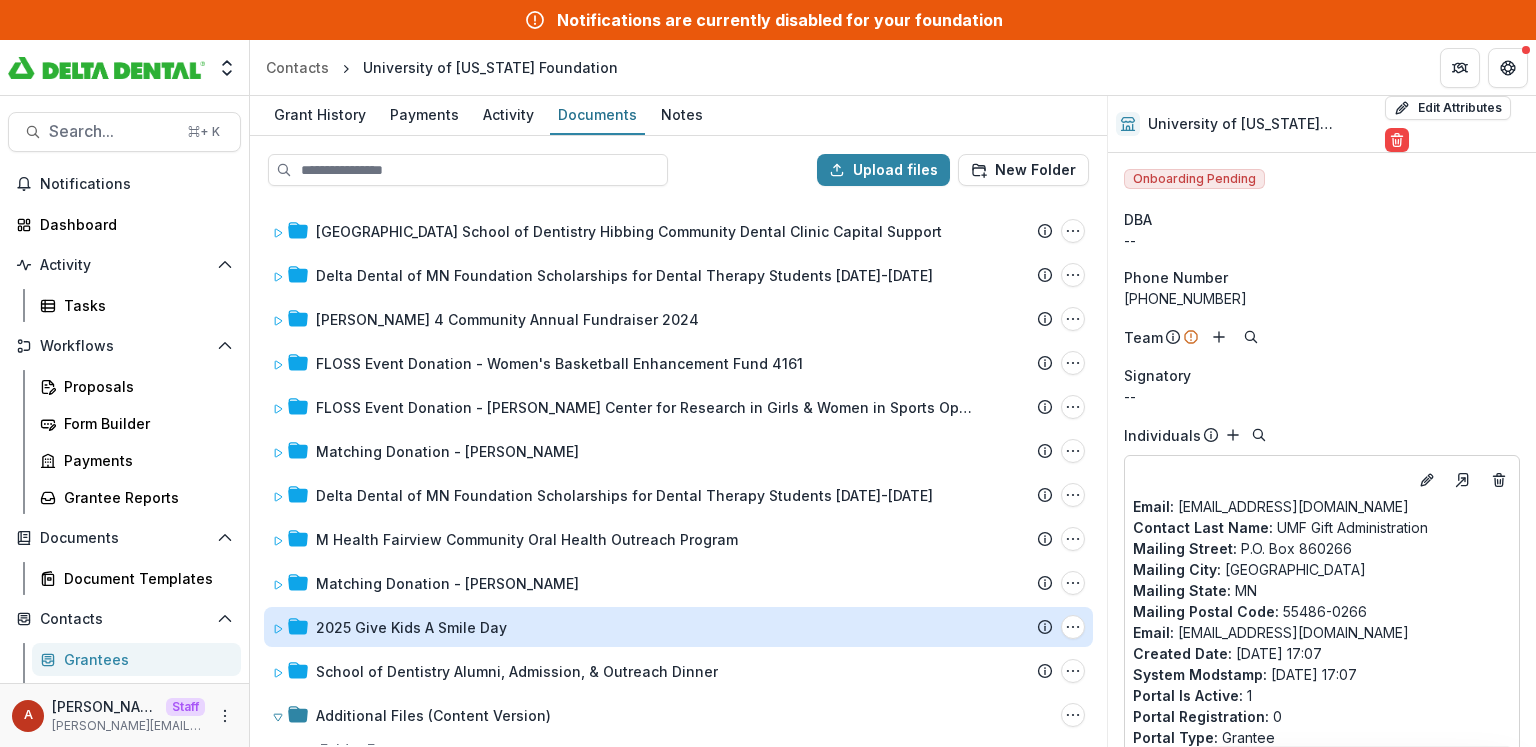 scroll, scrollTop: 1968, scrollLeft: 0, axis: vertical 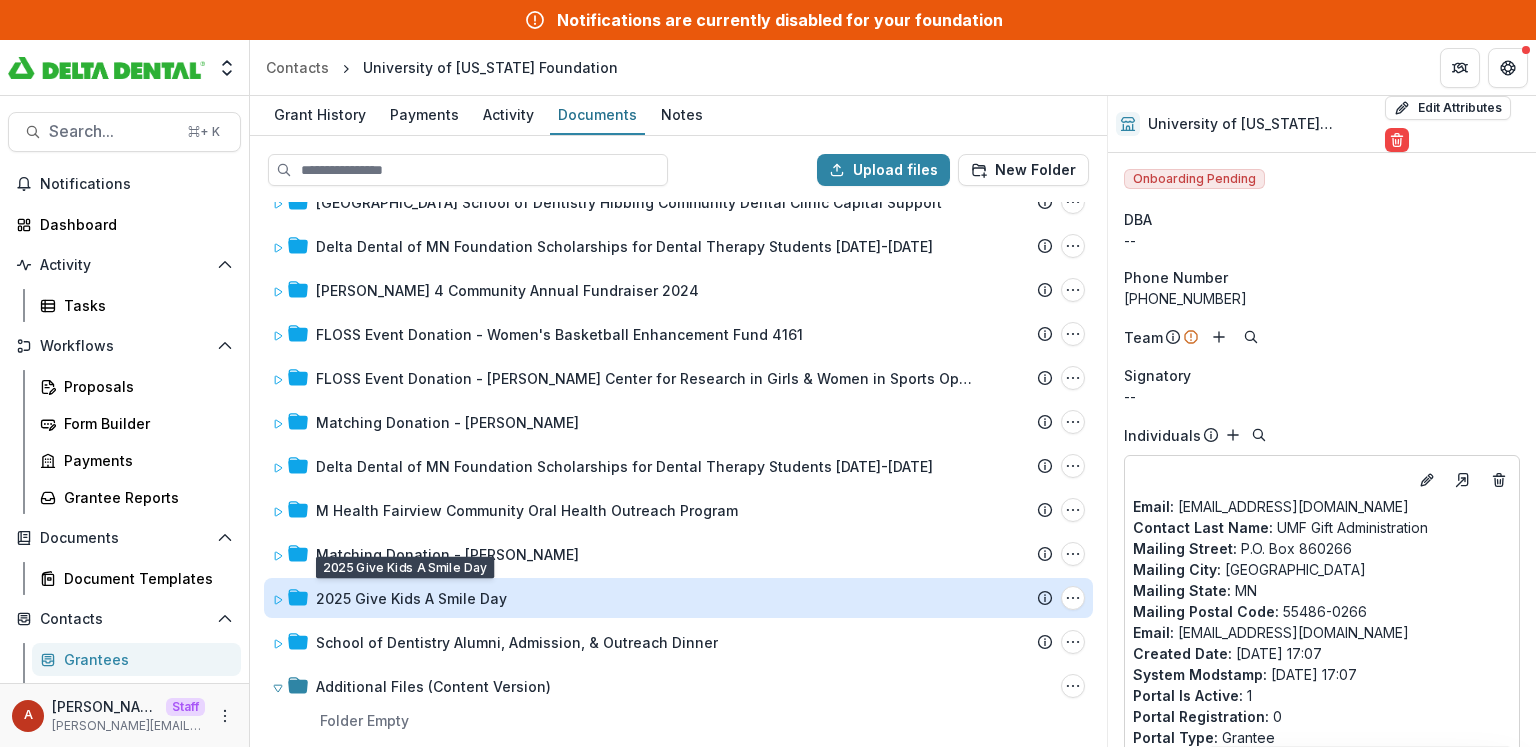 click on "2025 Give Kids A Smile Day" at bounding box center [411, 598] 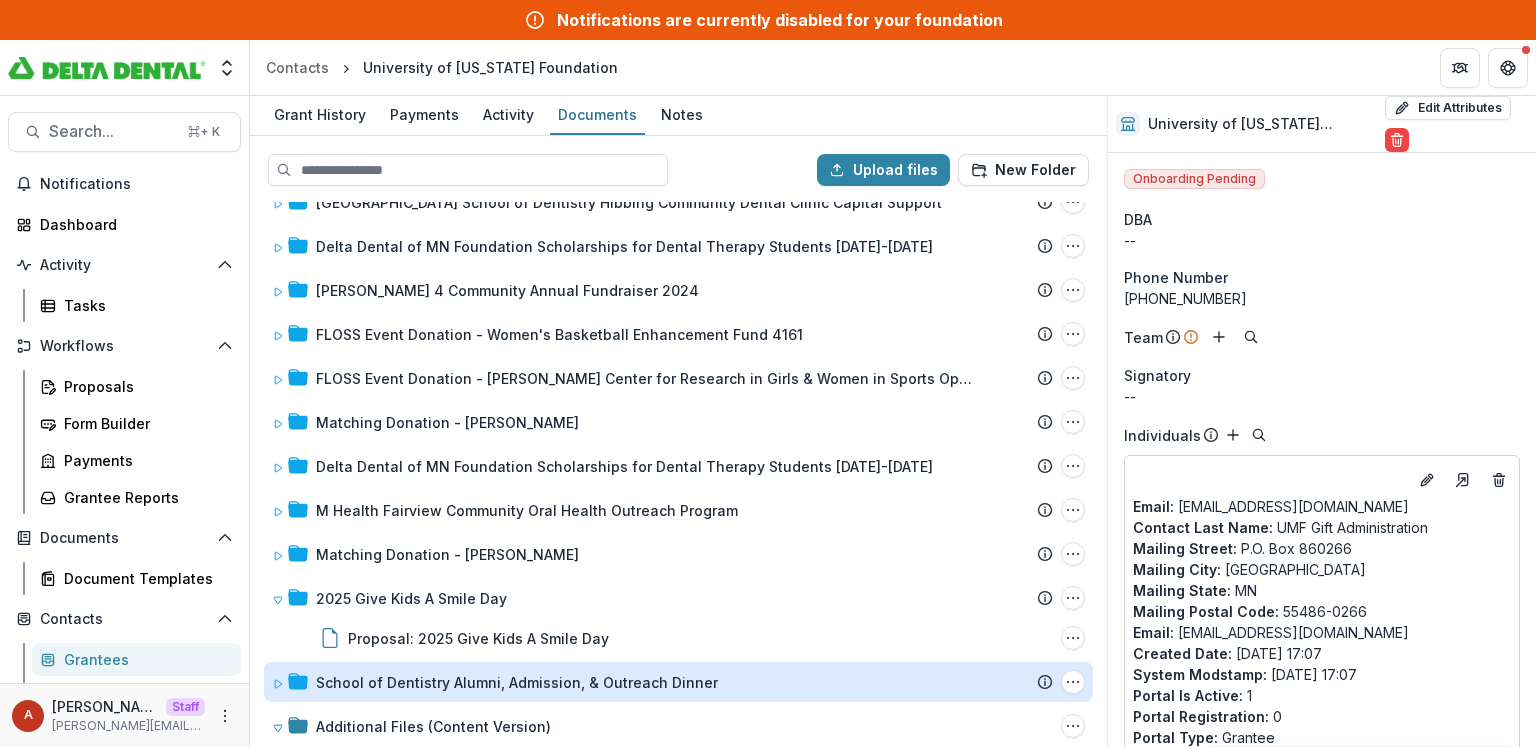 click on "School of Dentistry Alumni, Admission, & Outreach Dinner" at bounding box center (517, 682) 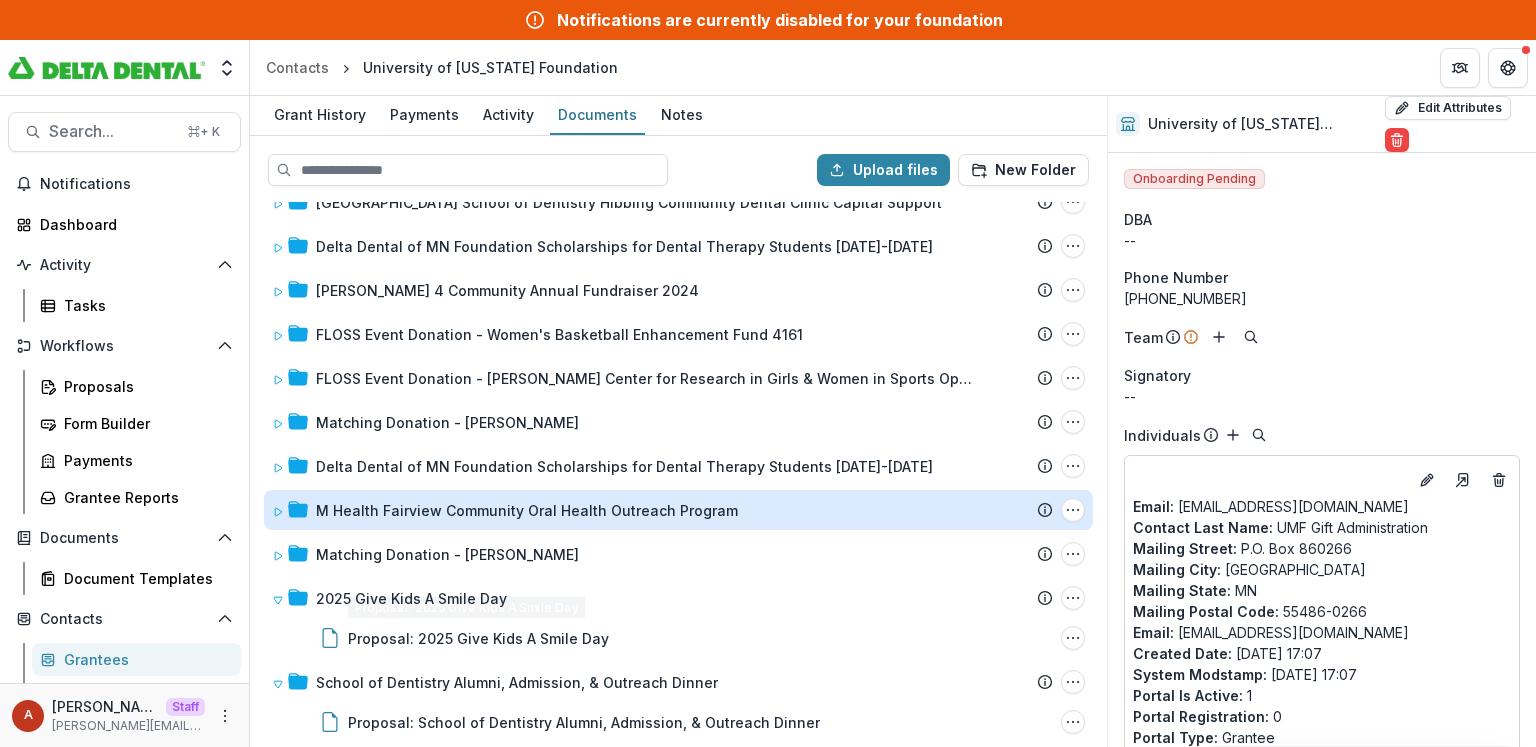 scroll, scrollTop: 2048, scrollLeft: 0, axis: vertical 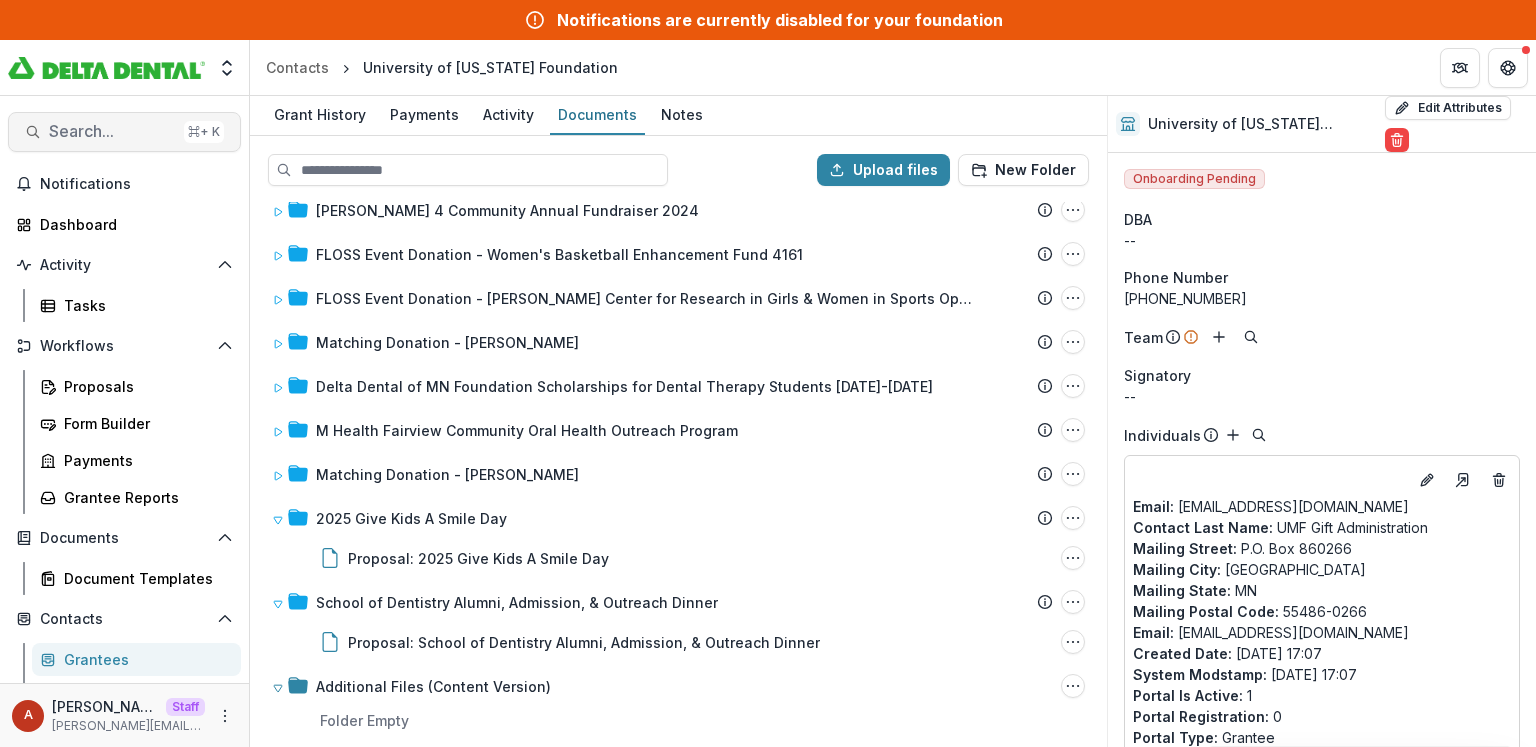 click on "Search..." at bounding box center [112, 131] 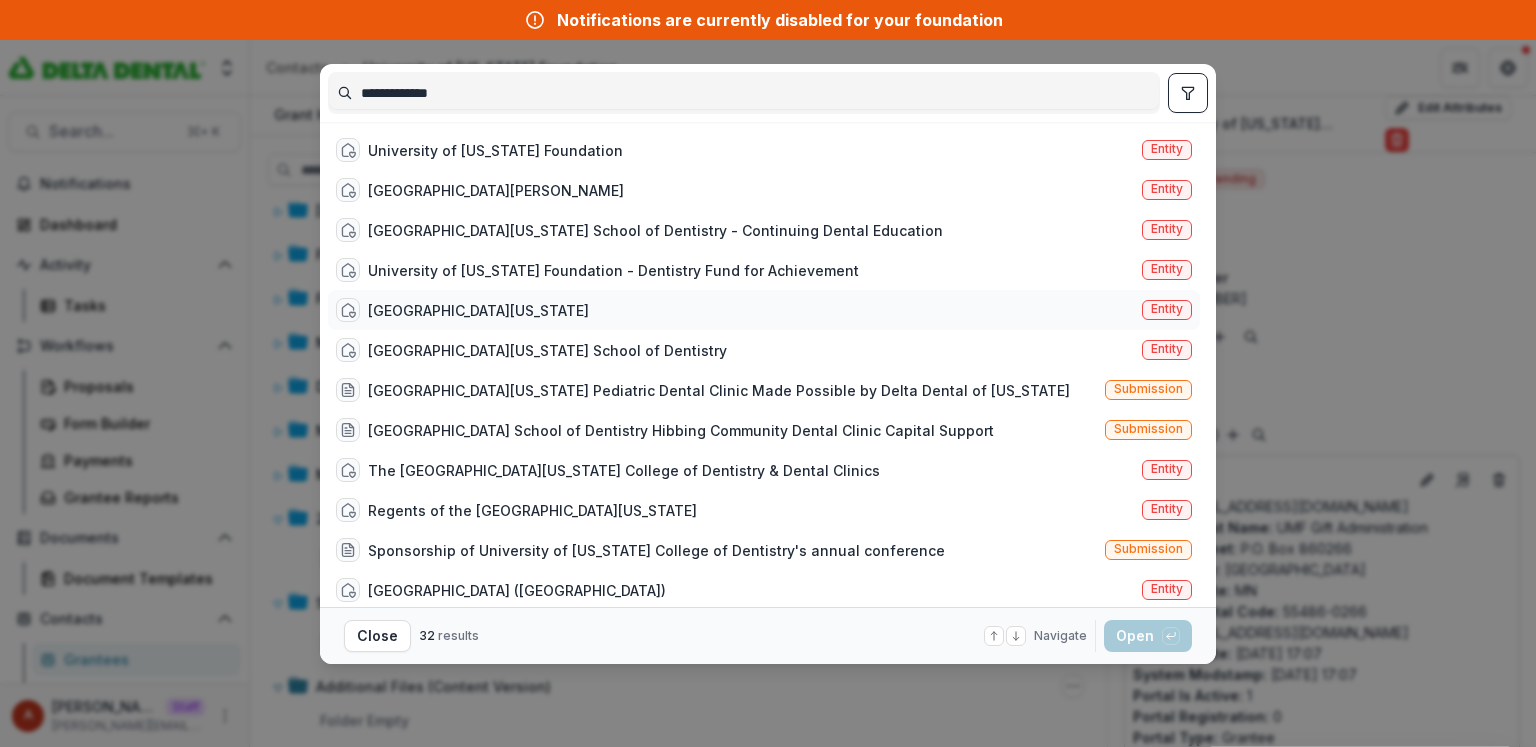 type on "**********" 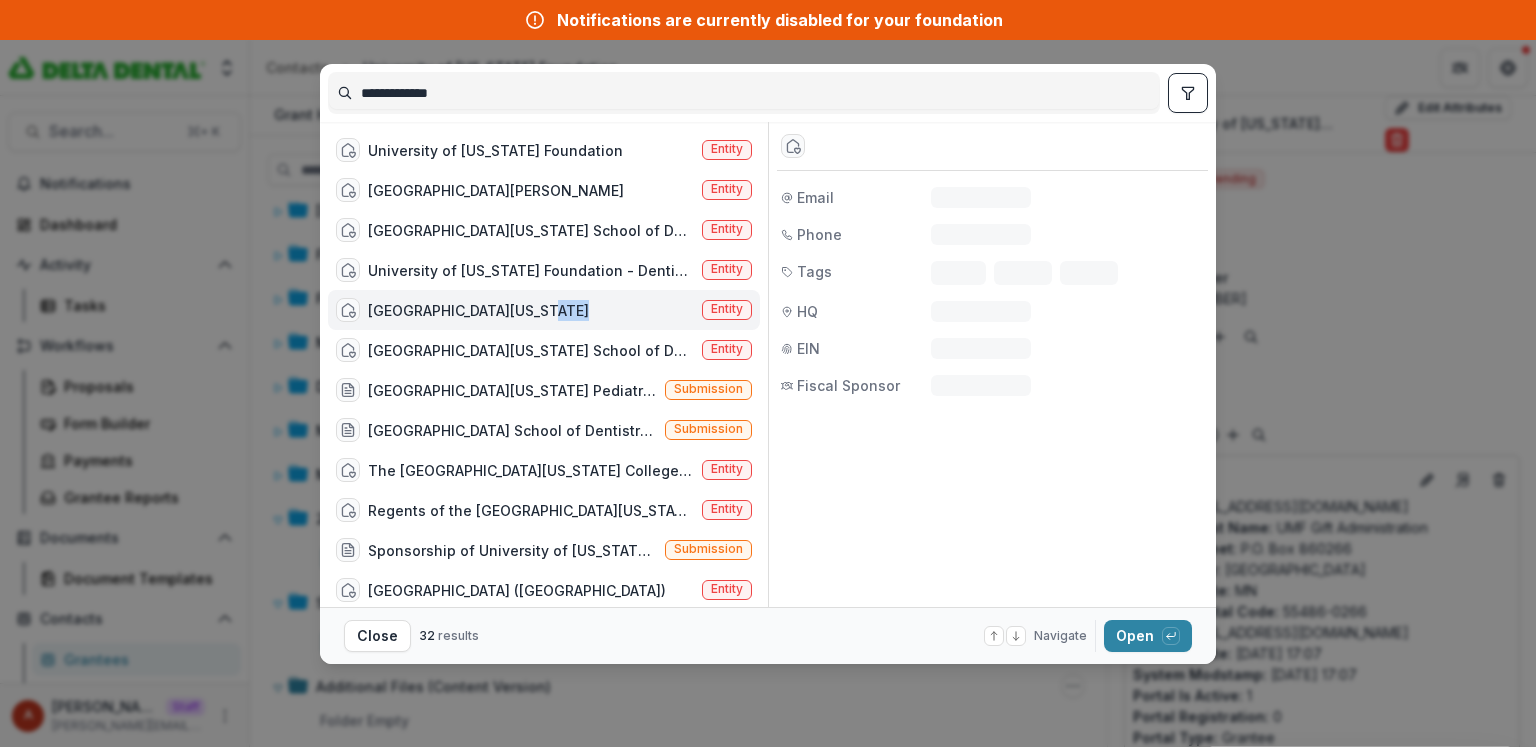 click on "University of [US_STATE] Entity" at bounding box center (544, 310) 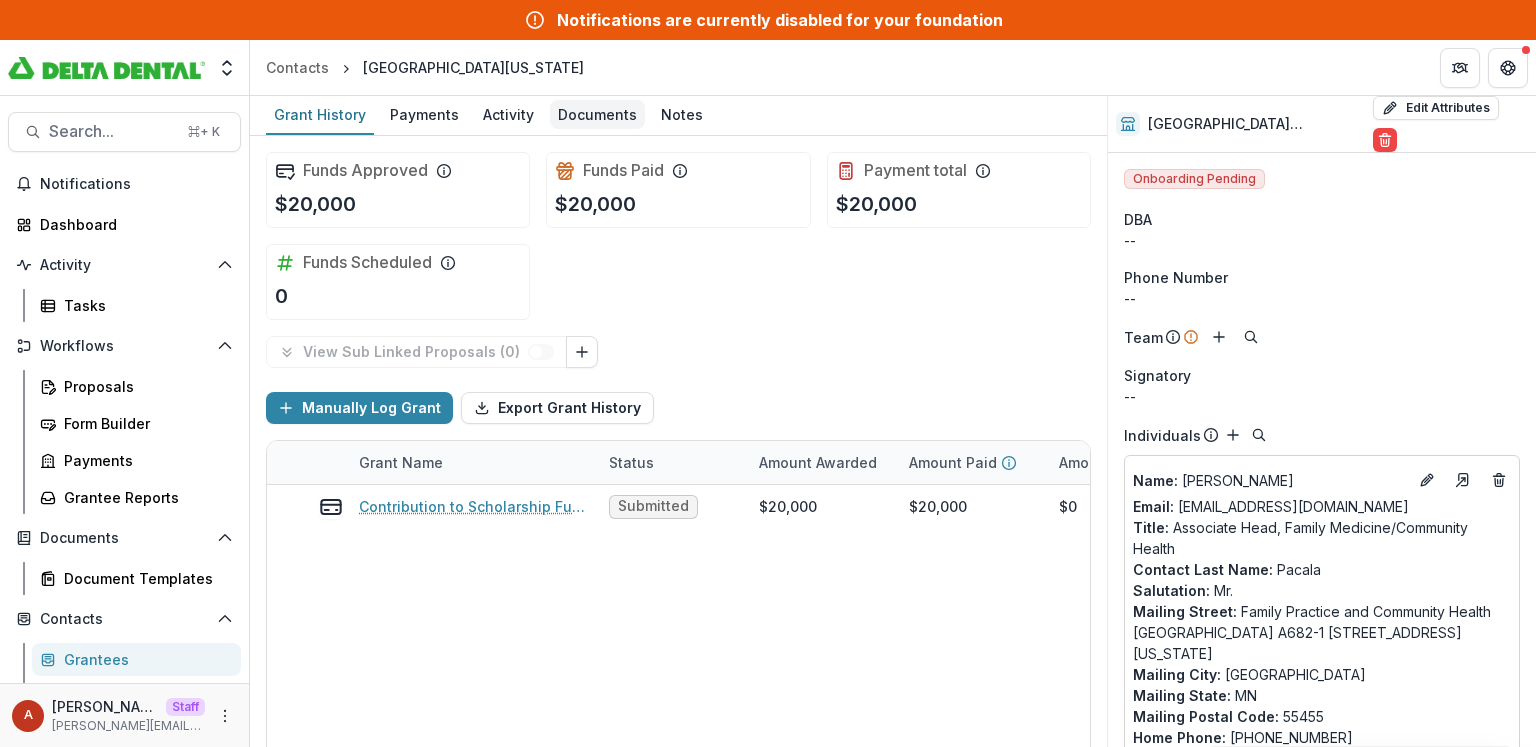 click on "Documents" at bounding box center [597, 114] 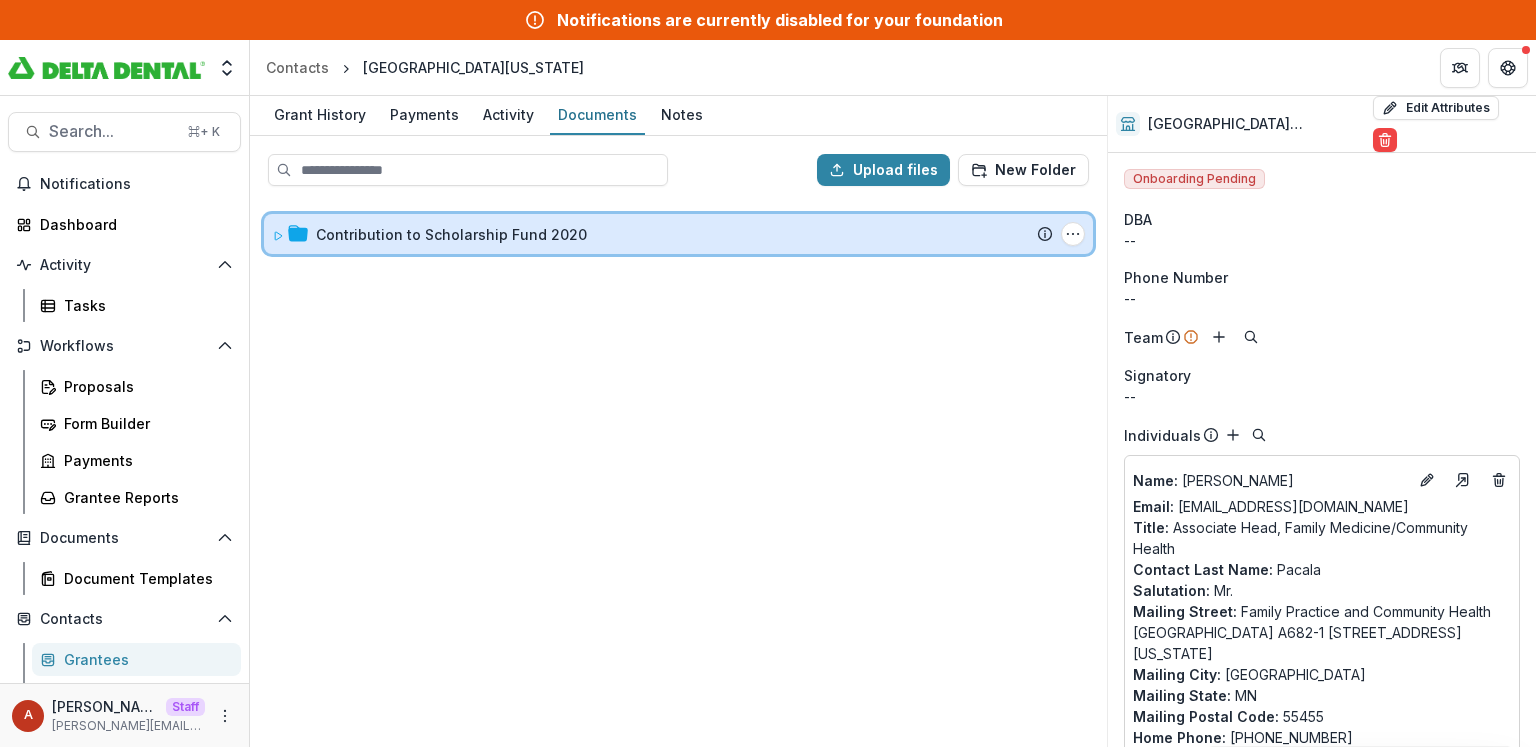 click on "Contribution to Scholarship Fund 2020 Submission Temelio Proposal Attached Submission Report Tasks No tasks Folder Options Rename Add Subfolder Delete" at bounding box center (678, 234) 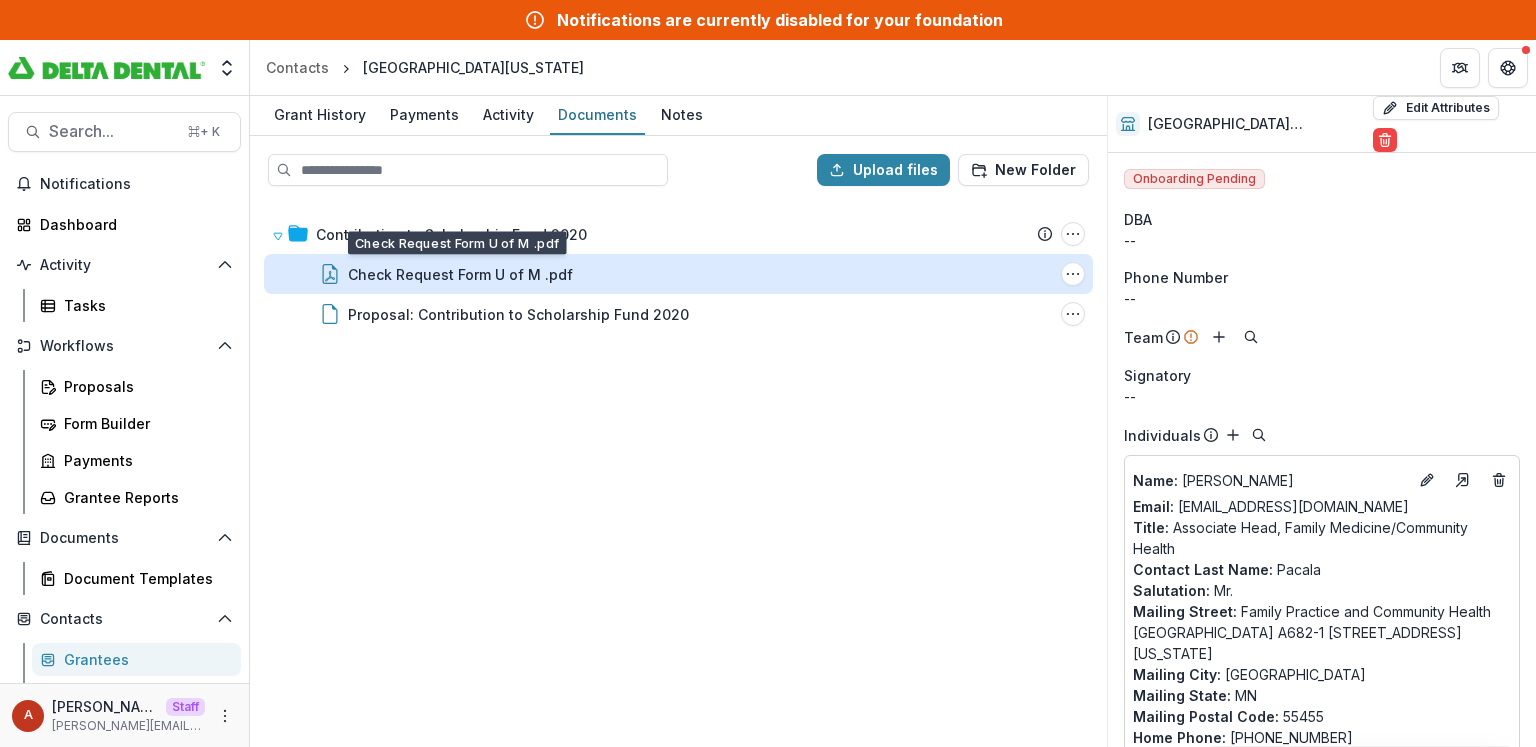 click on "Check Request Form U of M .pdf" at bounding box center [460, 274] 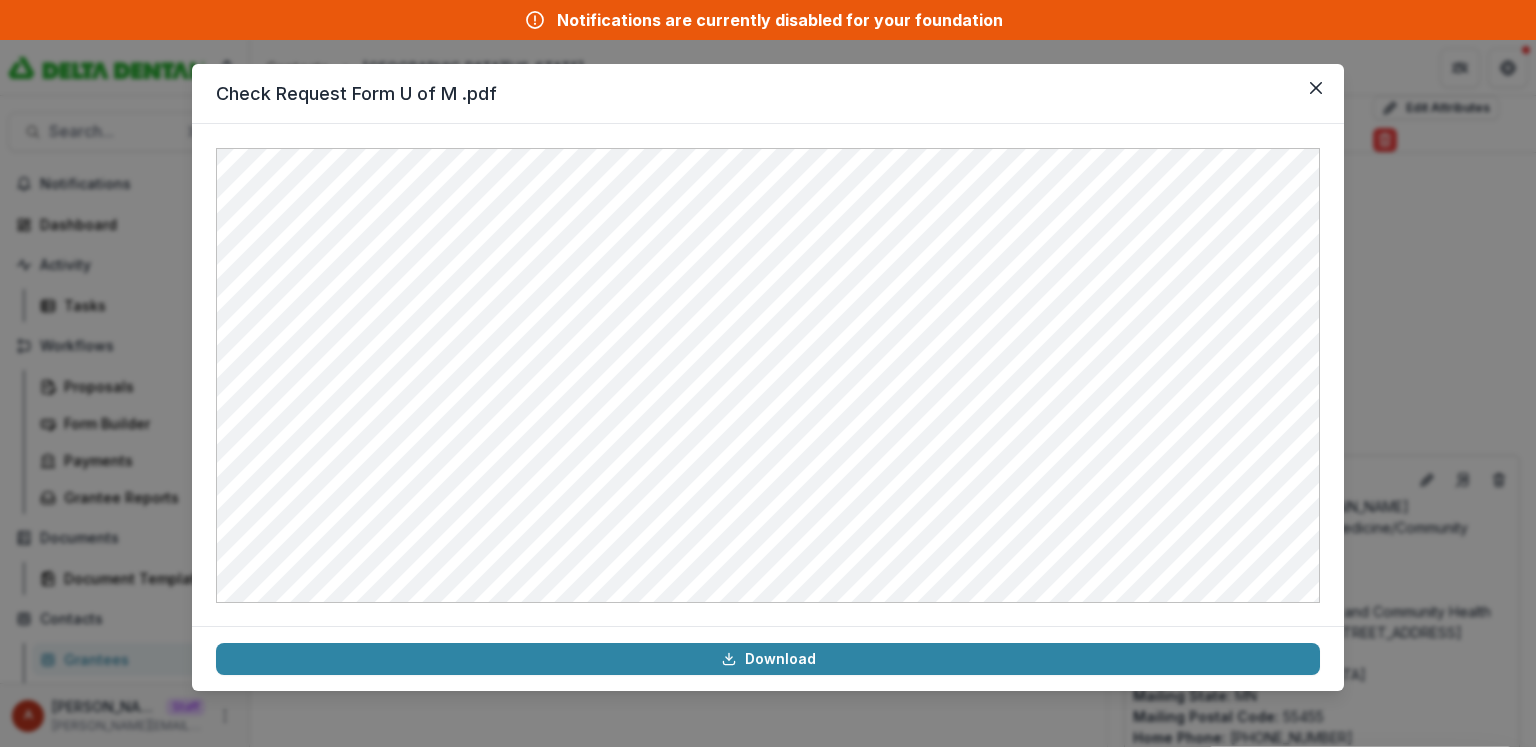 click on "Check Request Form U of M .pdf Download" at bounding box center (768, 373) 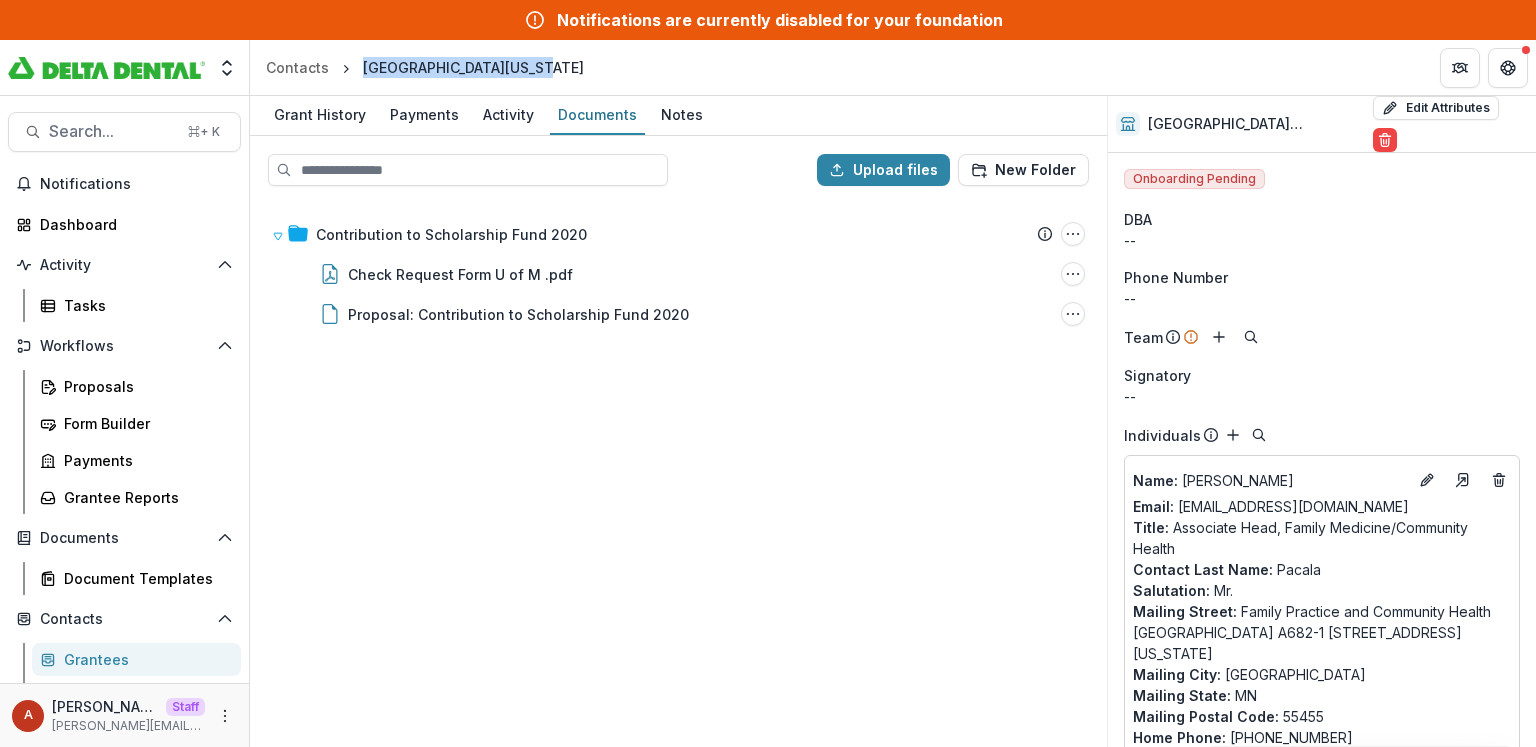 drag, startPoint x: 555, startPoint y: 69, endPoint x: 359, endPoint y: 71, distance: 196.01021 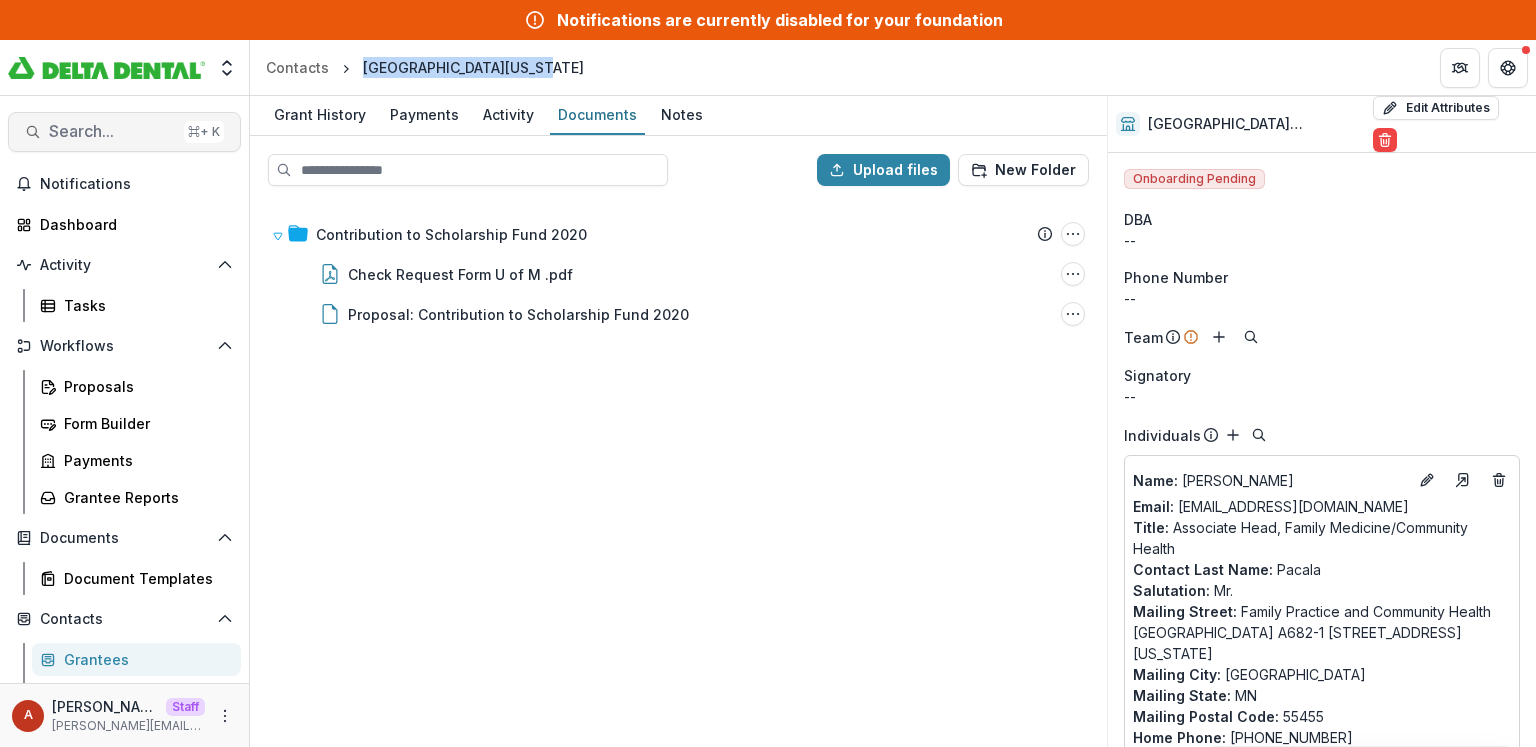 click on "Search..." at bounding box center [112, 131] 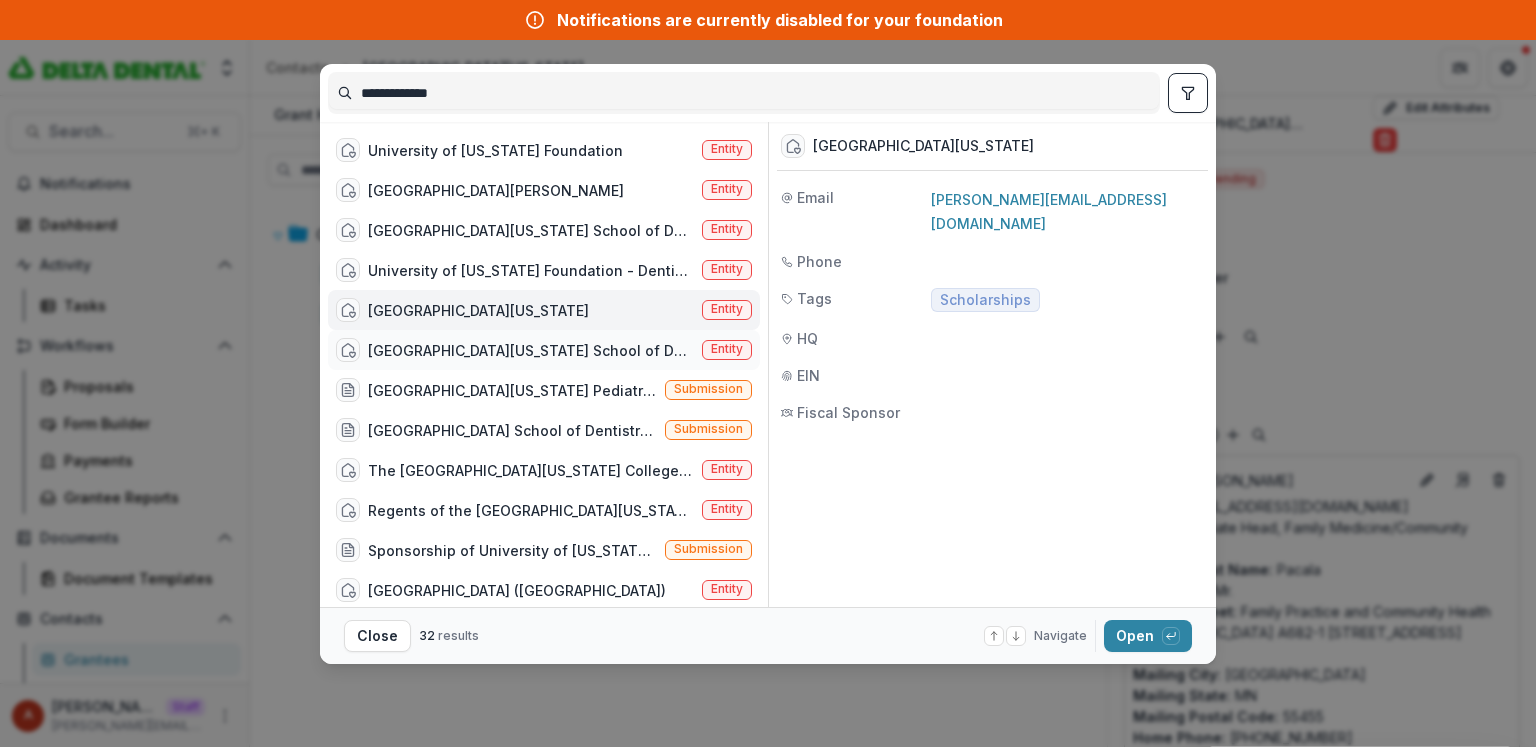 click on "[GEOGRAPHIC_DATA][US_STATE] School of Dentistry" at bounding box center (531, 350) 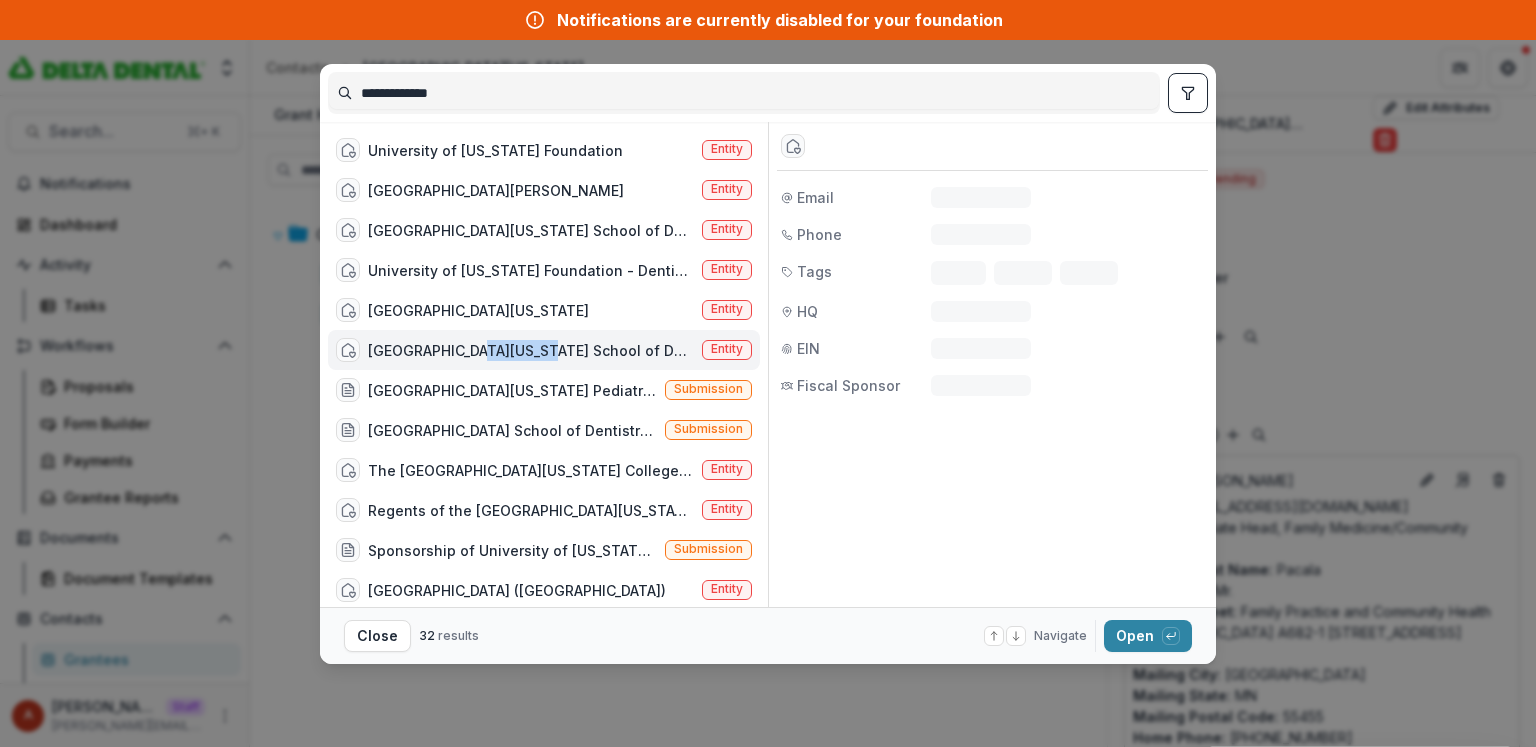 click on "[GEOGRAPHIC_DATA][US_STATE] School of Dentistry" at bounding box center (531, 350) 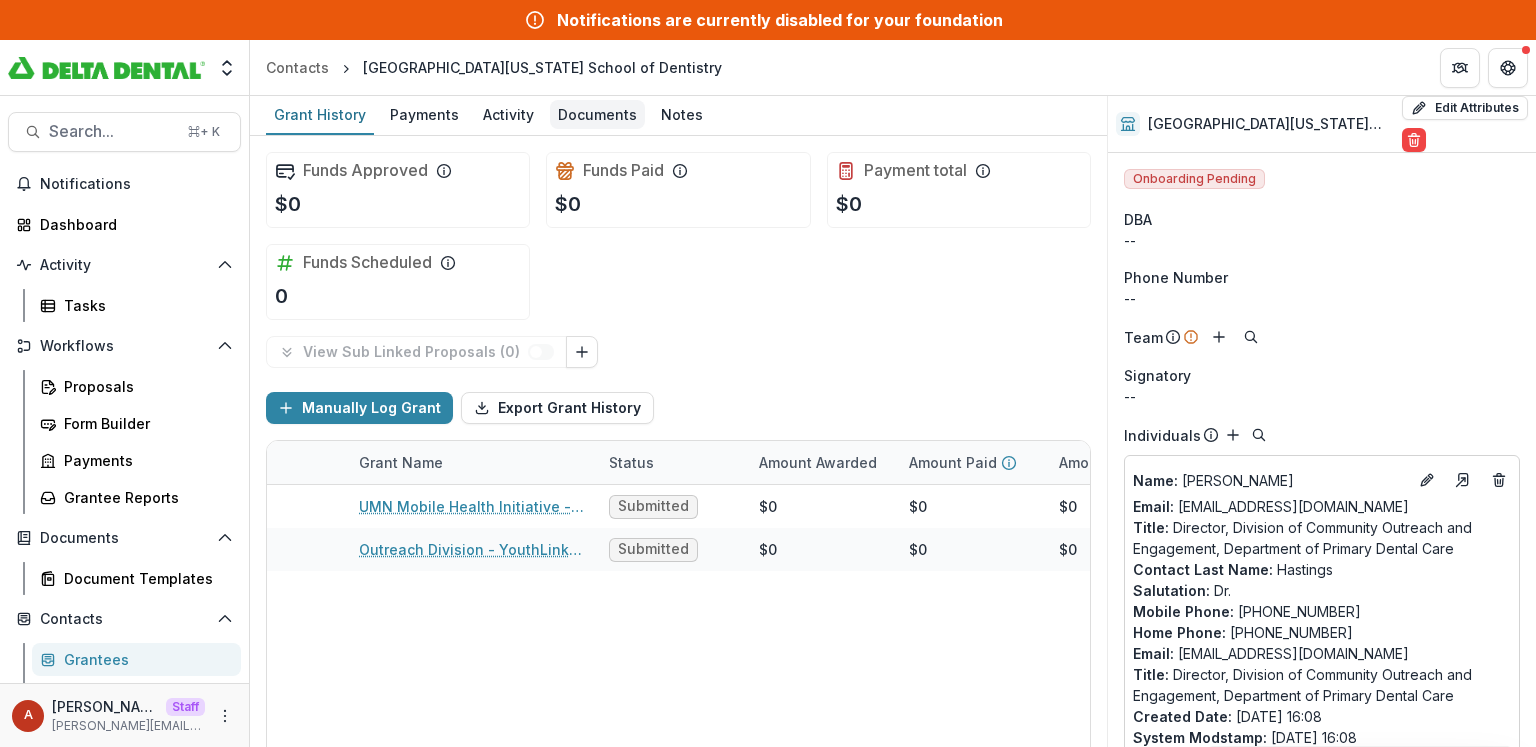 click on "Documents" at bounding box center (597, 114) 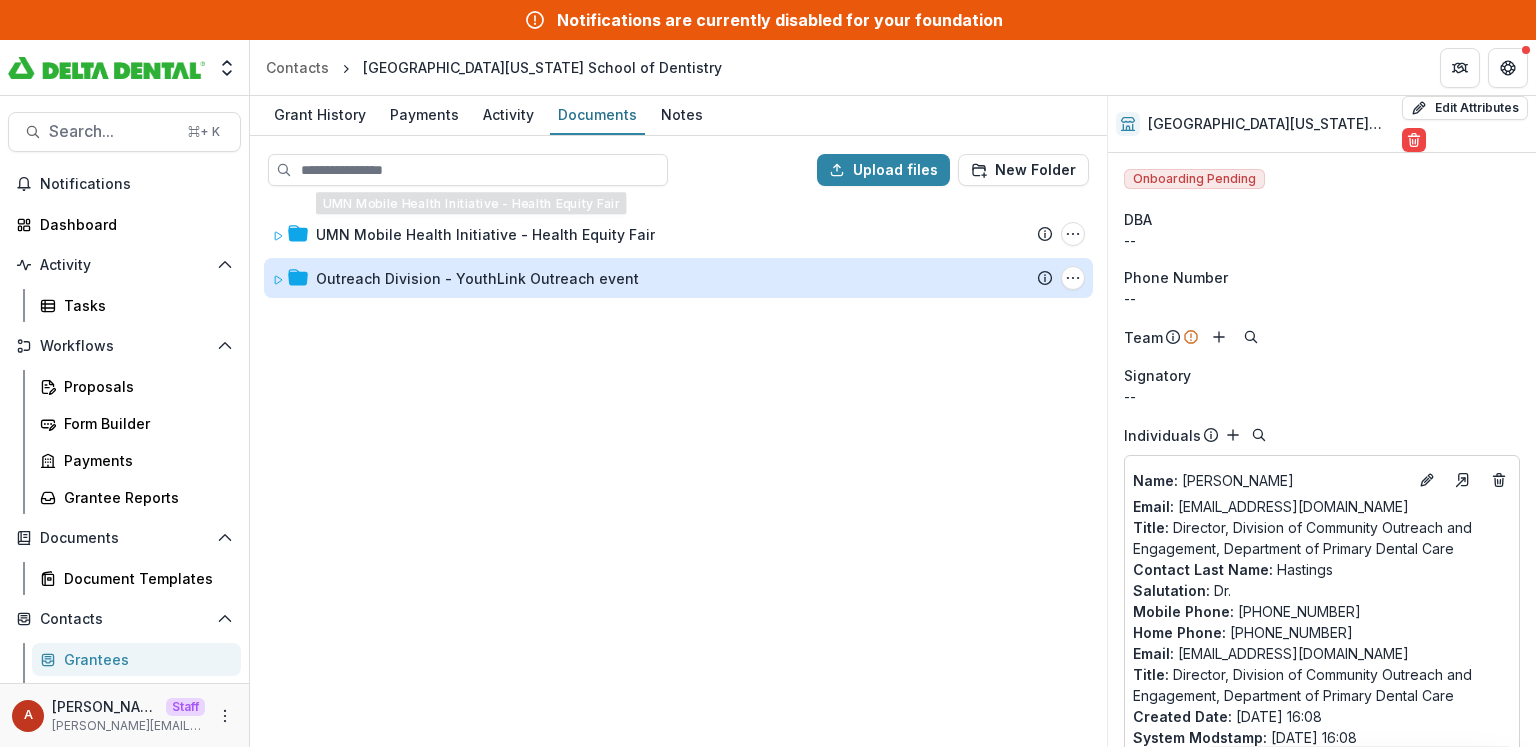 click on "Outreach Division - YouthLink Outreach event" at bounding box center (477, 278) 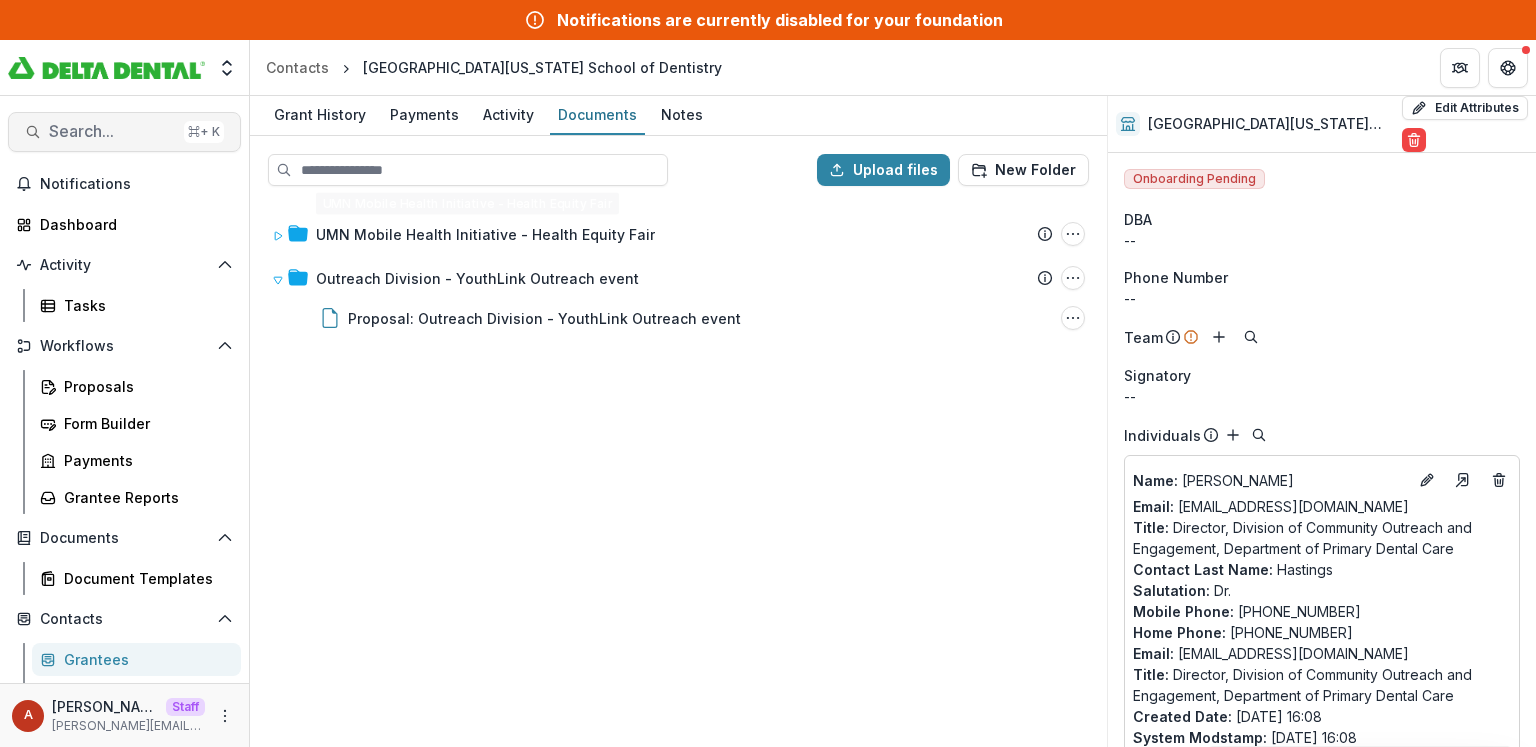 click on "Search..." at bounding box center (112, 131) 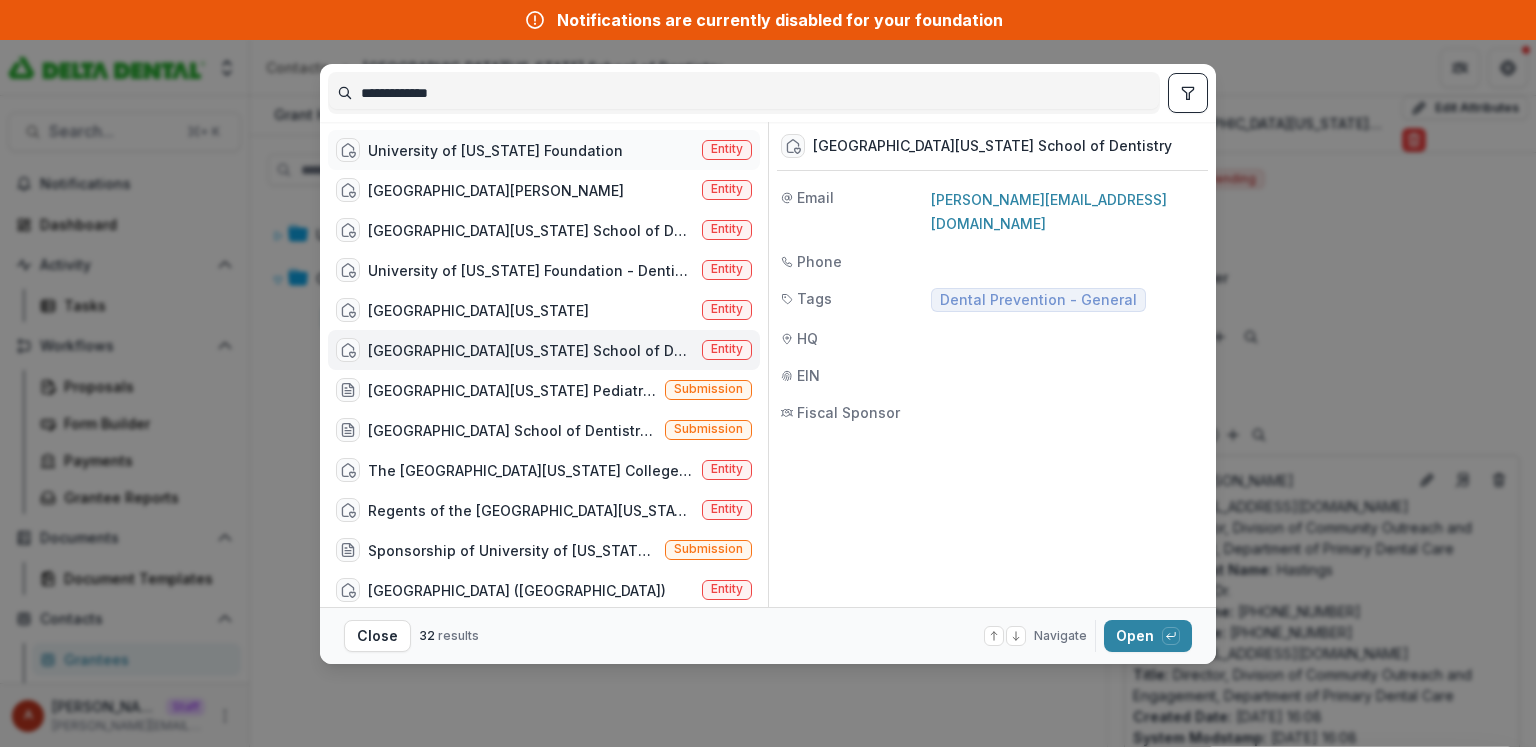 click on "University of [US_STATE] Foundation" at bounding box center [495, 150] 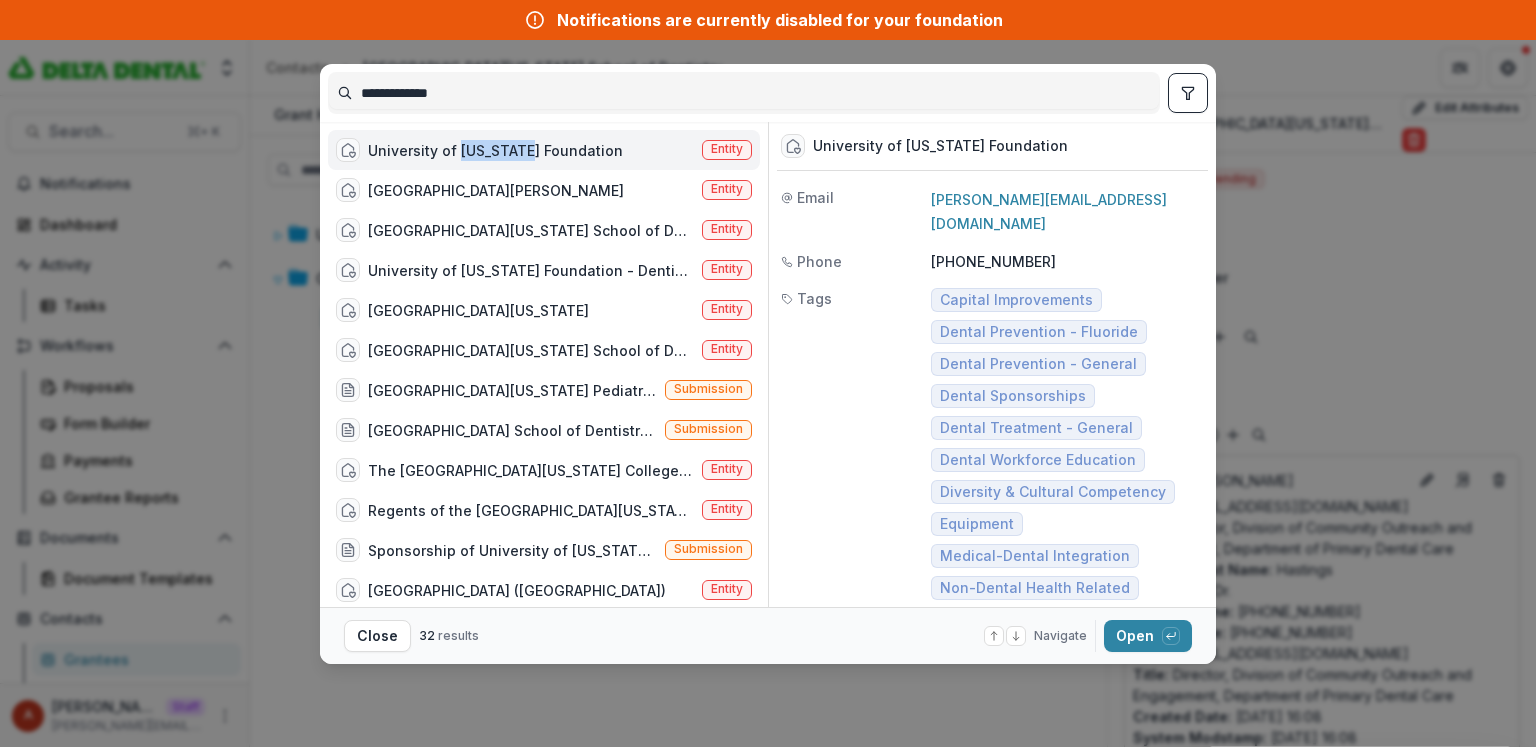 click on "University of [US_STATE] Foundation" at bounding box center [495, 150] 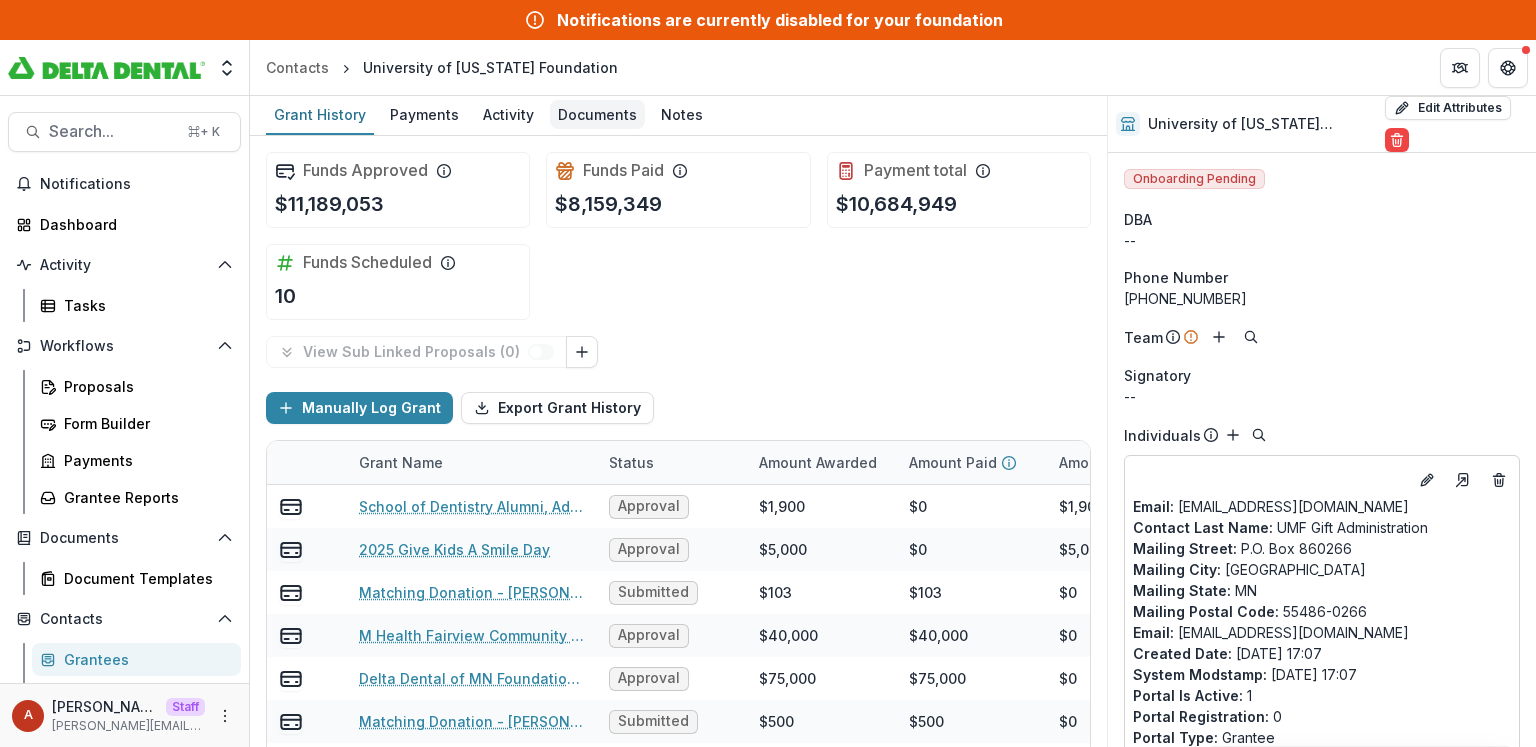 click on "Documents" at bounding box center [597, 114] 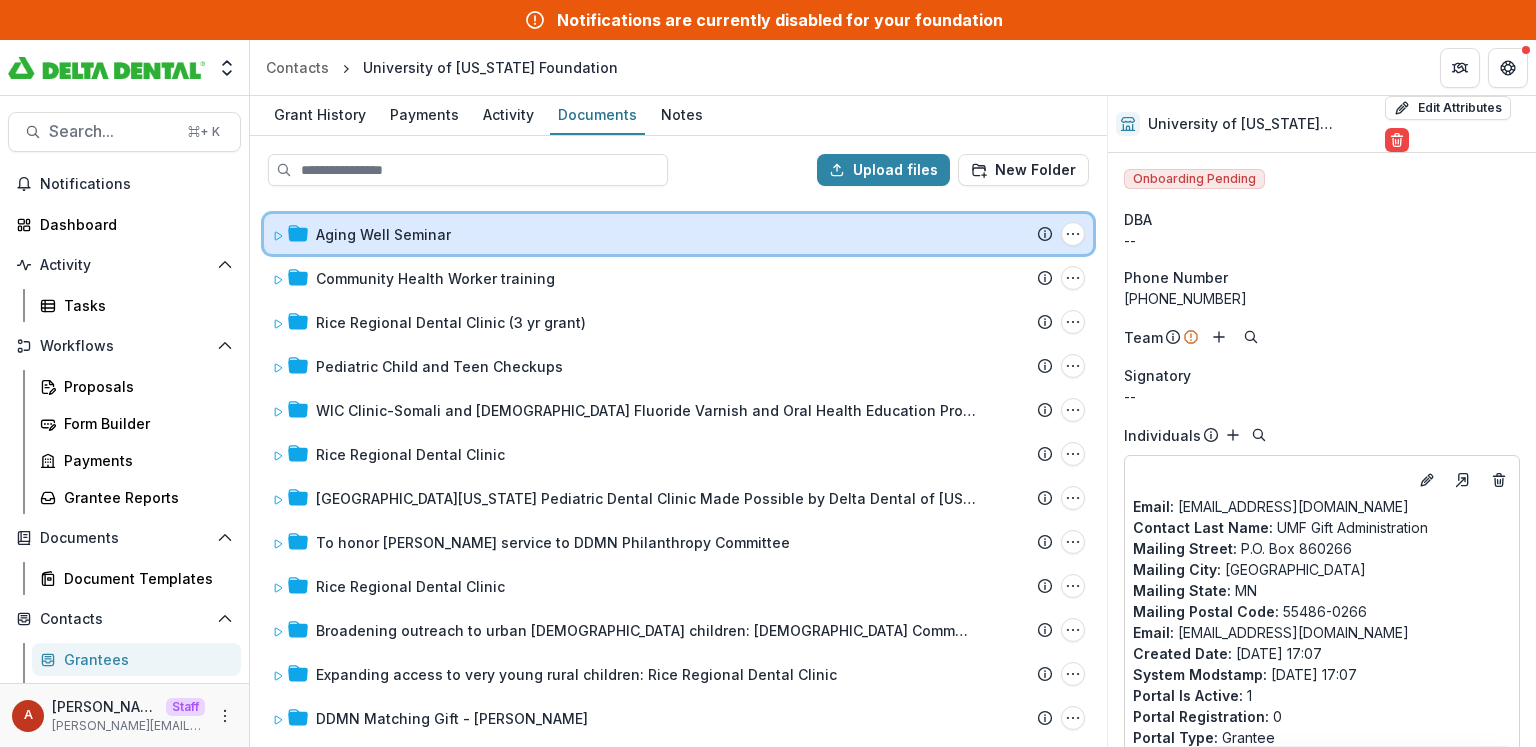 click on "Aging Well Seminar" at bounding box center (684, 234) 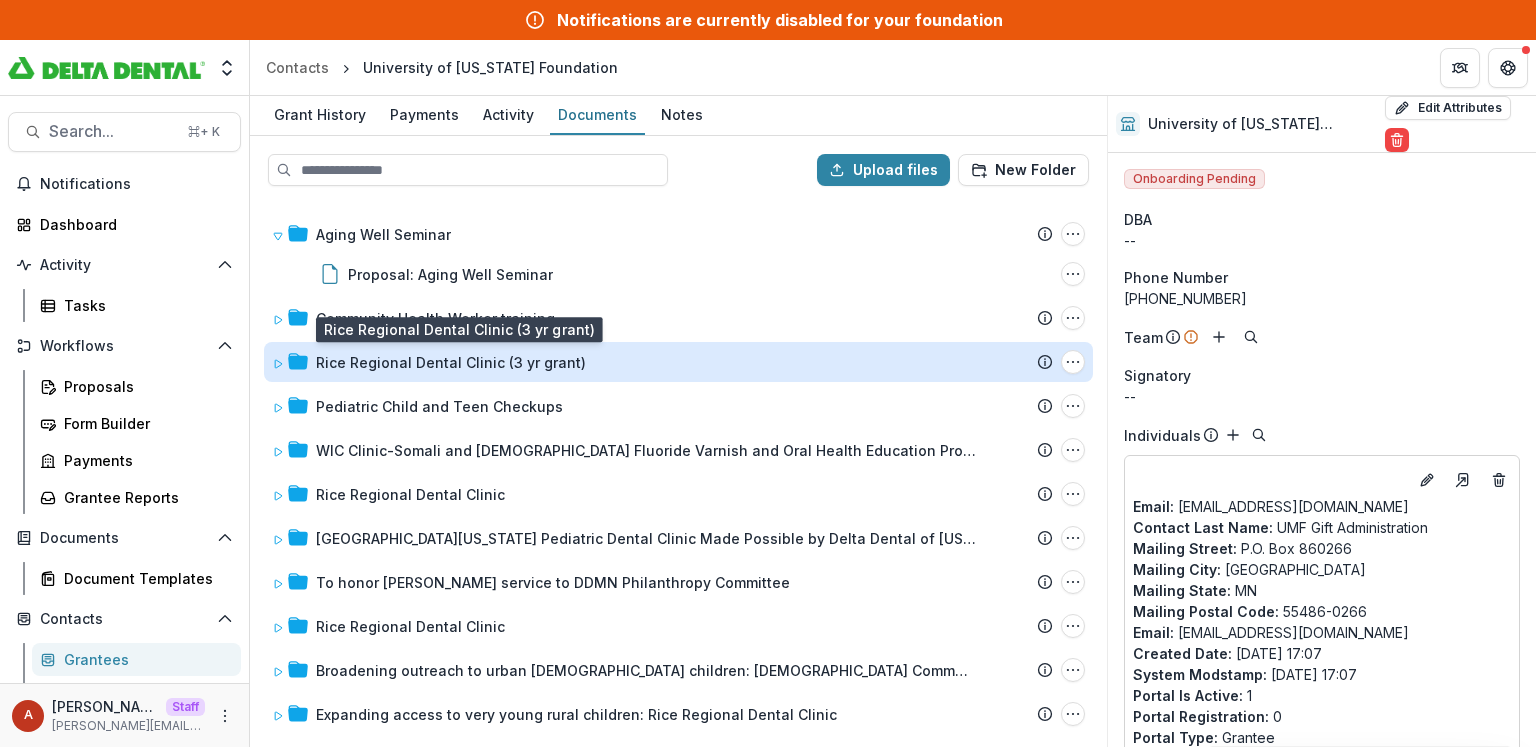 click on "Rice Regional Dental Clinic (3 yr grant)" at bounding box center (451, 362) 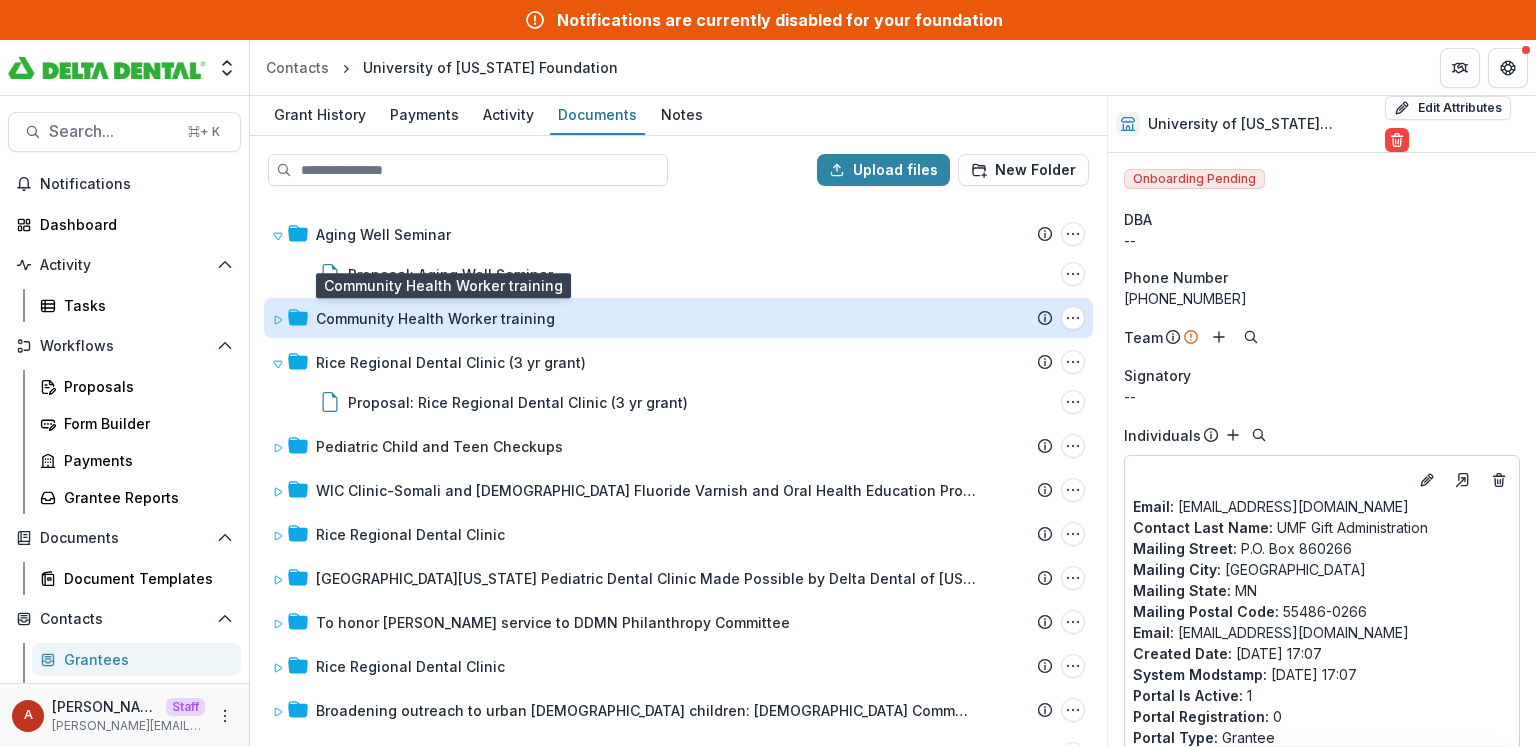 click on "Community Health Worker training" at bounding box center (435, 318) 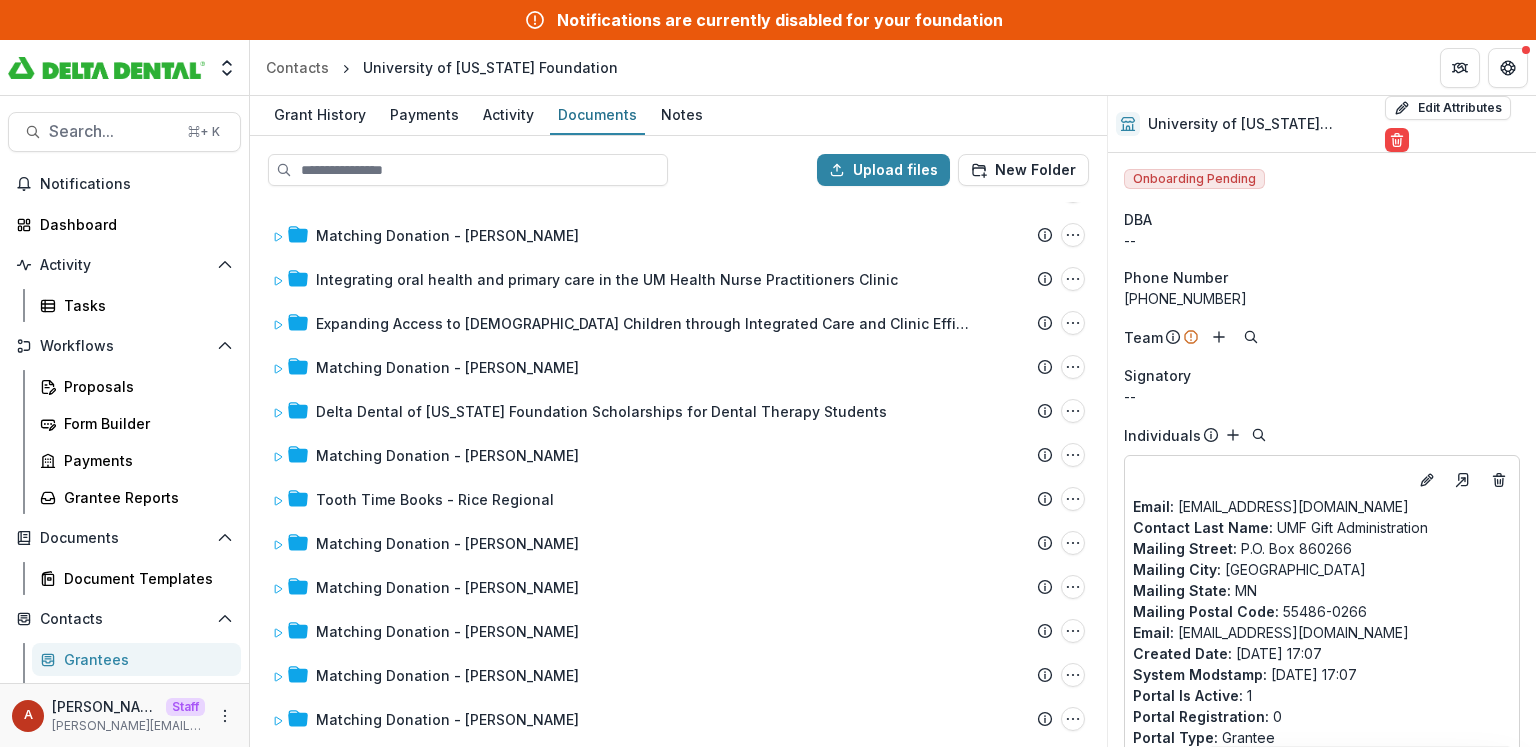 scroll, scrollTop: 957, scrollLeft: 0, axis: vertical 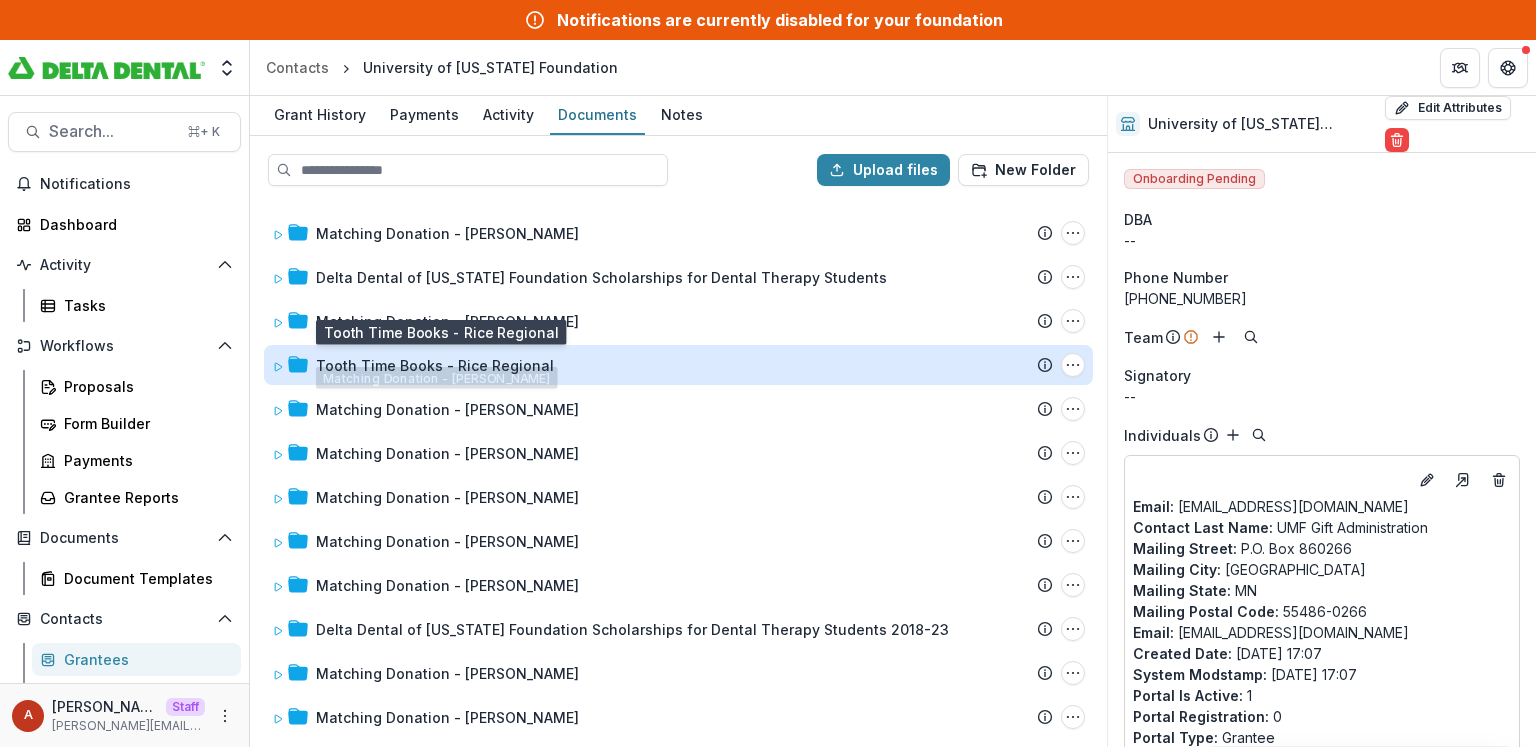 click on "Tooth Time Books - Rice Regional" at bounding box center [435, 365] 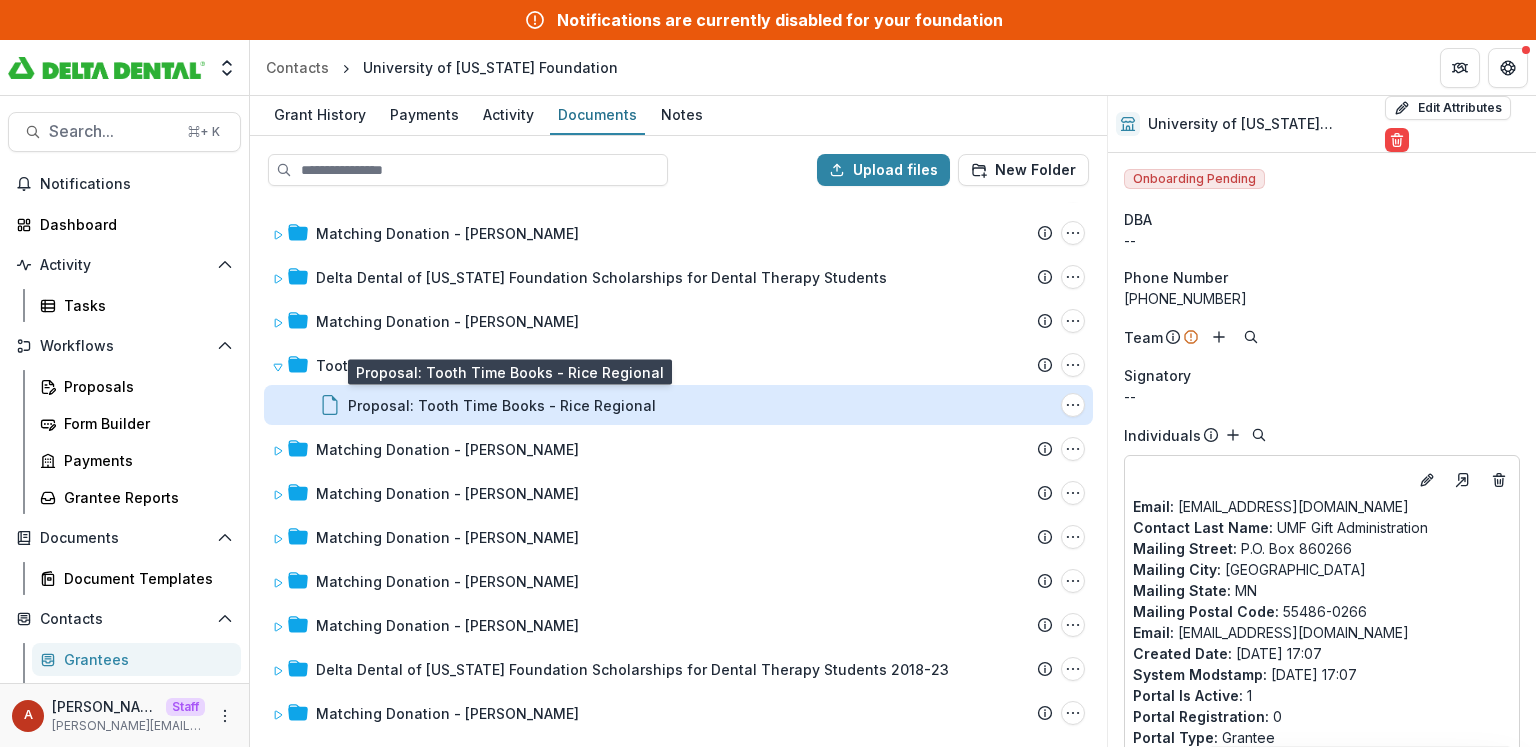 click on "Proposal: Tooth Time Books - Rice Regional" at bounding box center [502, 405] 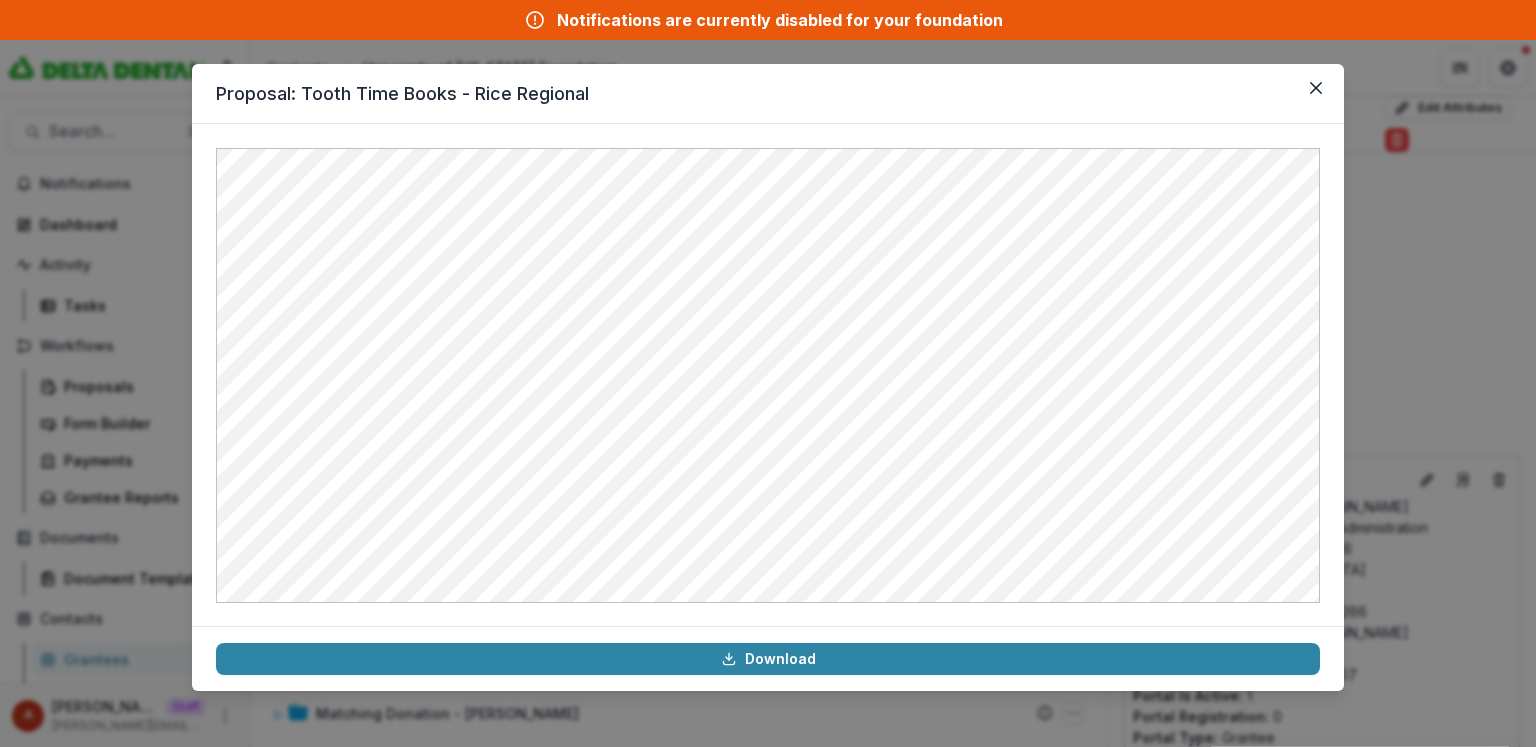 click on "Proposal: Tooth Time Books - Rice Regional Download" at bounding box center (768, 373) 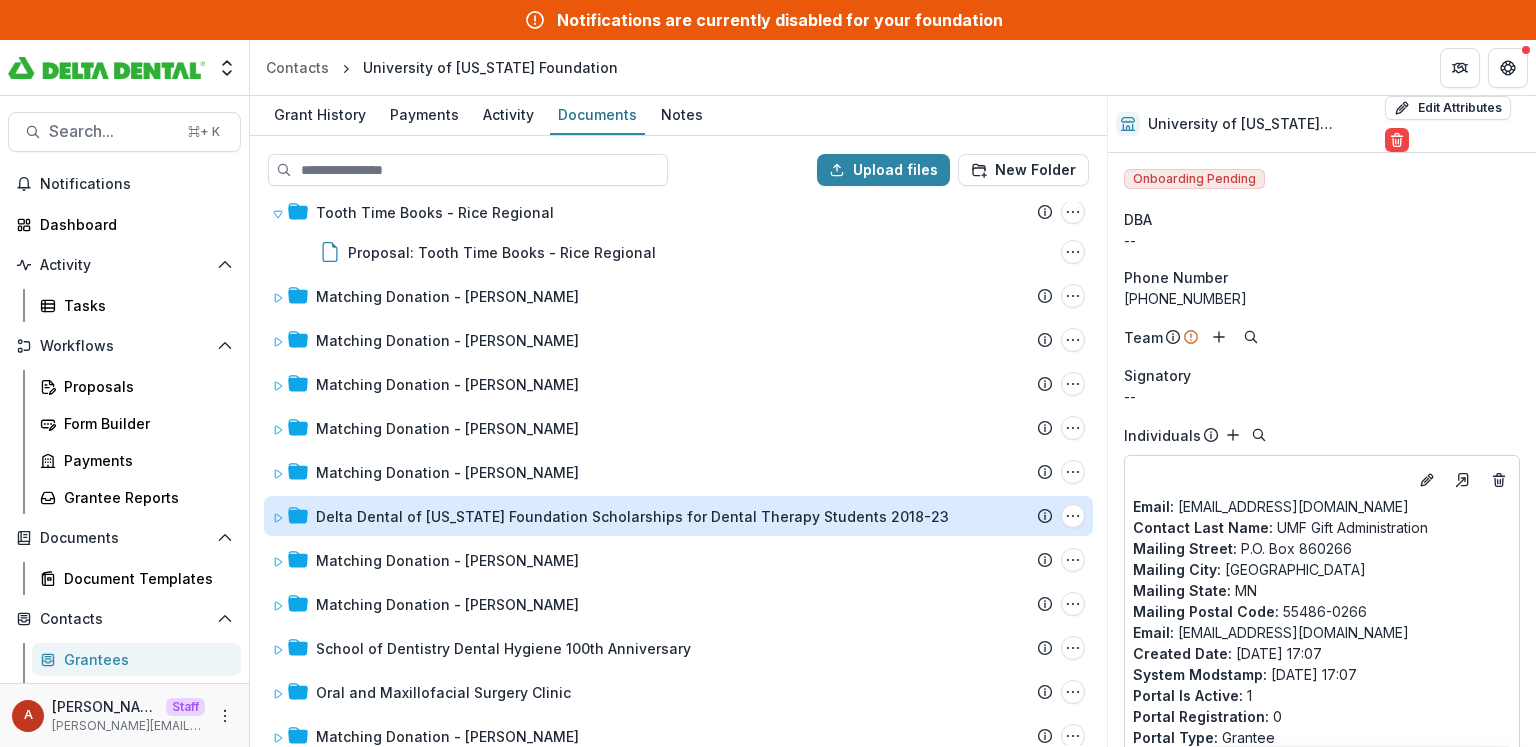 click on "Delta Dental of [US_STATE] Foundation Scholarships for Dental Therapy Students 2018-23" at bounding box center (632, 516) 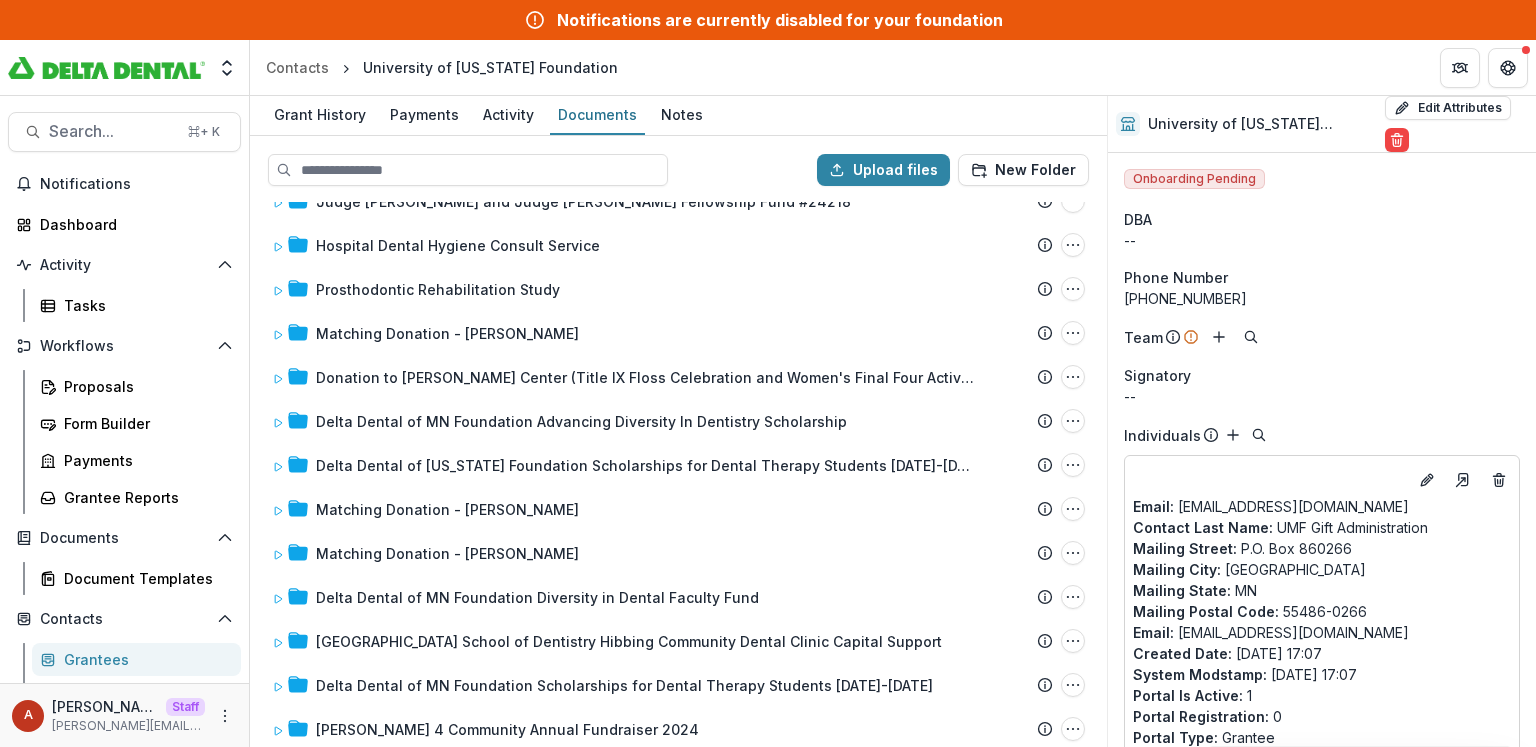 scroll, scrollTop: 2139, scrollLeft: 0, axis: vertical 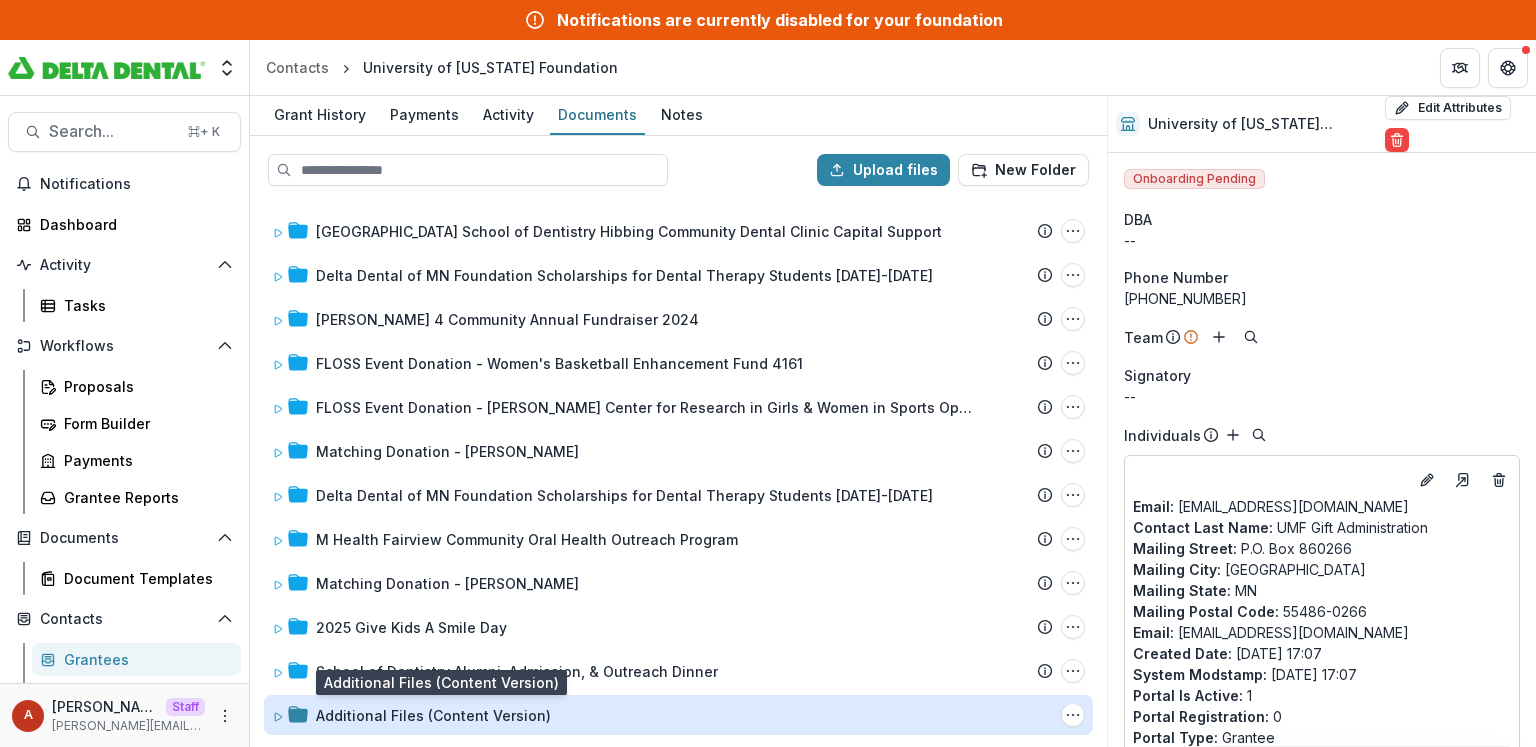 click on "Additional Files (Content Version)" at bounding box center (433, 715) 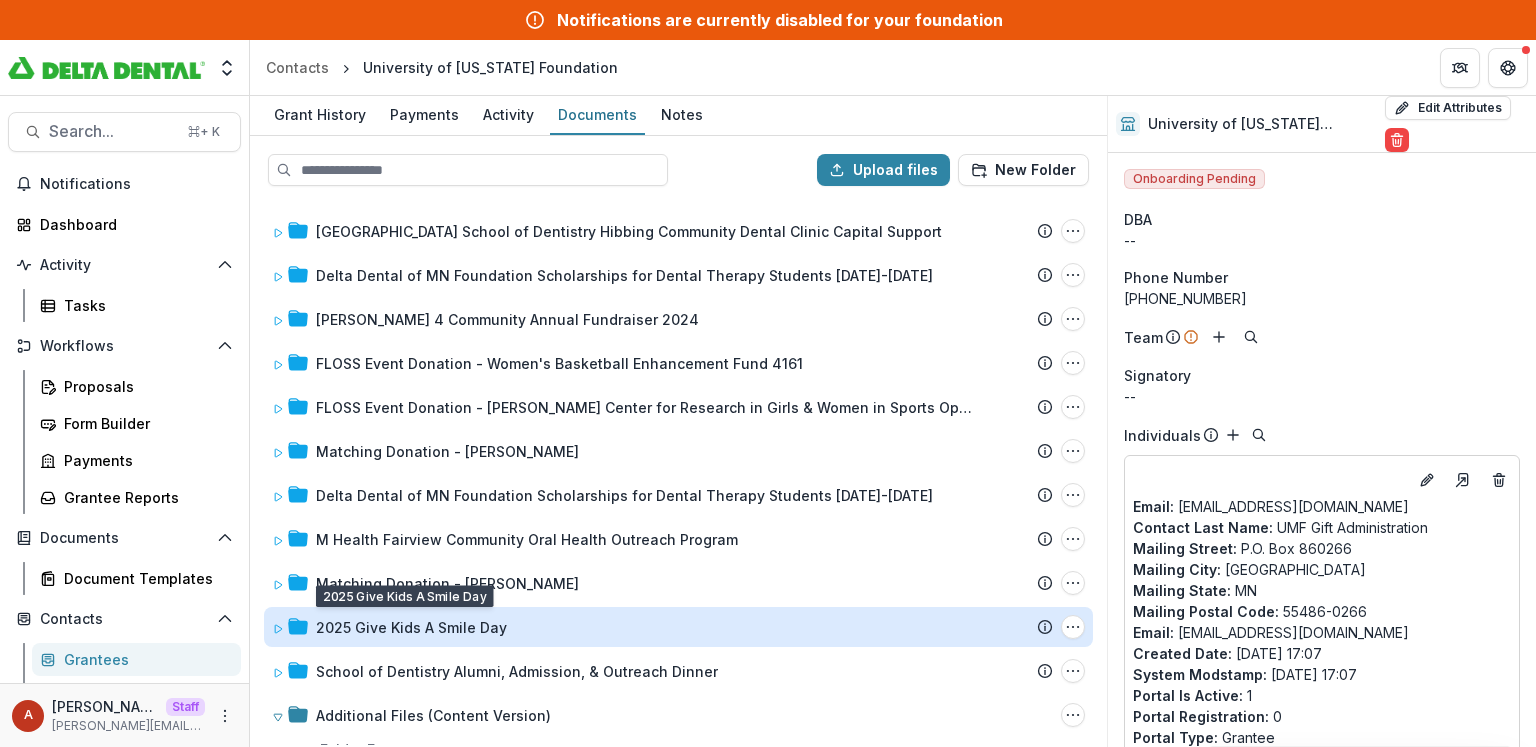 scroll, scrollTop: 2168, scrollLeft: 0, axis: vertical 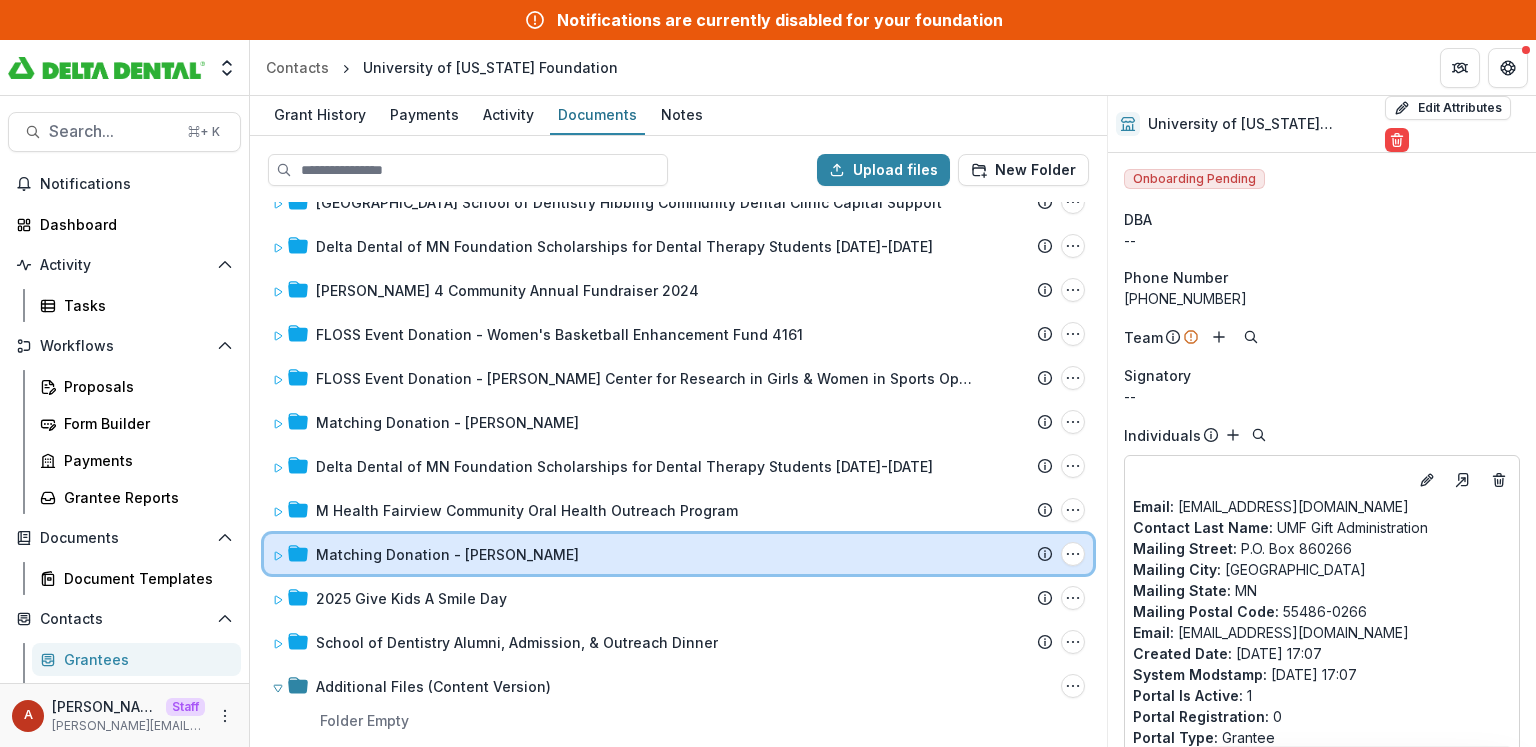 click on "Matching Donation - [PERSON_NAME] Submission Temelio Proposal Attached Submission Report Tasks No tasks Folder Options Rename Add Subfolder Delete" at bounding box center (678, 554) 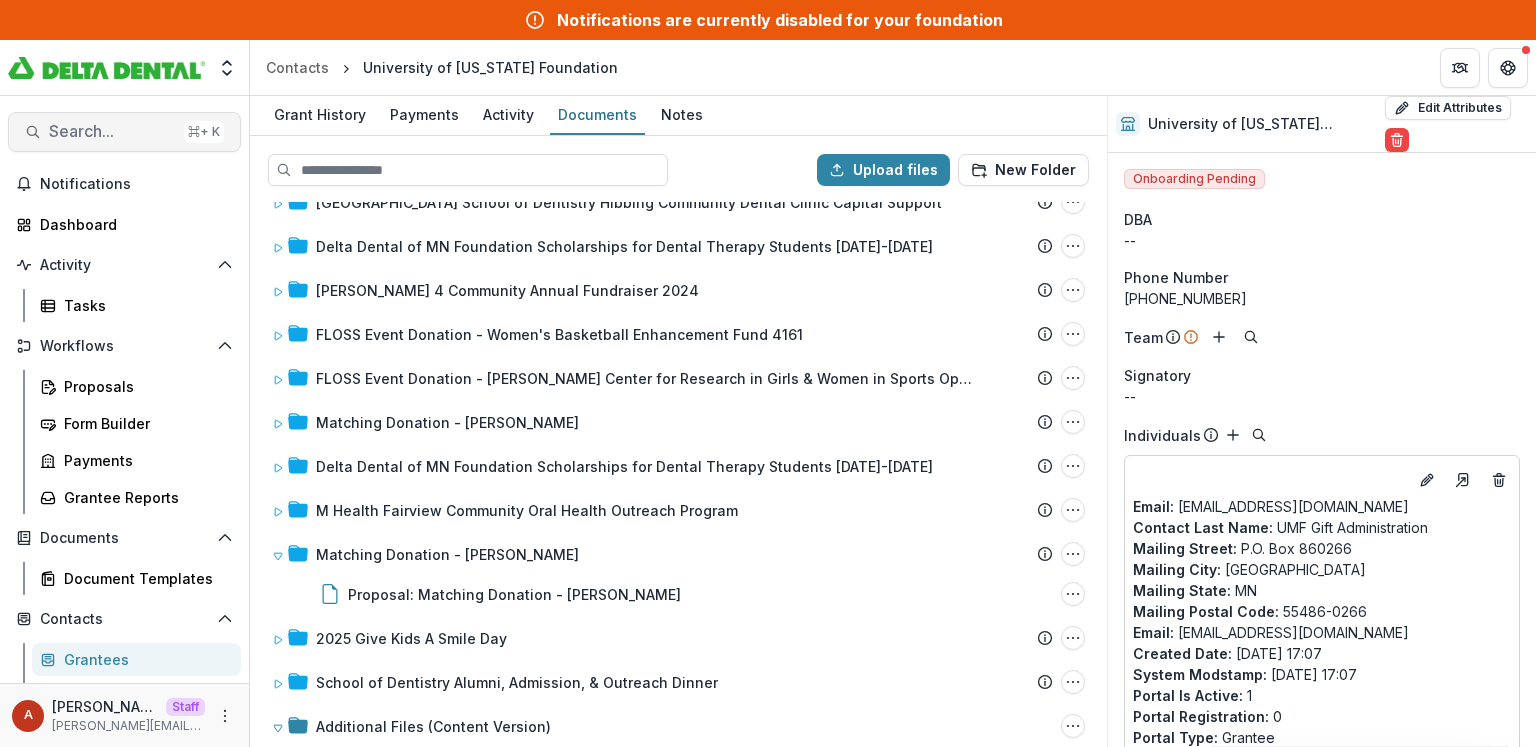 click on "Search... ⌘  + K" at bounding box center [124, 132] 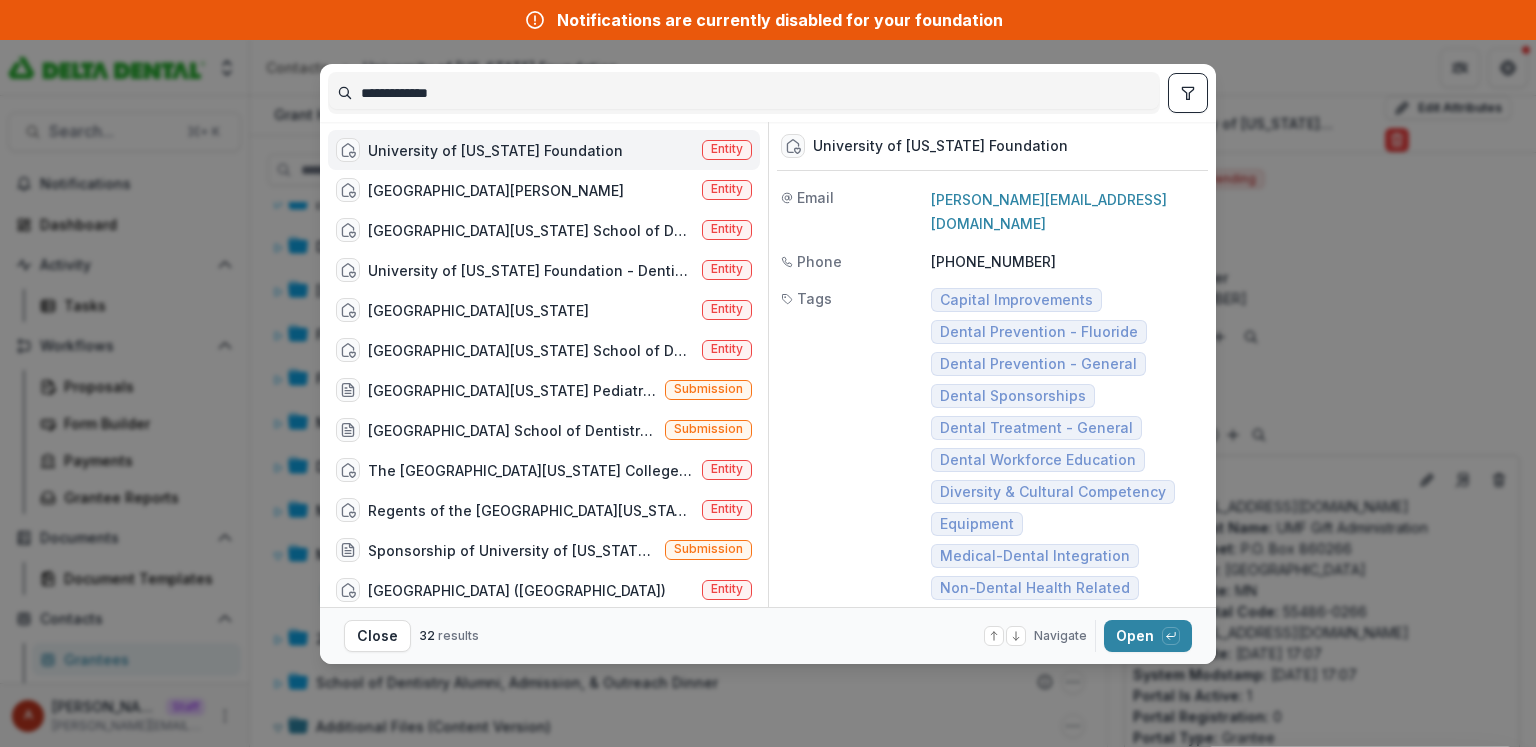 click on "**********" at bounding box center (768, 373) 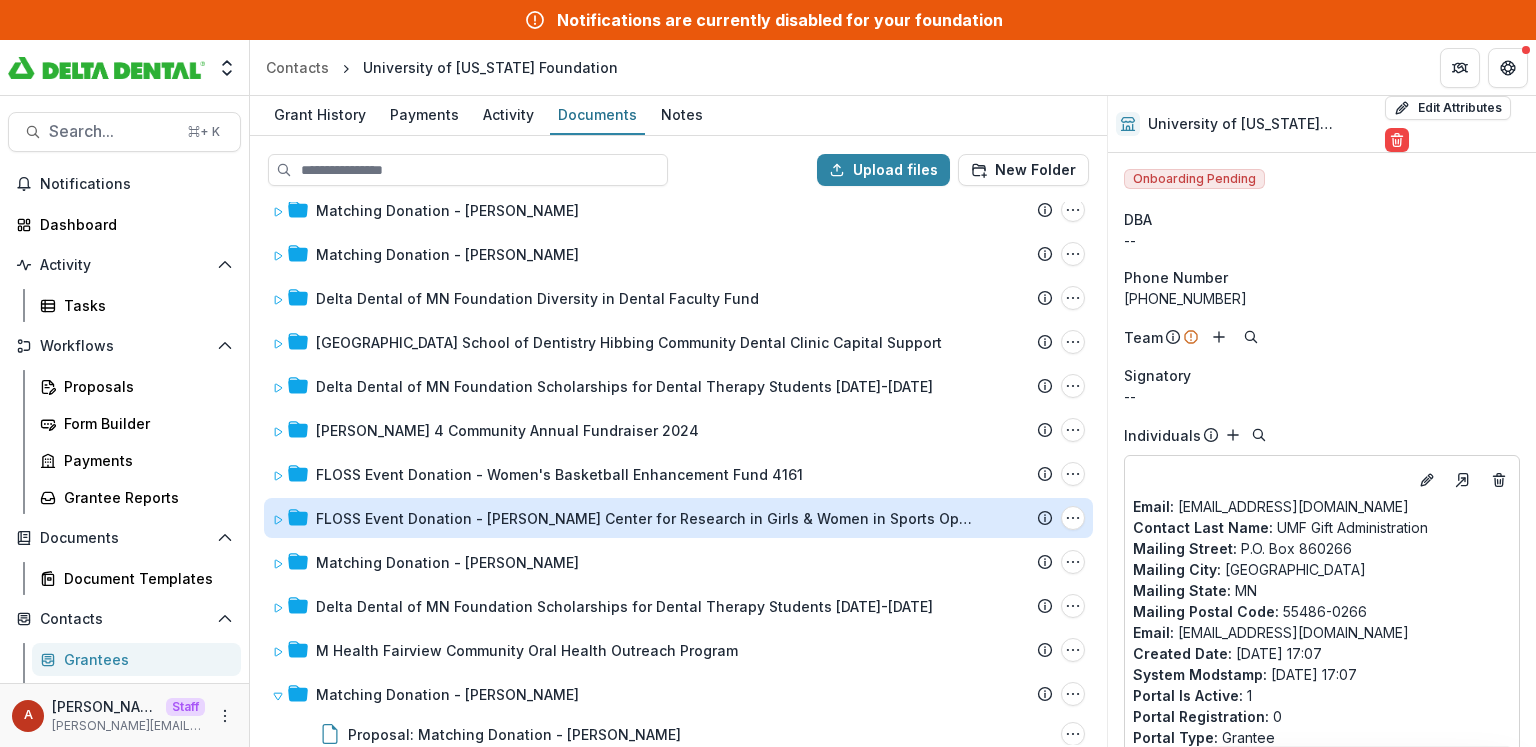 scroll, scrollTop: 2022, scrollLeft: 0, axis: vertical 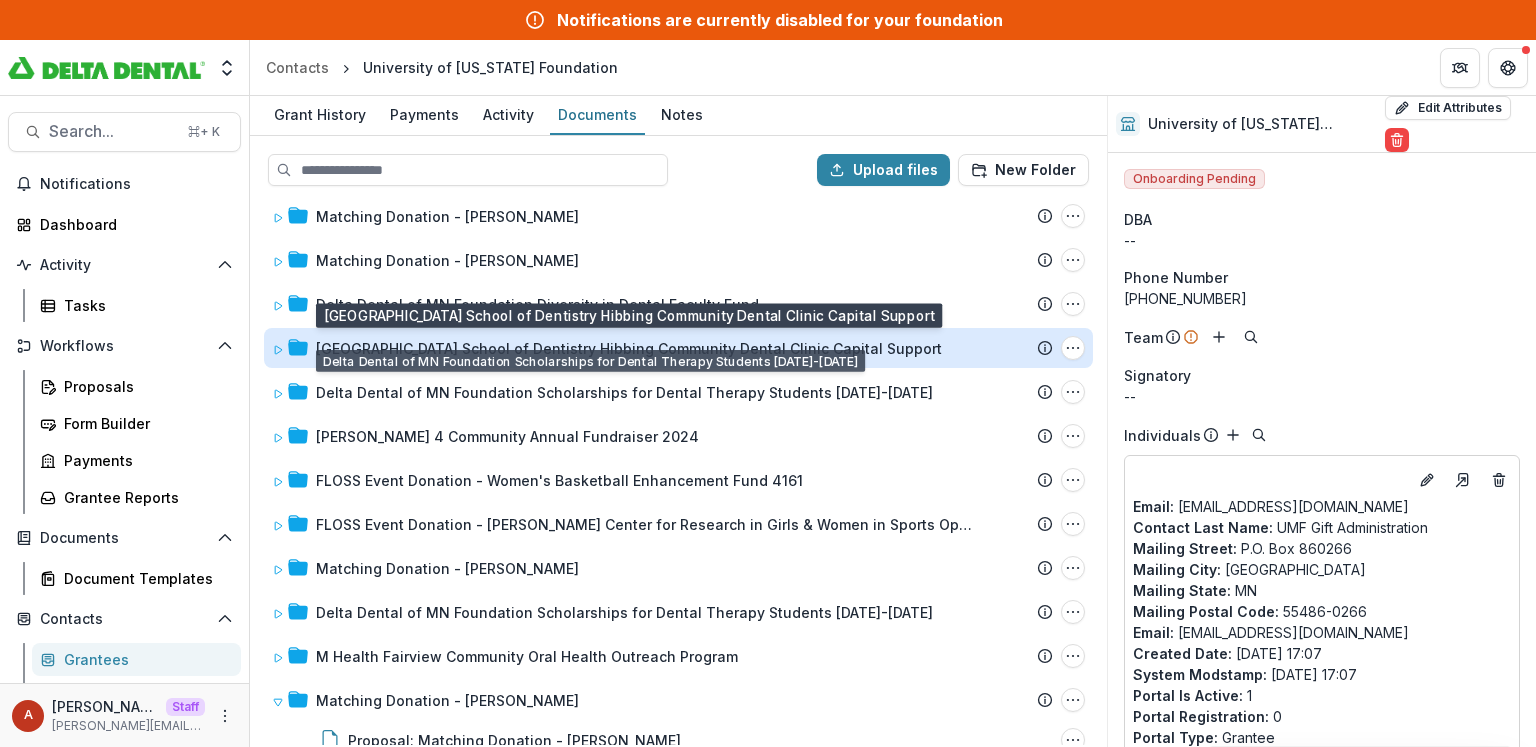 click on "[GEOGRAPHIC_DATA] School of Dentistry Hibbing Community Dental Clinic Capital Support" at bounding box center [629, 348] 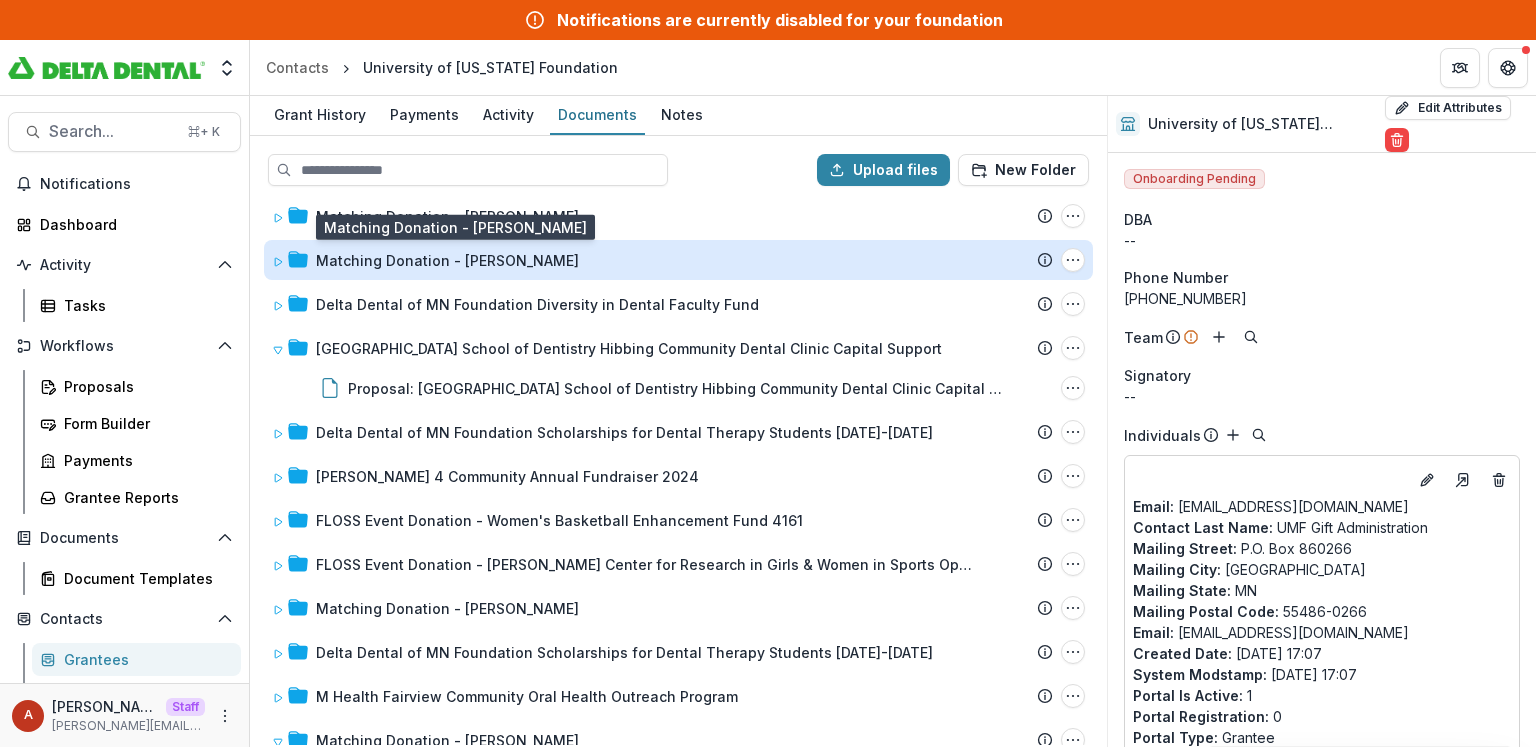 click on "Matching Donation - [PERSON_NAME]" at bounding box center (447, 260) 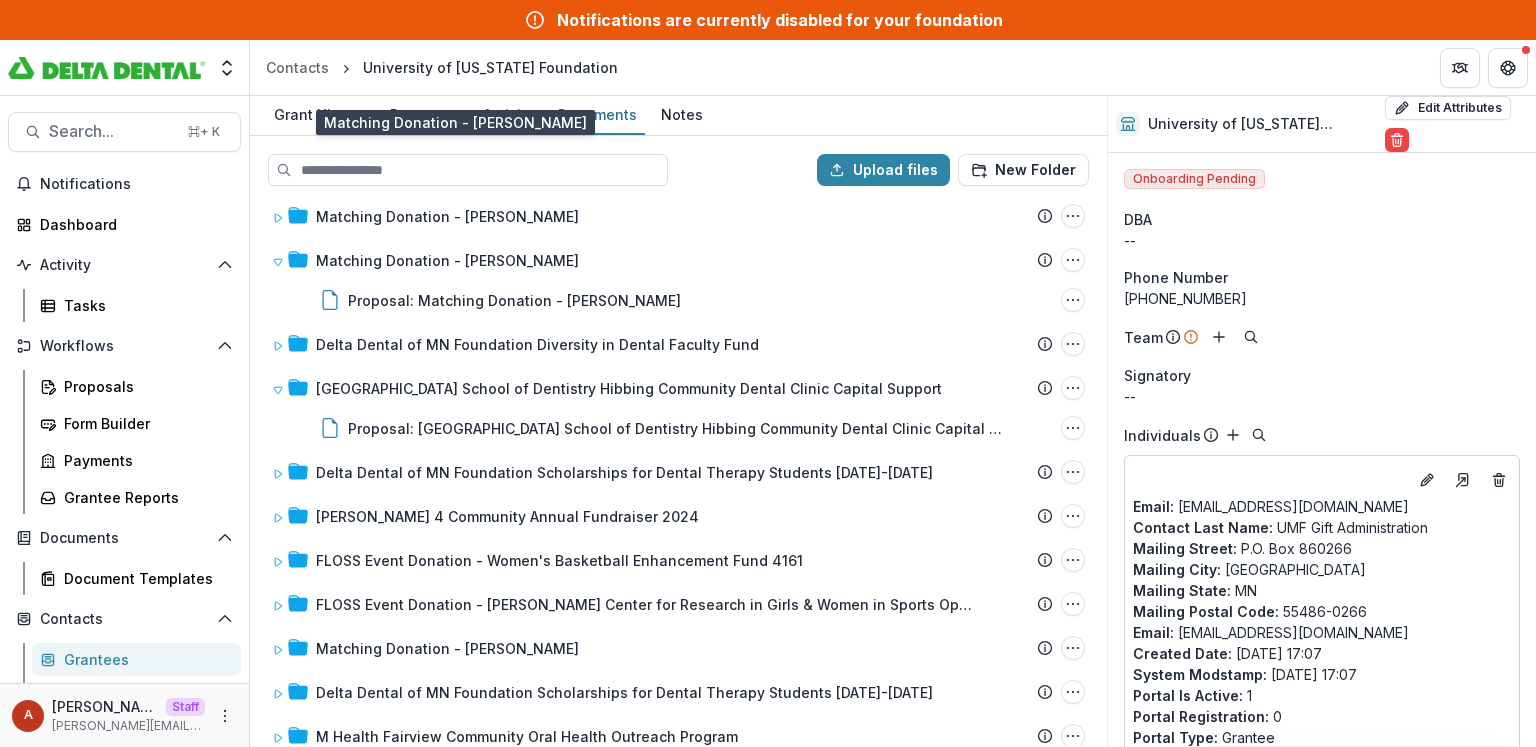 scroll, scrollTop: 2288, scrollLeft: 0, axis: vertical 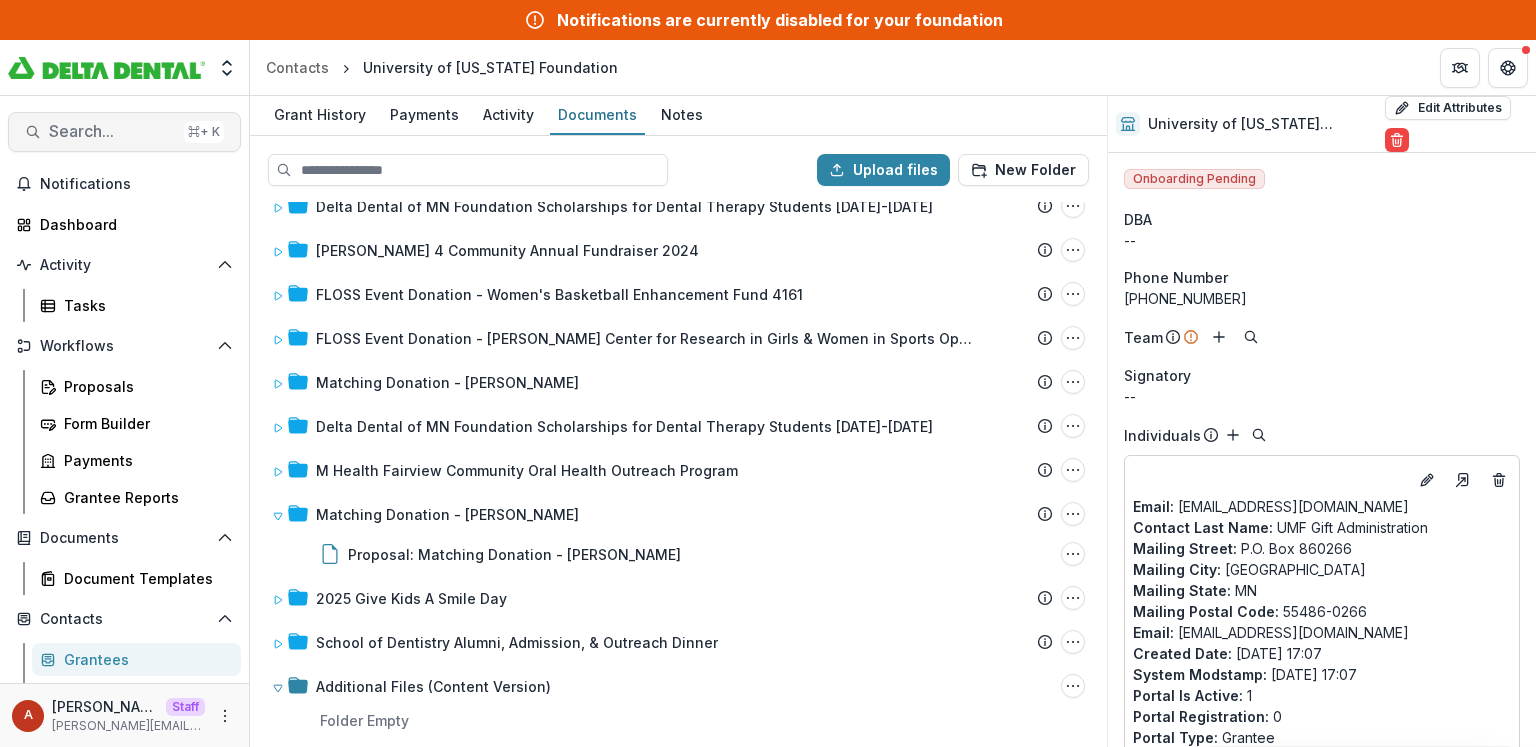 click on "Search..." at bounding box center [112, 131] 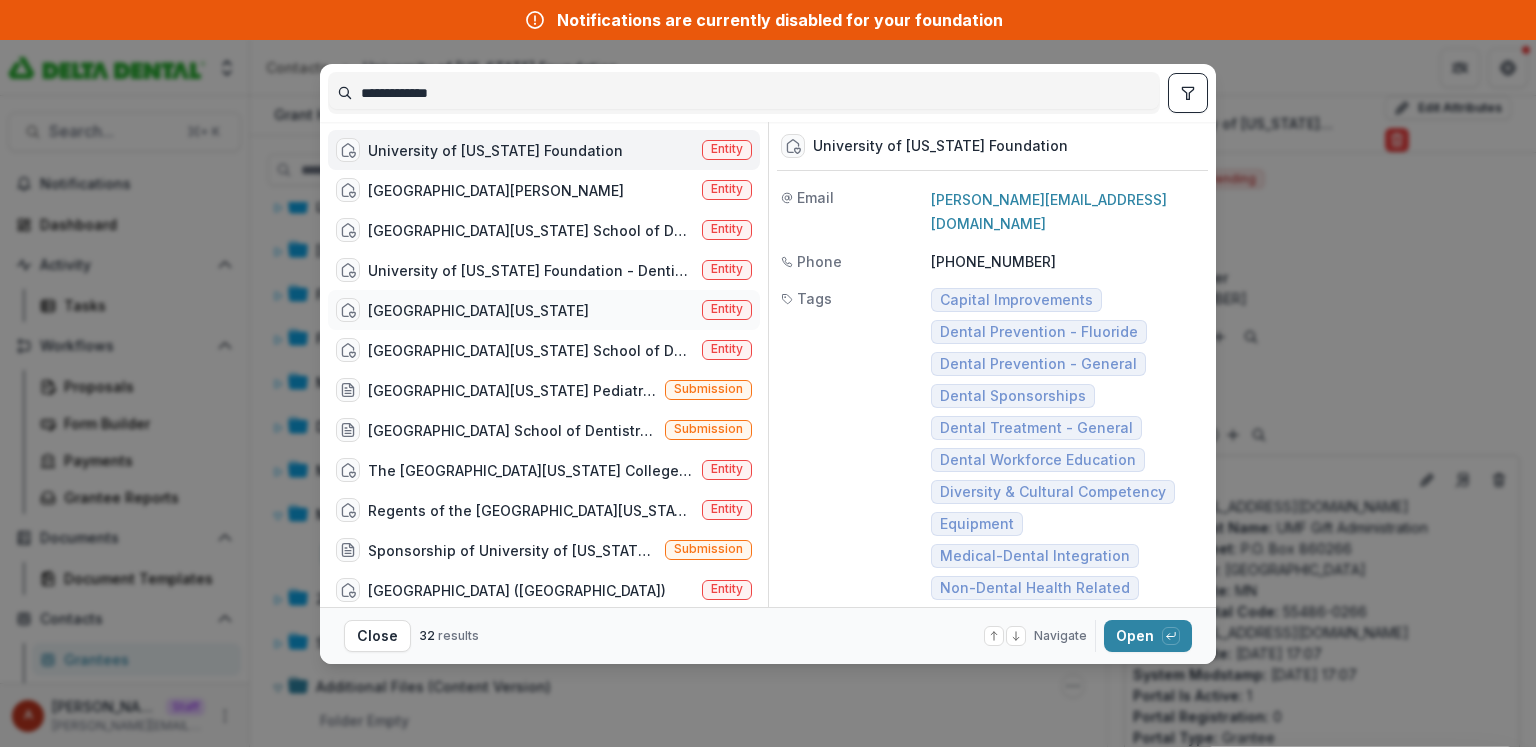 click on "[GEOGRAPHIC_DATA][US_STATE]" at bounding box center (478, 310) 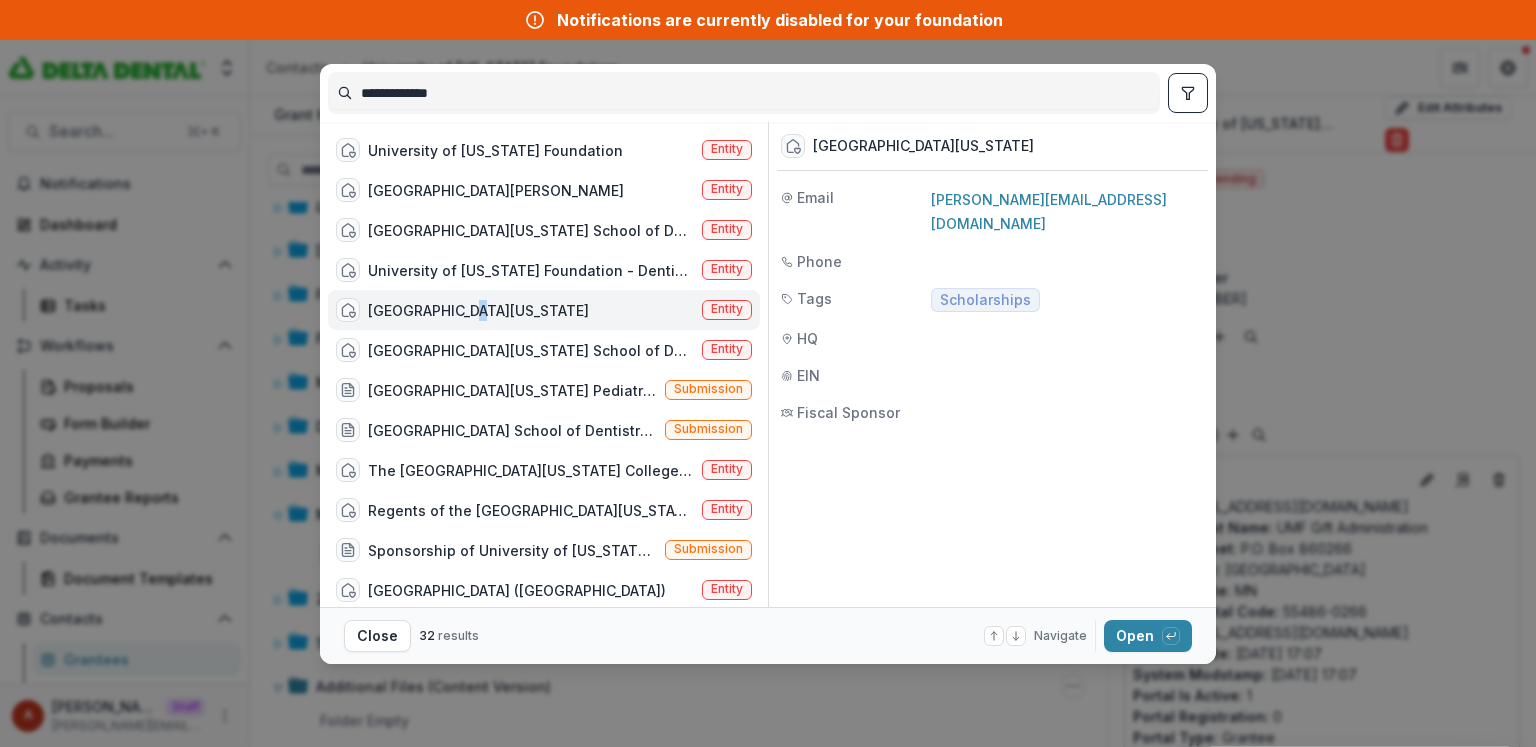 click on "[GEOGRAPHIC_DATA][US_STATE]" at bounding box center (478, 310) 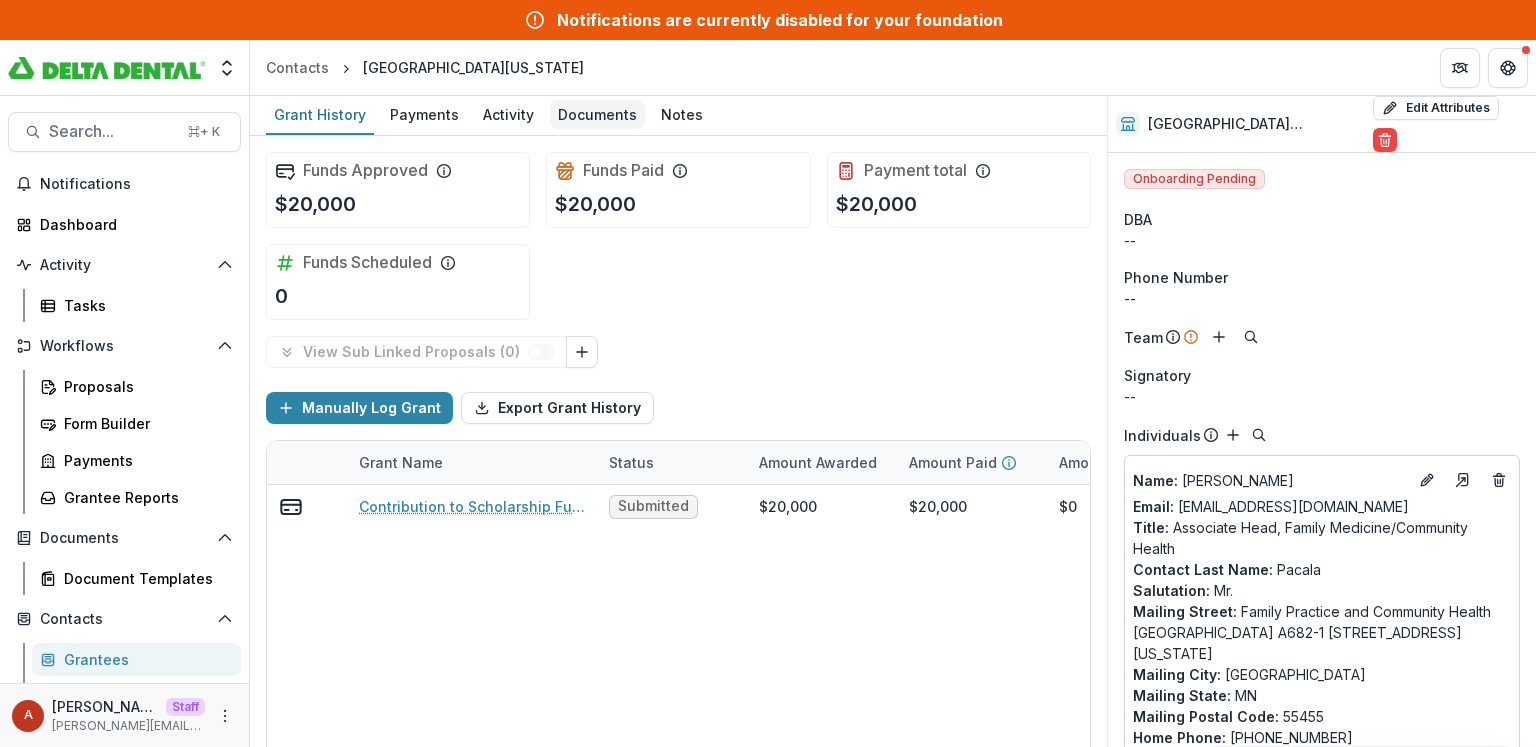 click on "Documents" at bounding box center (597, 114) 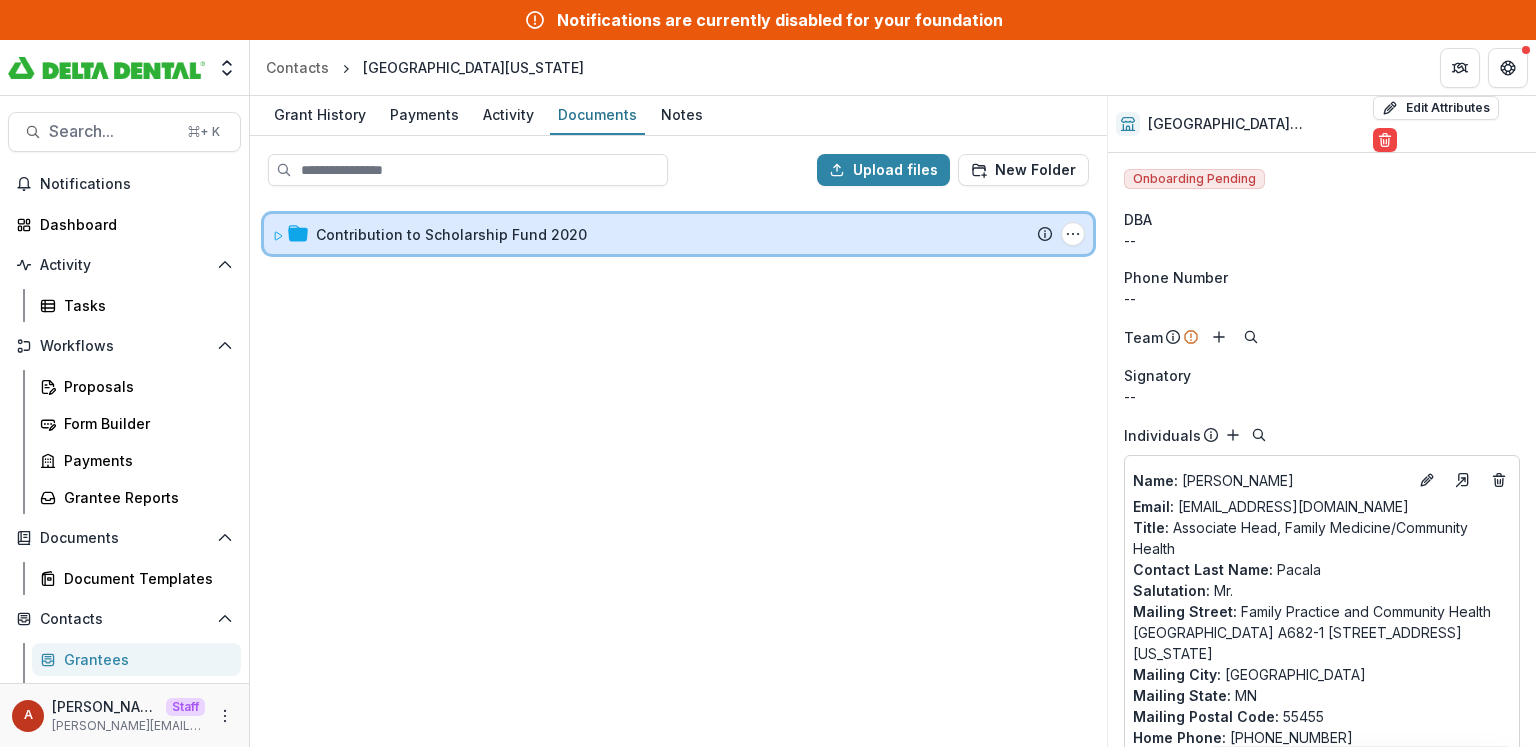 click on "Contribution to Scholarship Fund 2020 Submission Temelio Proposal Attached Submission Report Tasks No tasks Folder Options Rename Add Subfolder Delete" at bounding box center (678, 234) 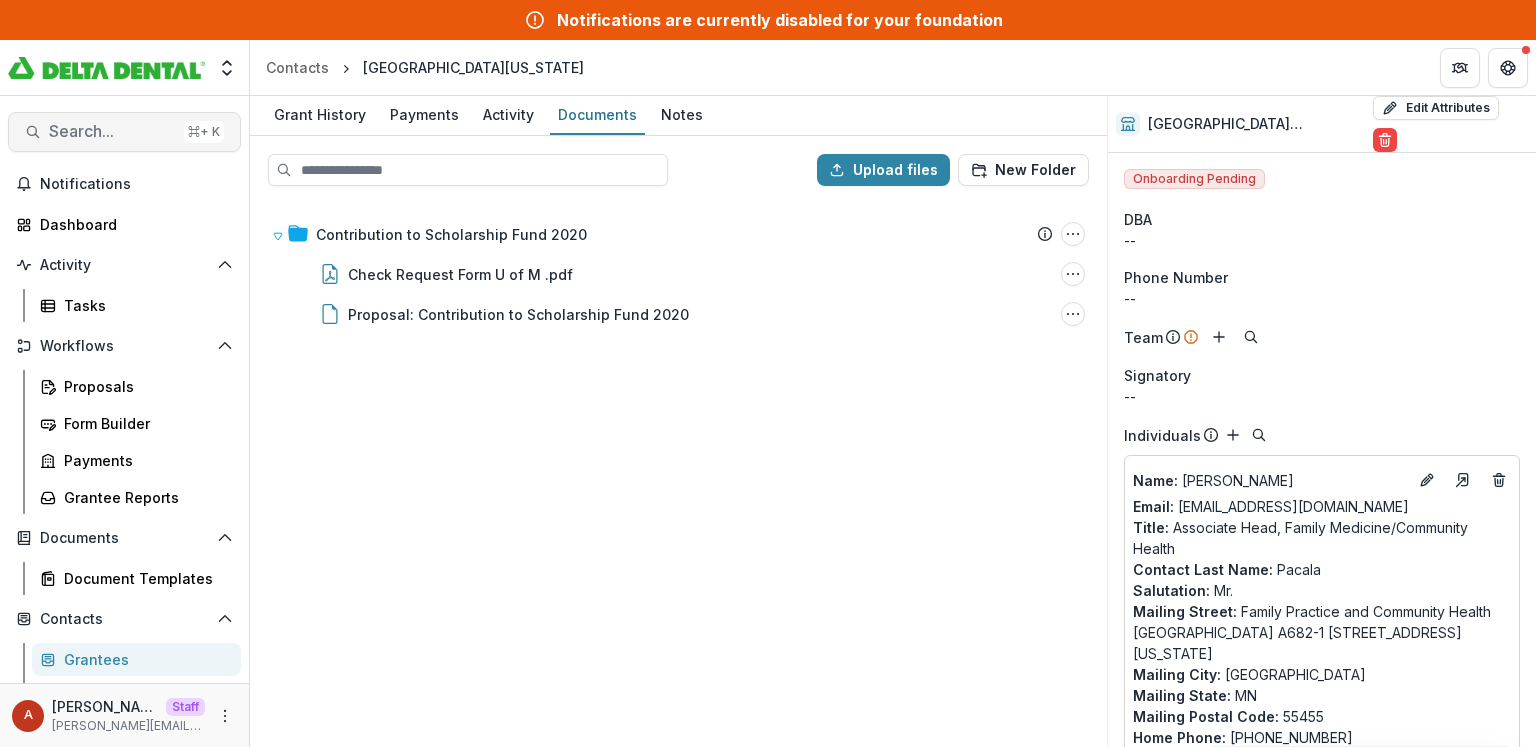 click on "Search..." at bounding box center [112, 131] 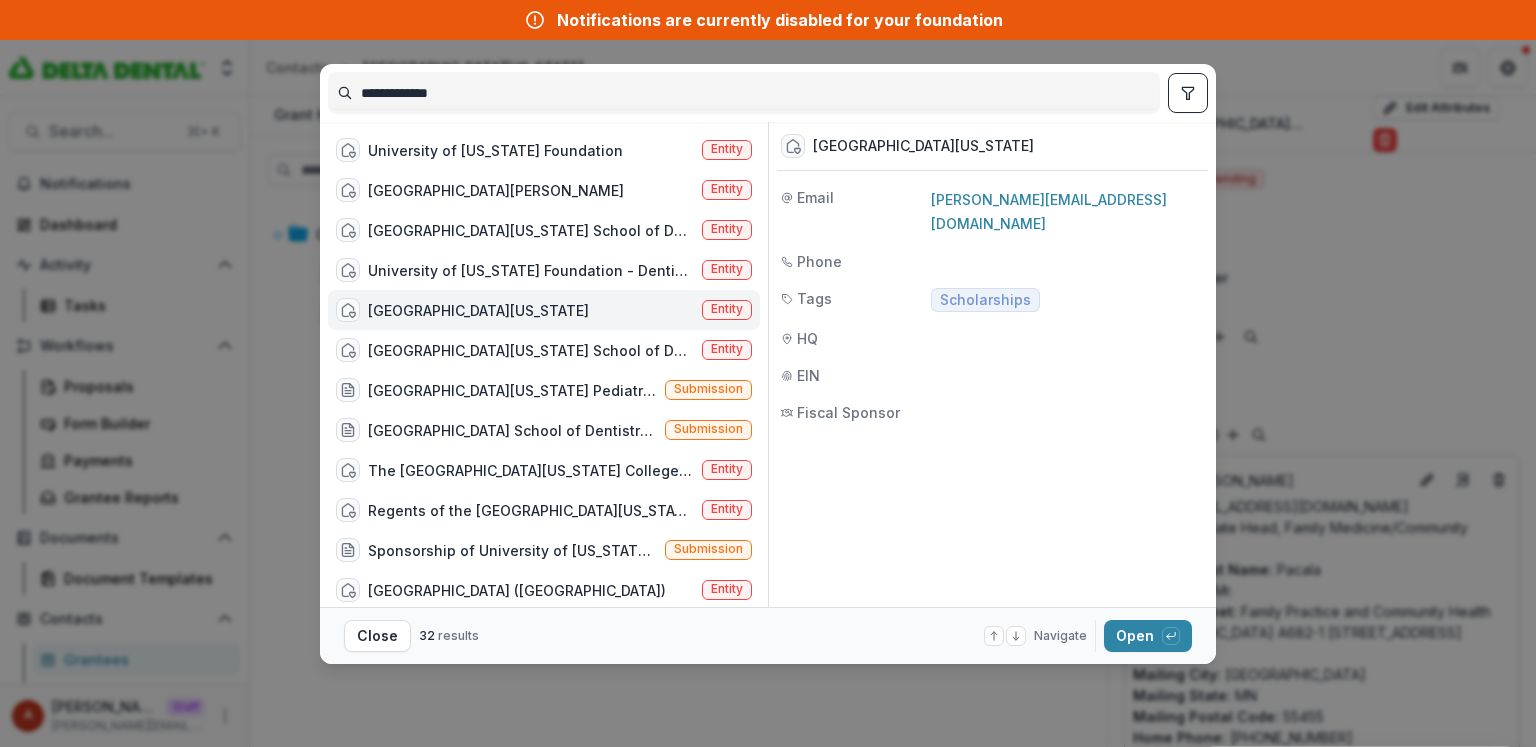 drag, startPoint x: 529, startPoint y: 92, endPoint x: 166, endPoint y: 90, distance: 363.00552 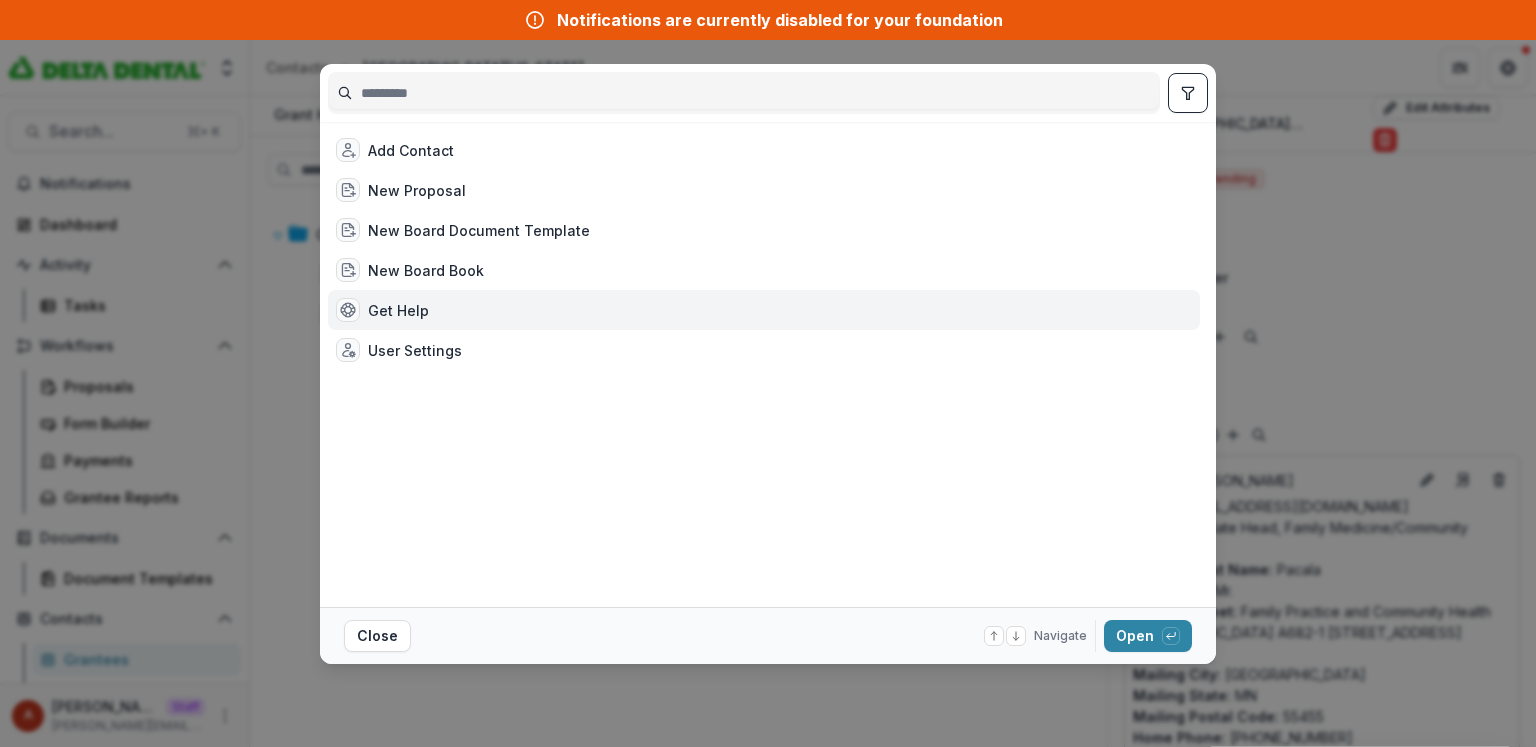 type 